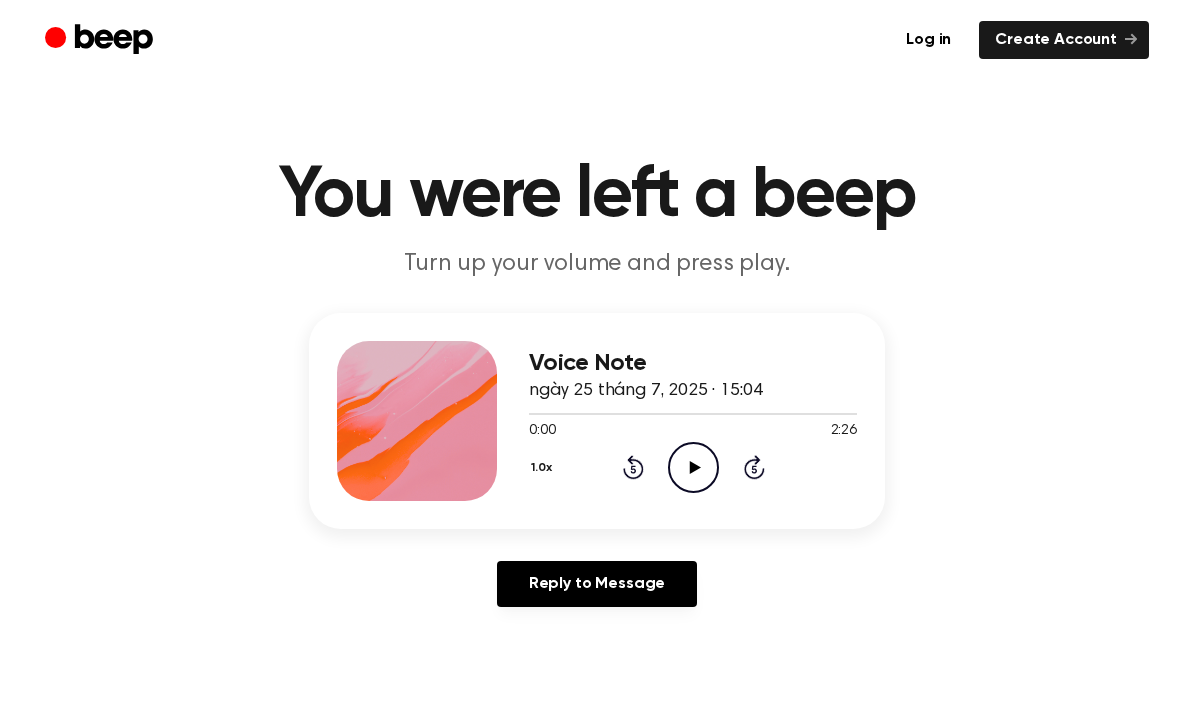 scroll, scrollTop: 0, scrollLeft: 0, axis: both 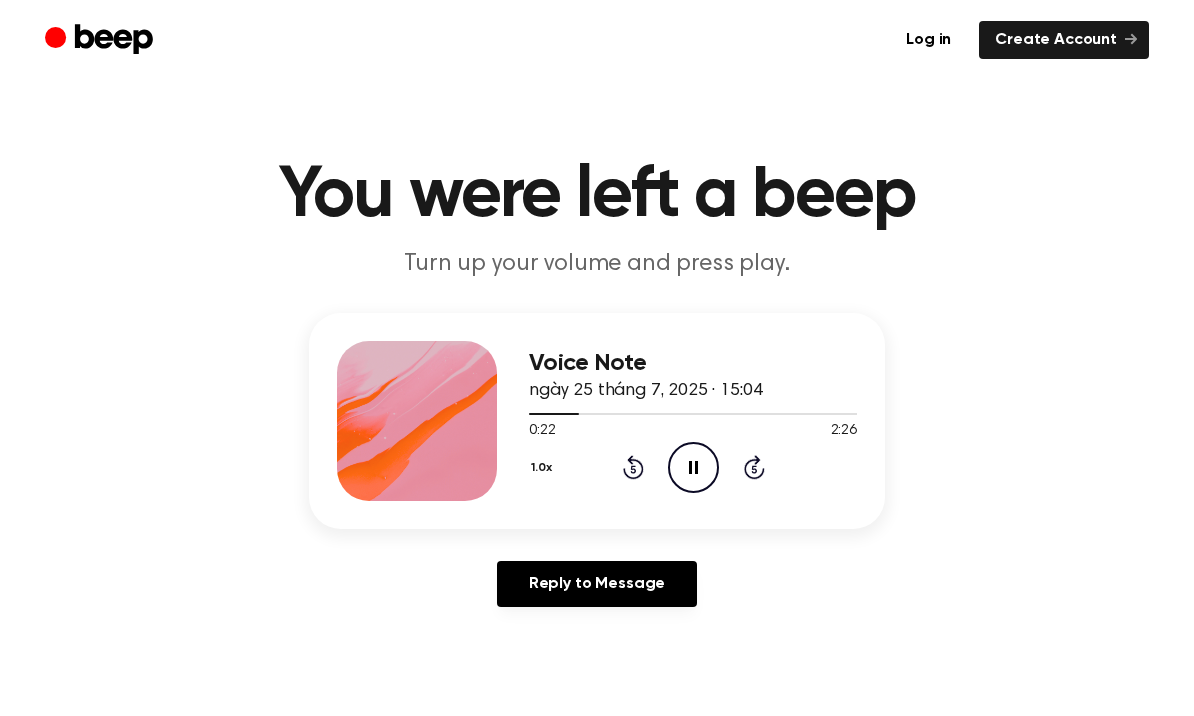 click on "Pause Audio" 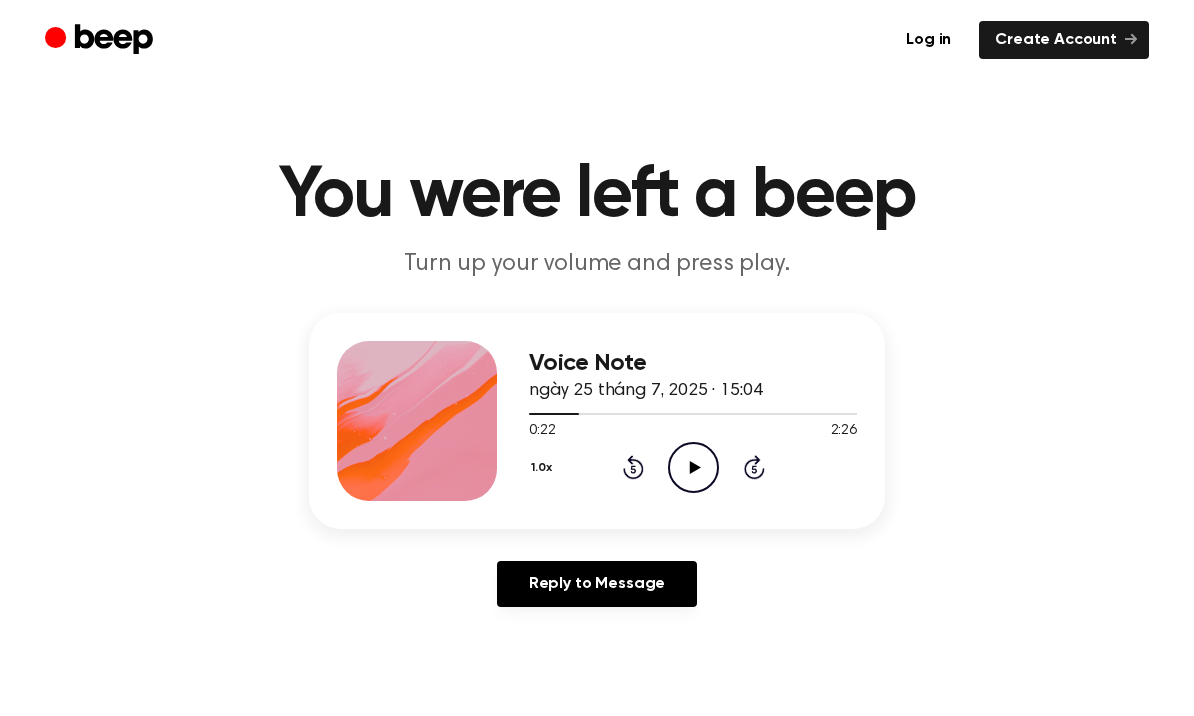 click on "Play Audio" 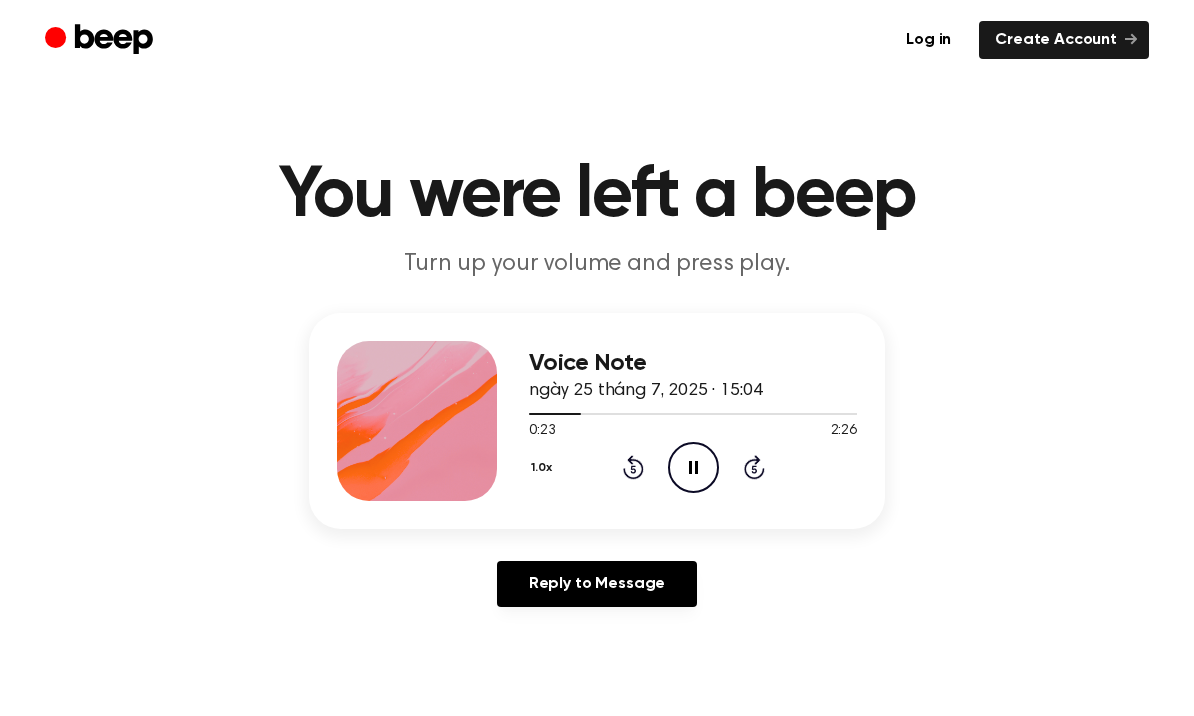 click on "Pause Audio" 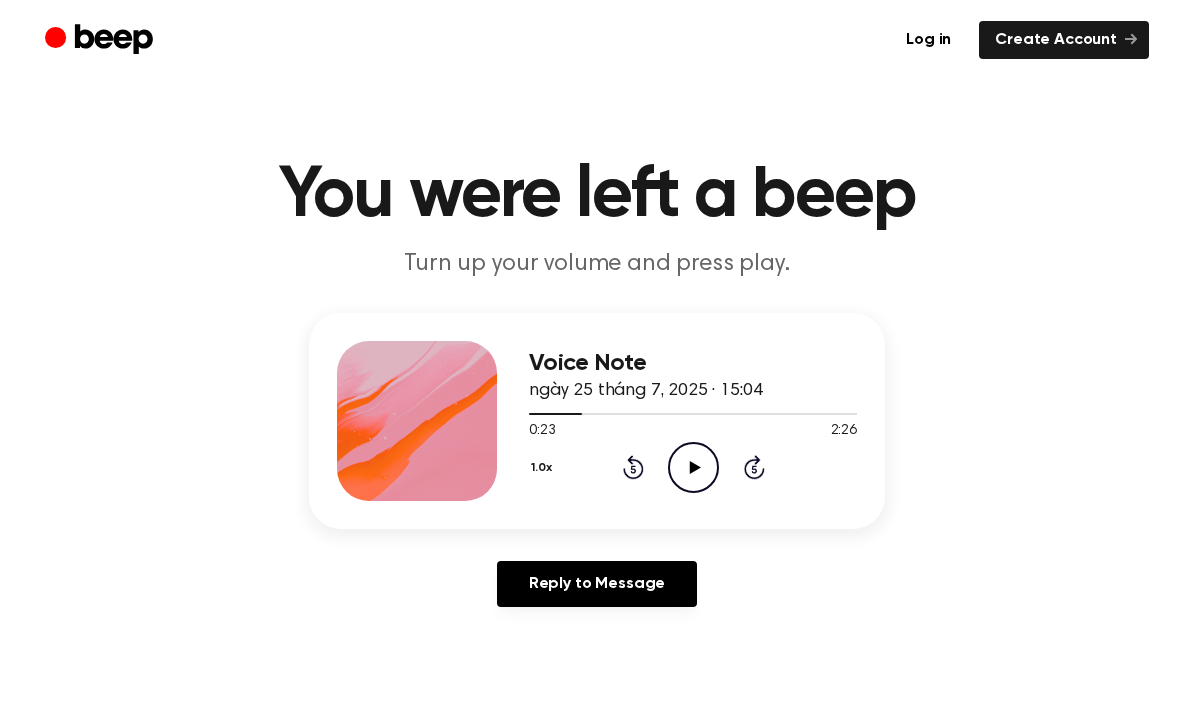 click 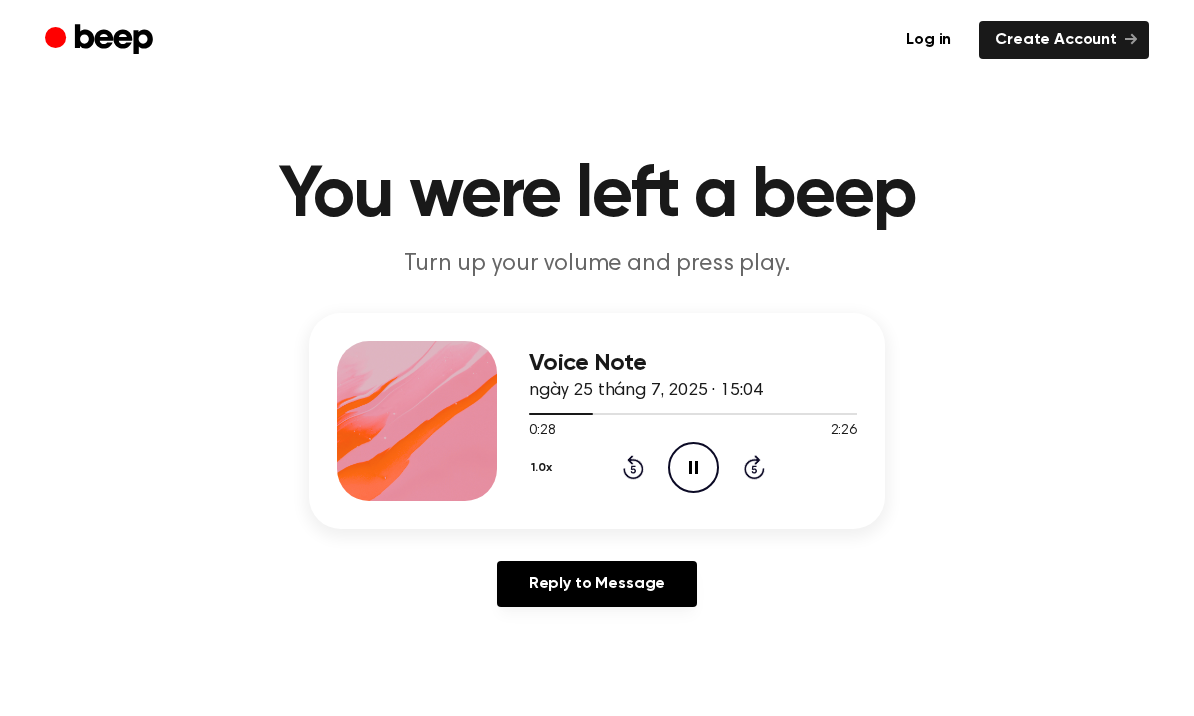 click on "Pause Audio" 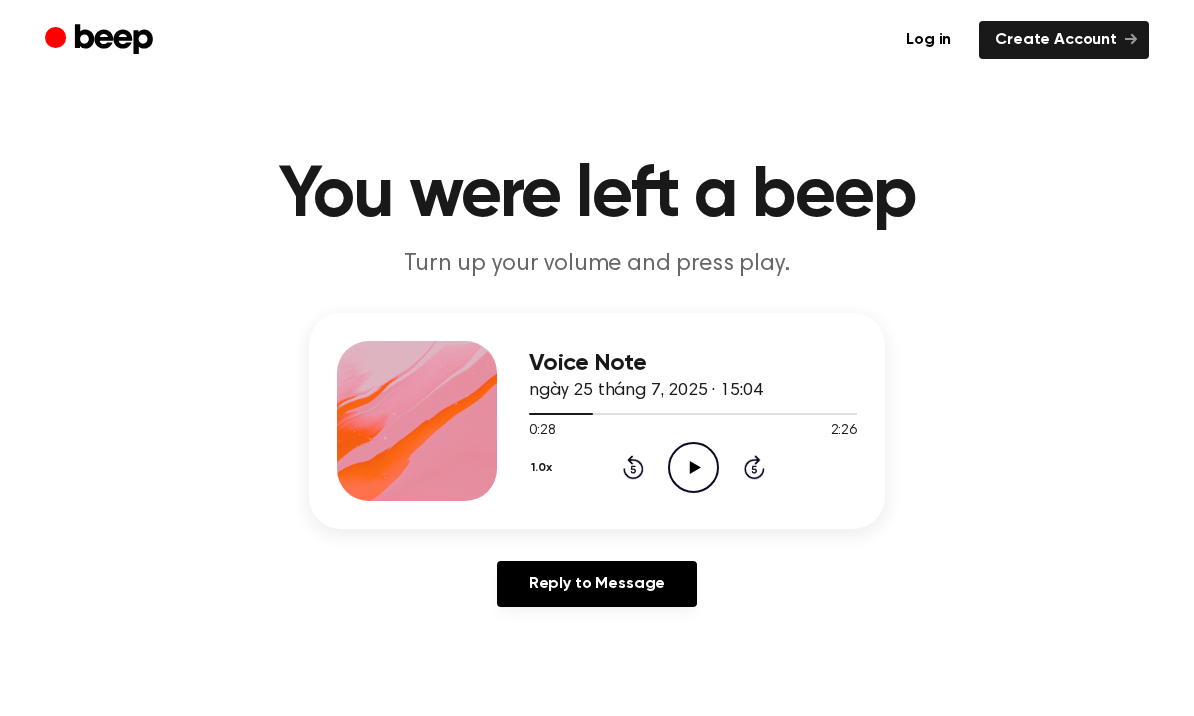 click on "Play Audio" 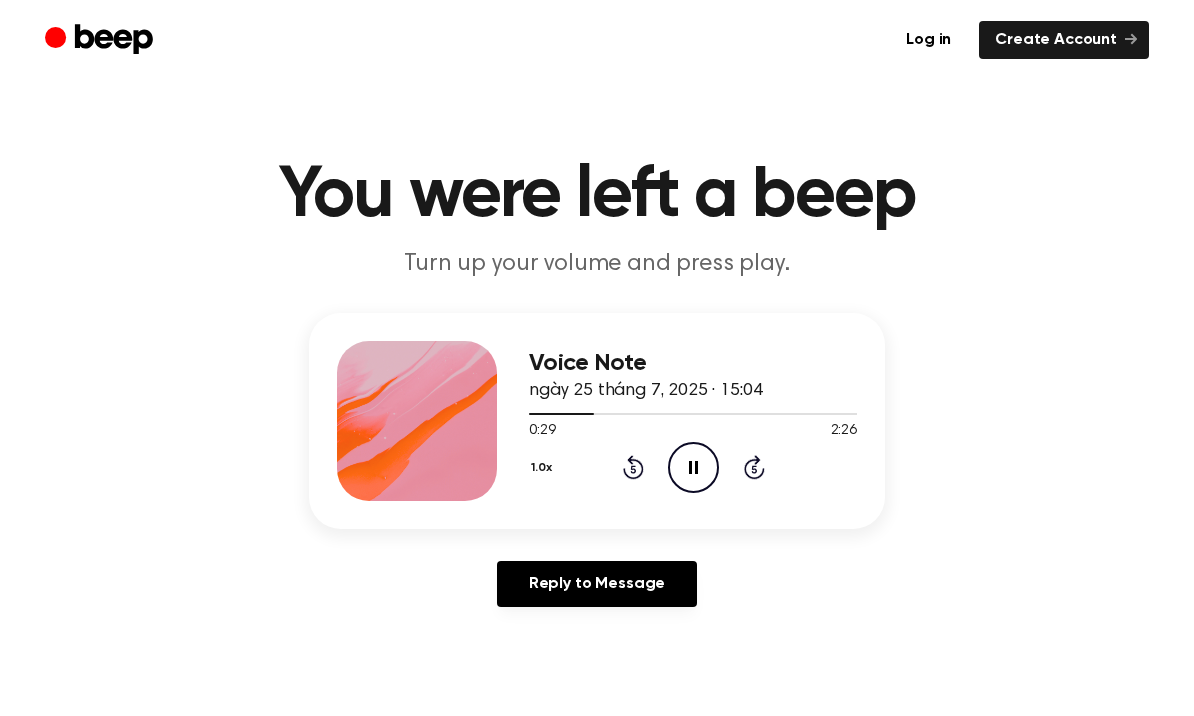 click 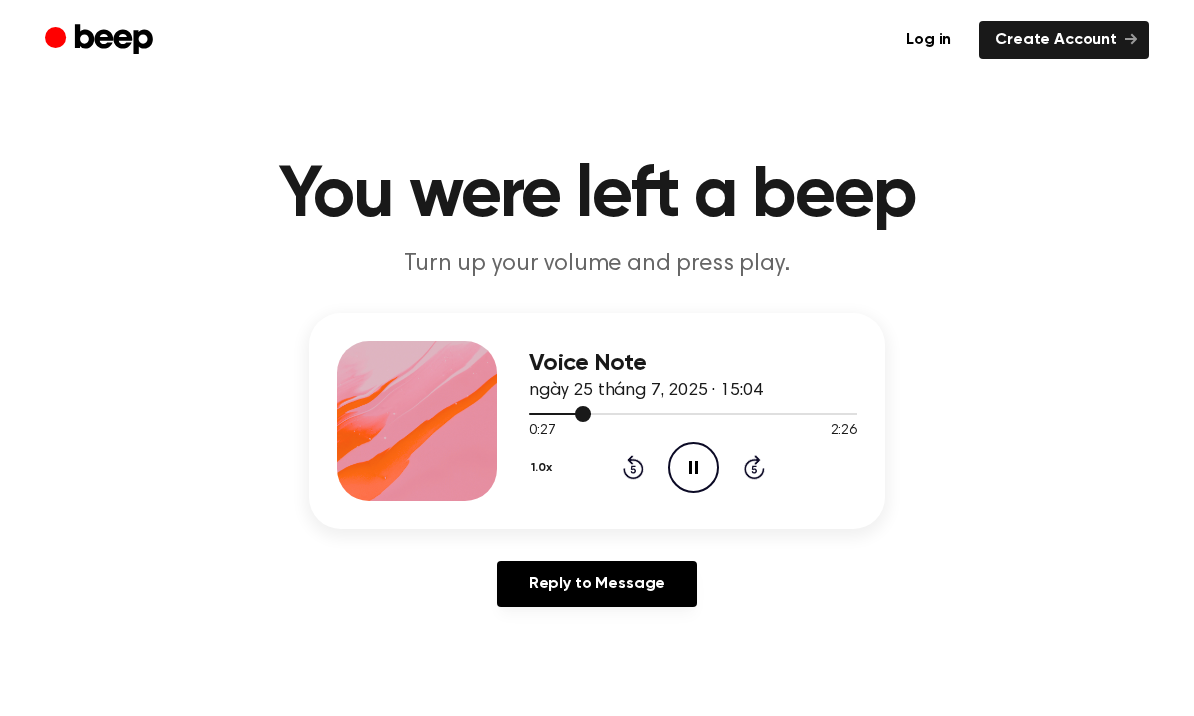 click at bounding box center (583, 414) 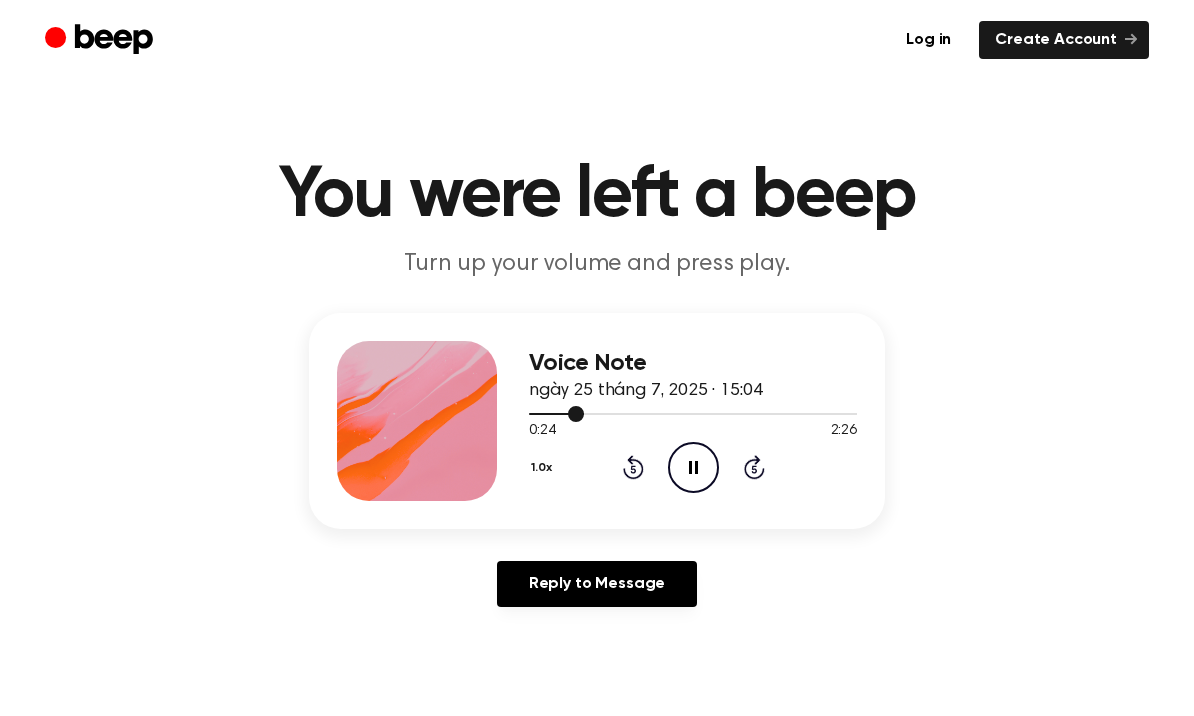 click at bounding box center [693, 413] 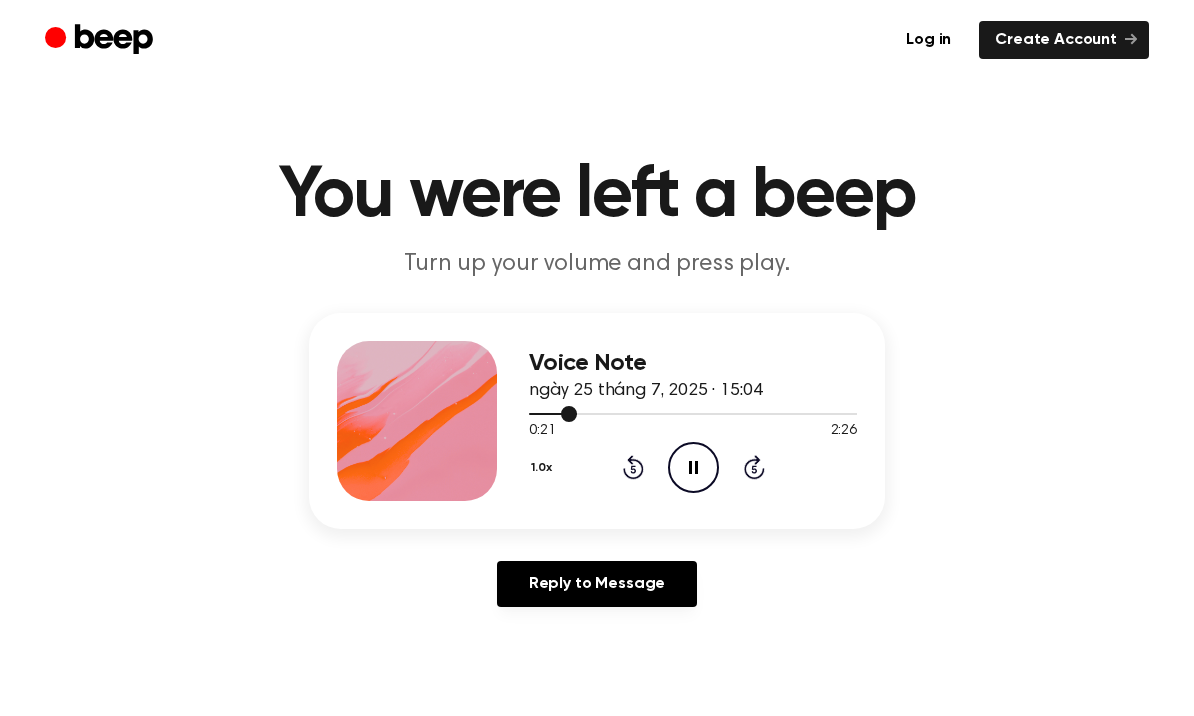 click on "Pause Audio" 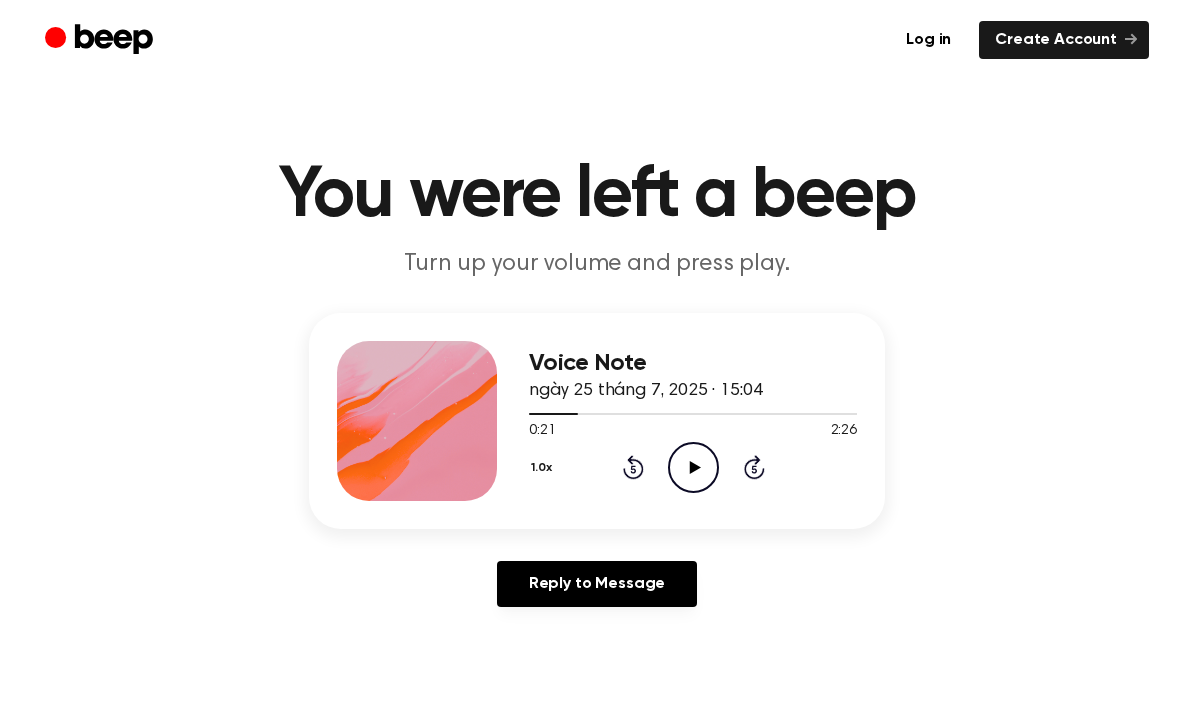 click on "Play Audio" 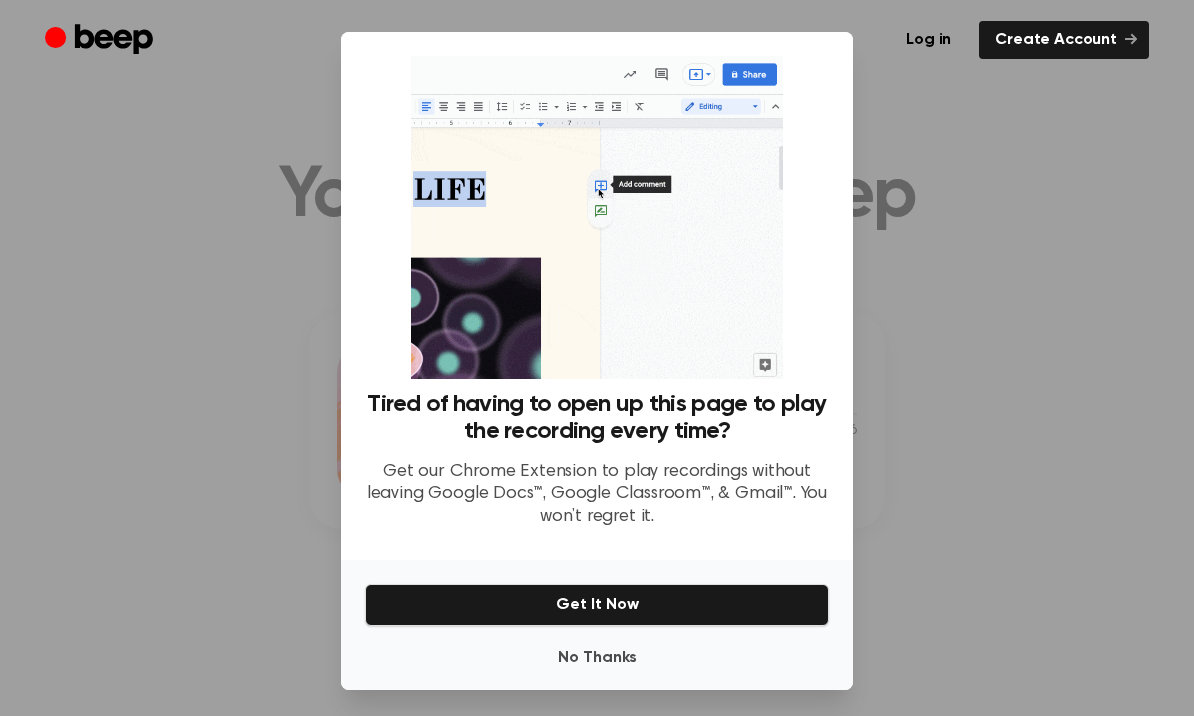 click at bounding box center [597, 358] 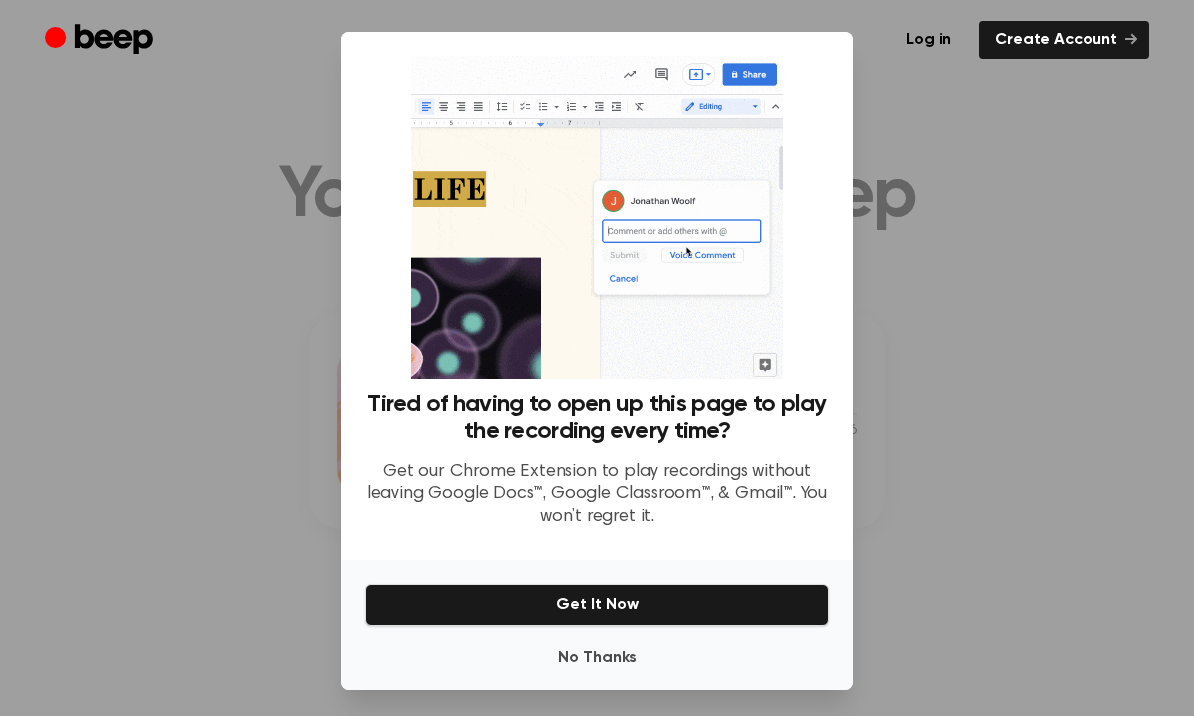 click on "Get It Now" at bounding box center [597, 605] 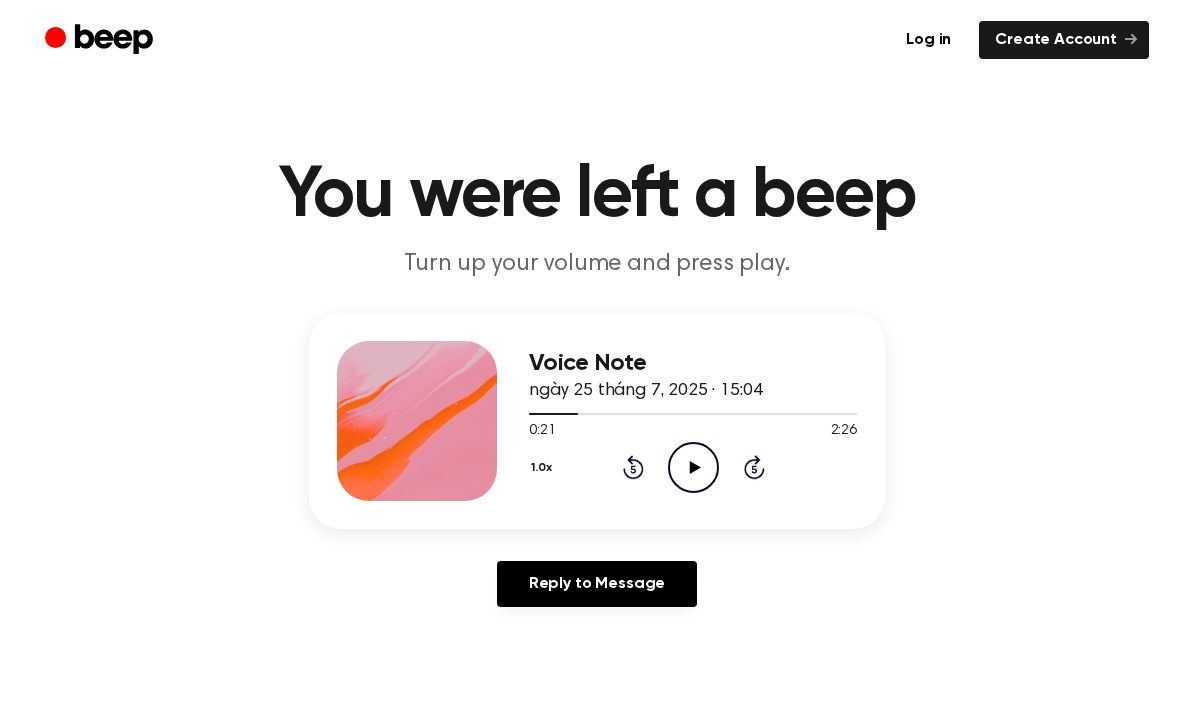 click on "Play Audio" 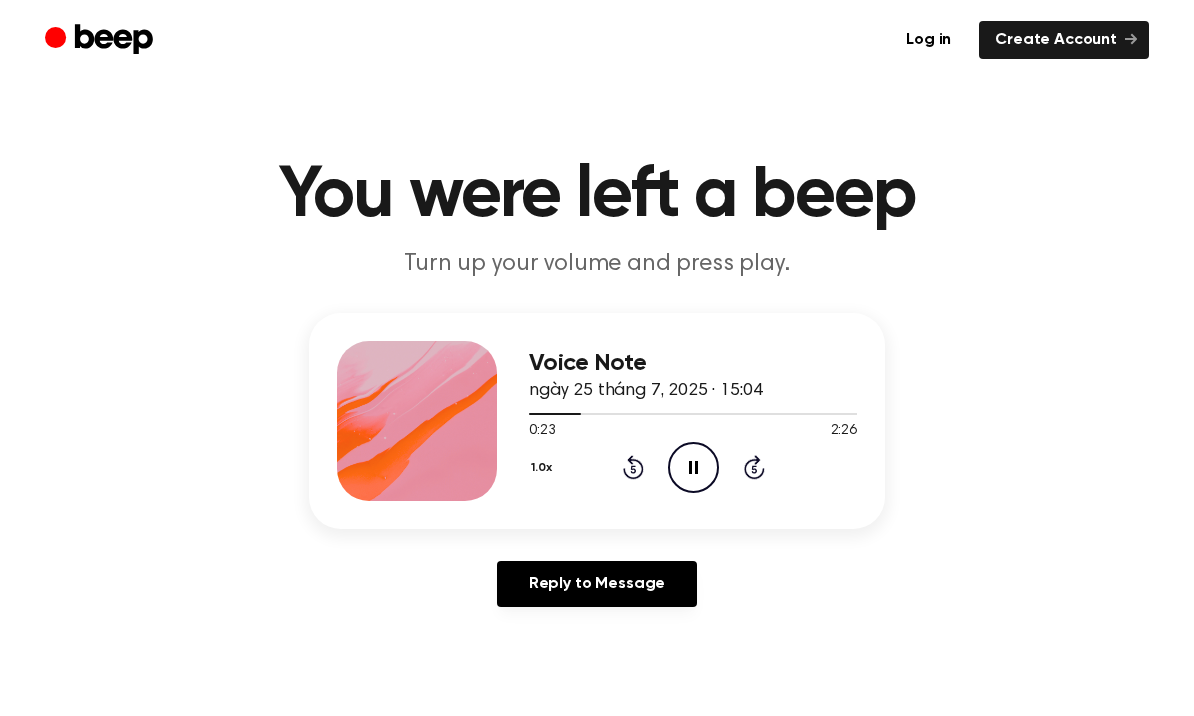 click 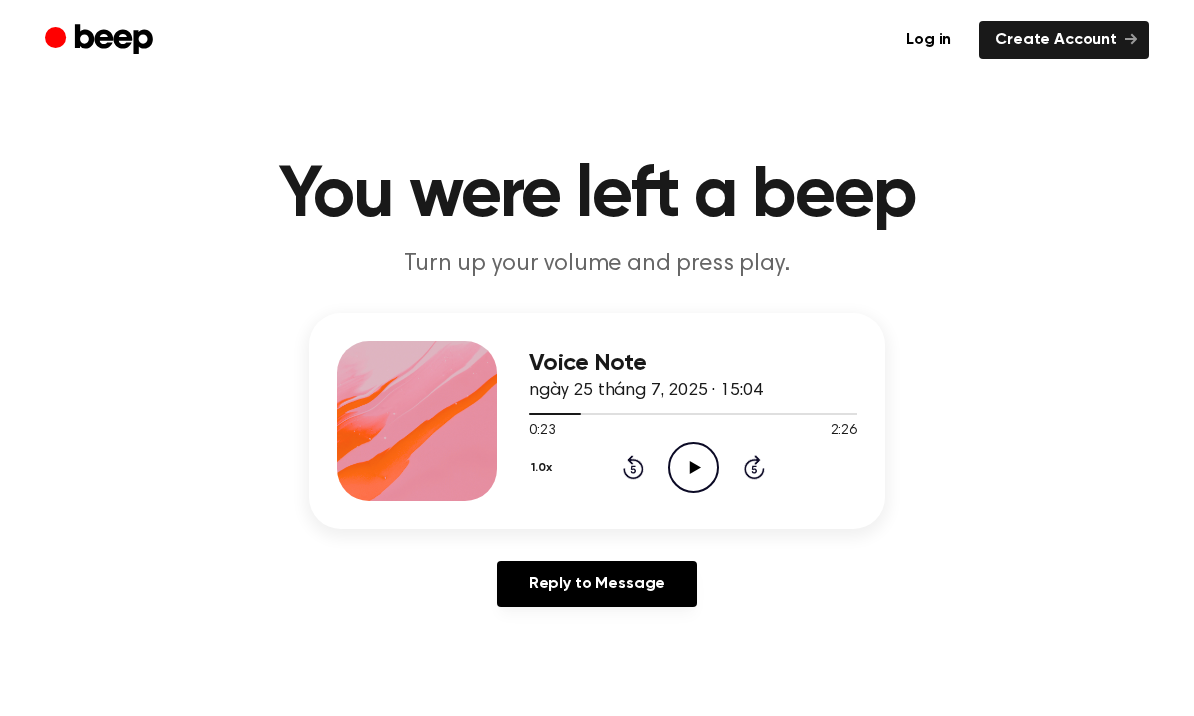 click on "Play Audio" 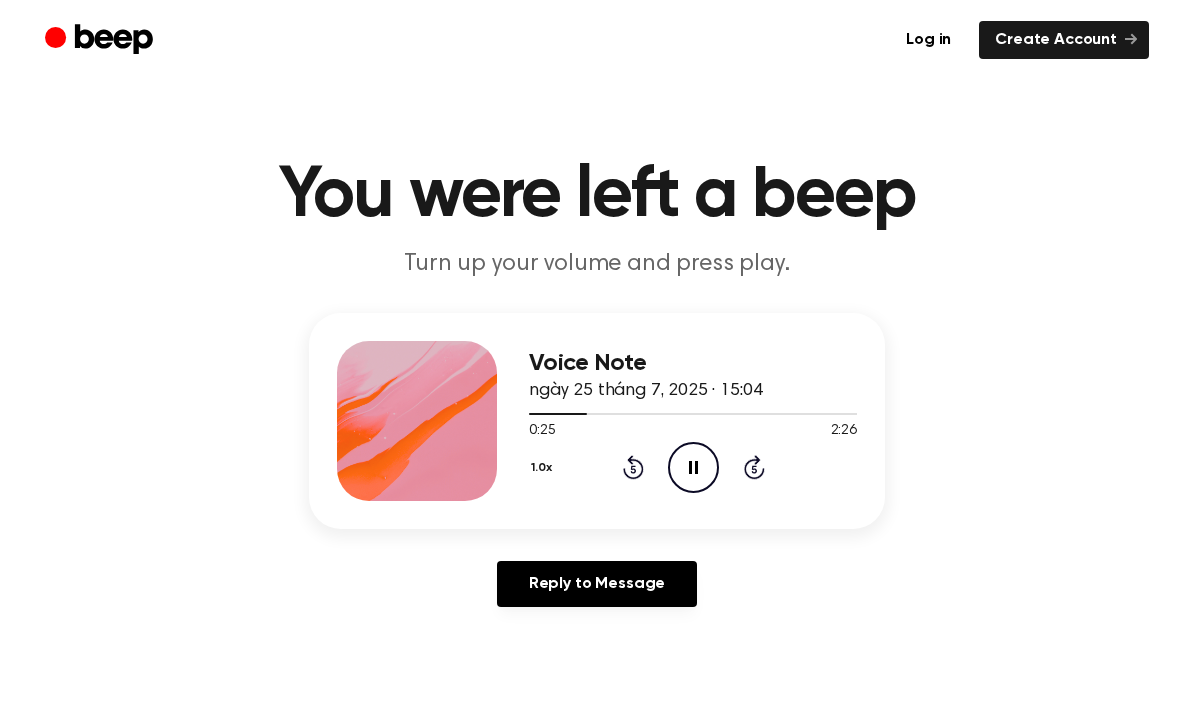 click on "Pause Audio" 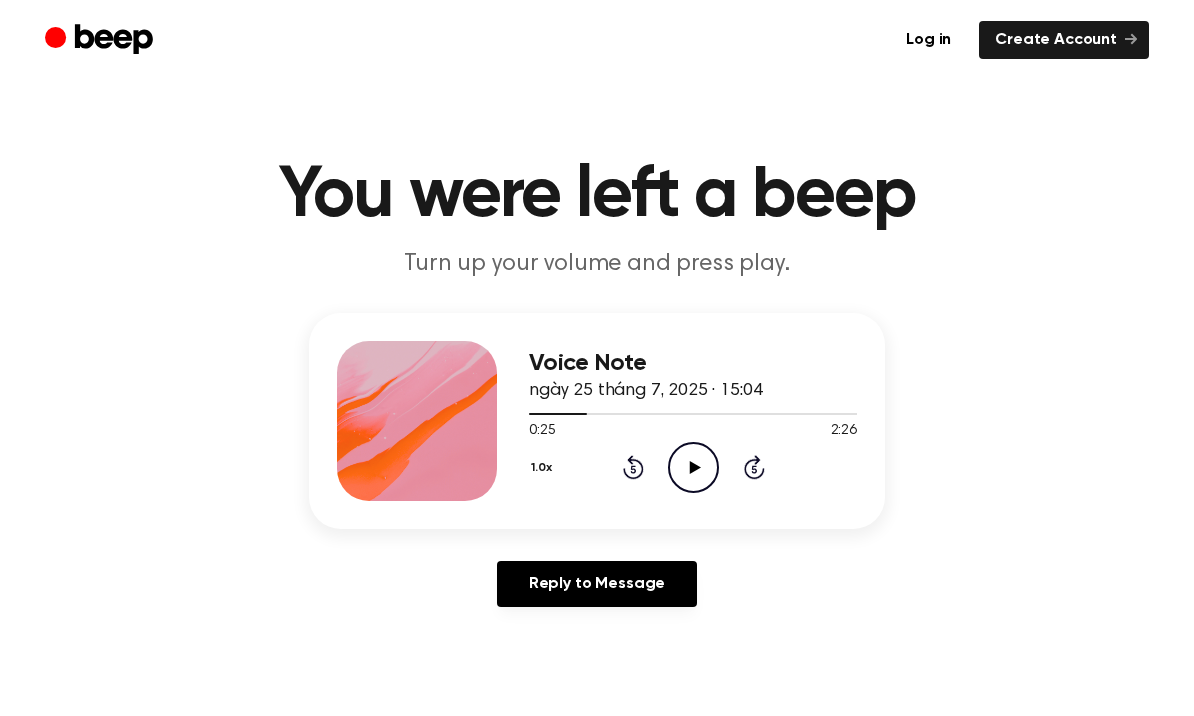 click on "Play Audio" 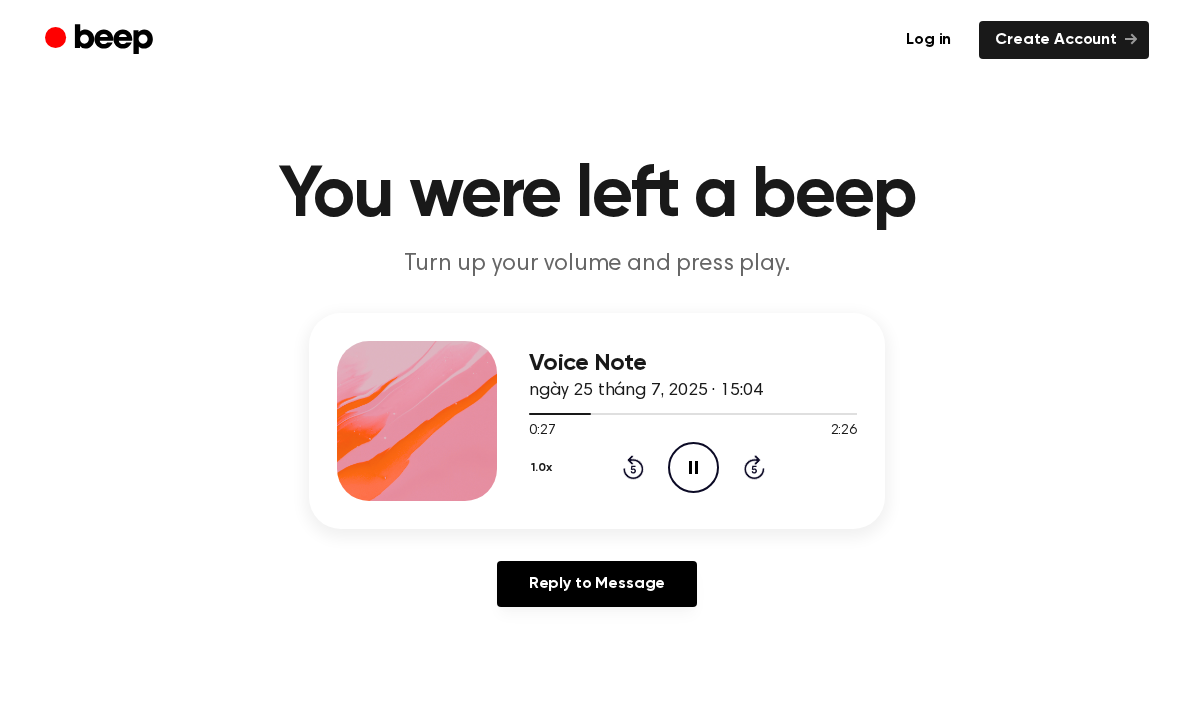 click on "Pause Audio" 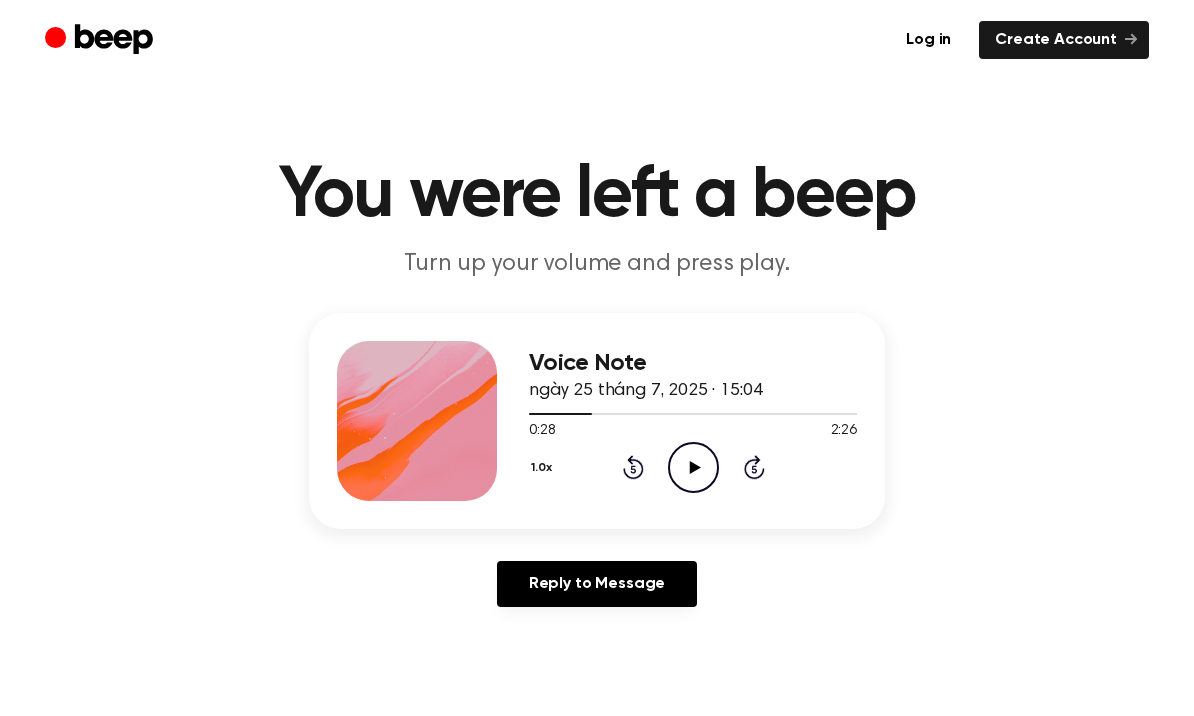 click on "Play Audio" 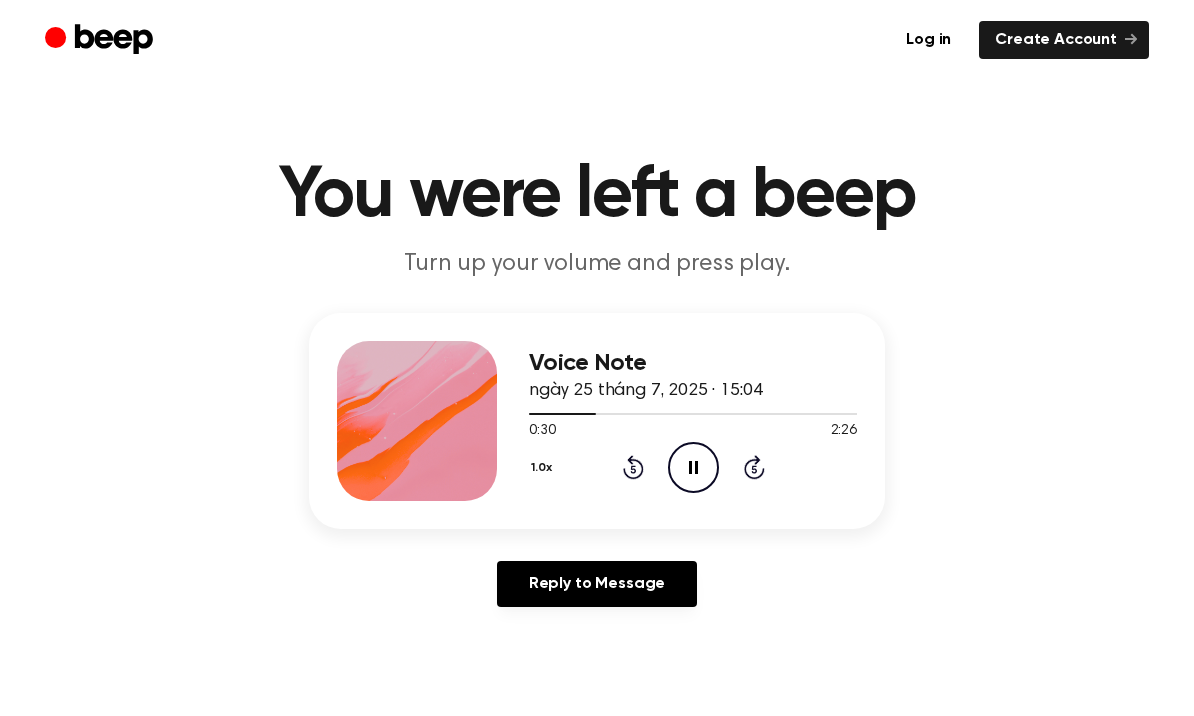 click on "Pause Audio" 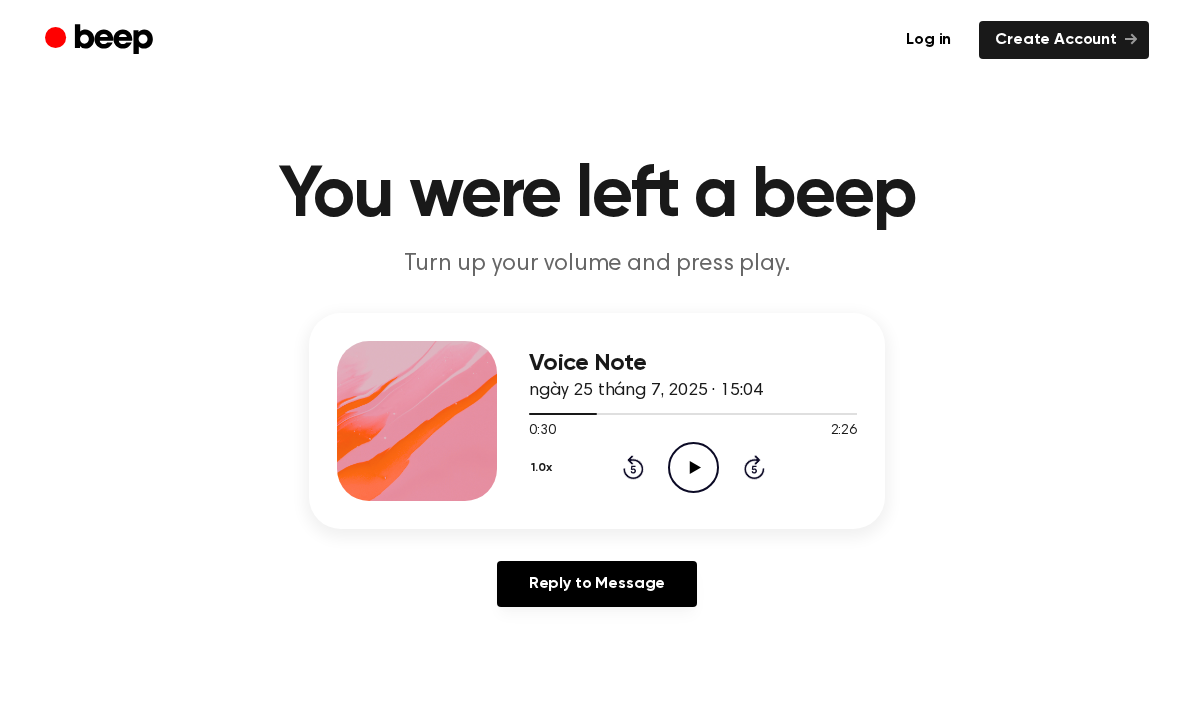 click on "Play Audio" 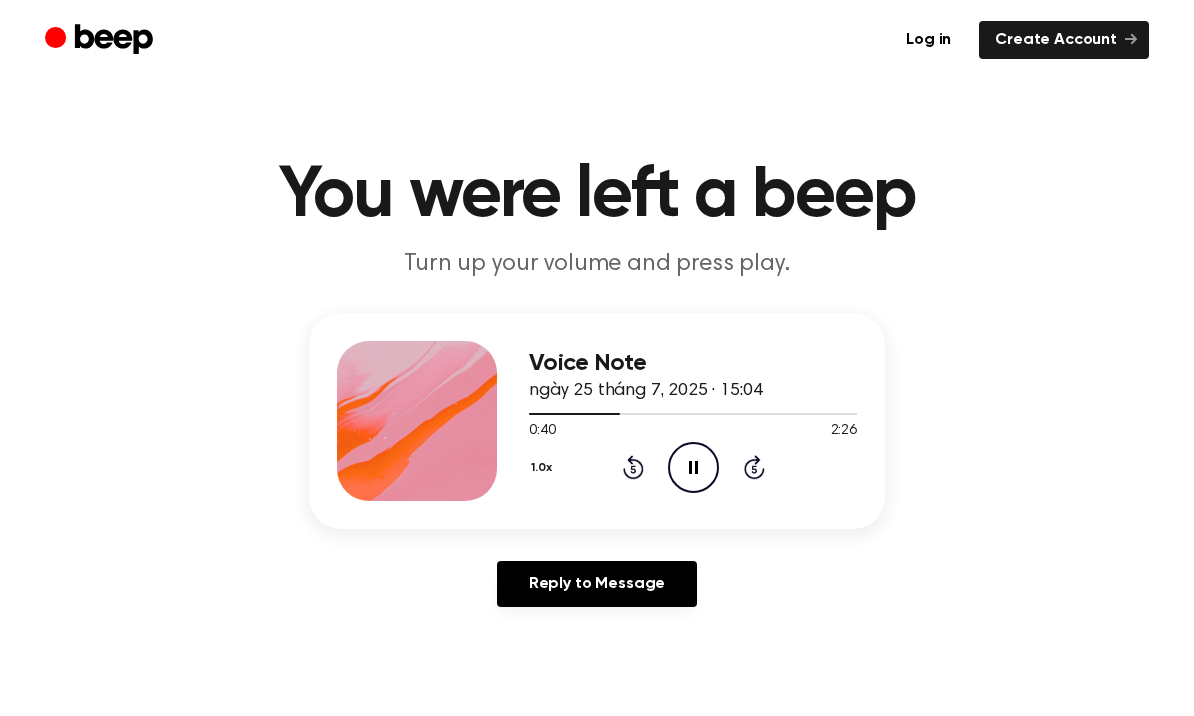 click on "Pause Audio" 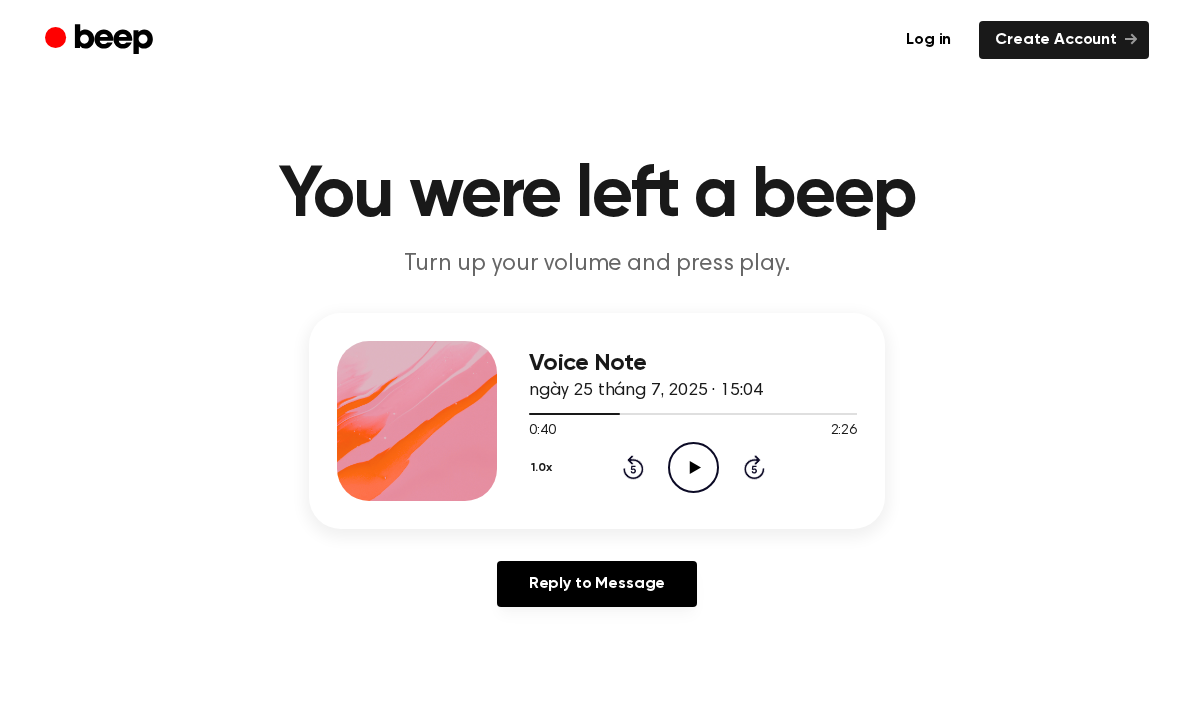 click on "Play Audio" 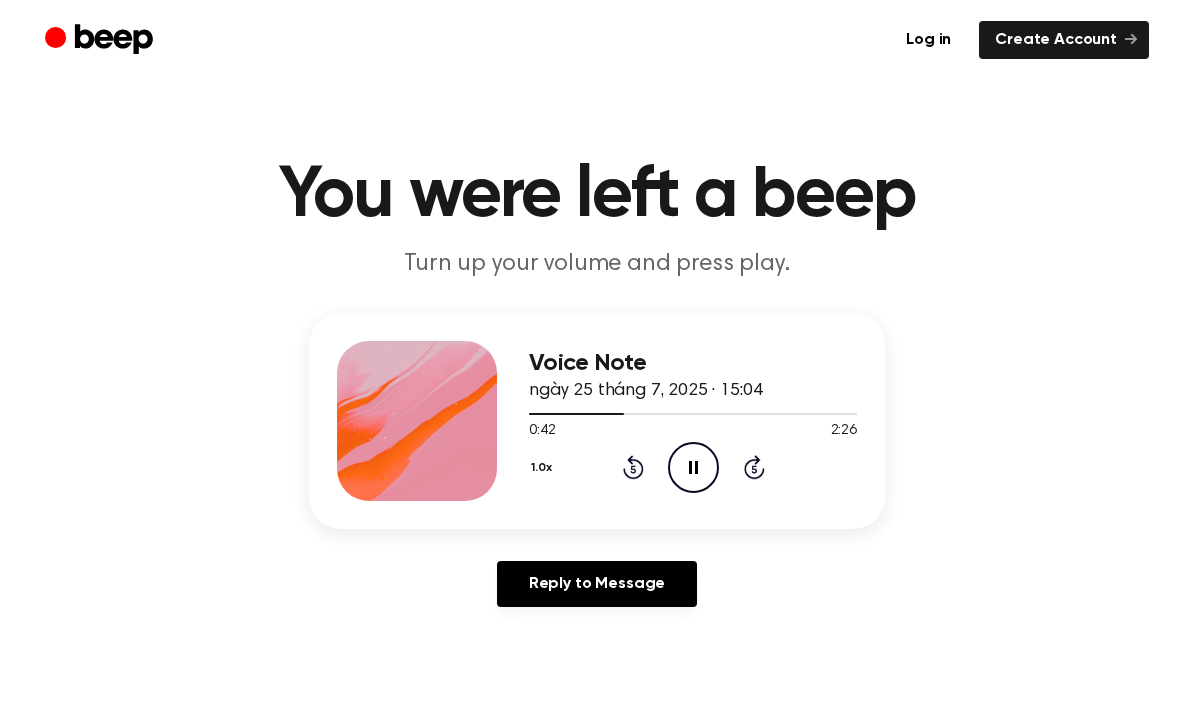 click 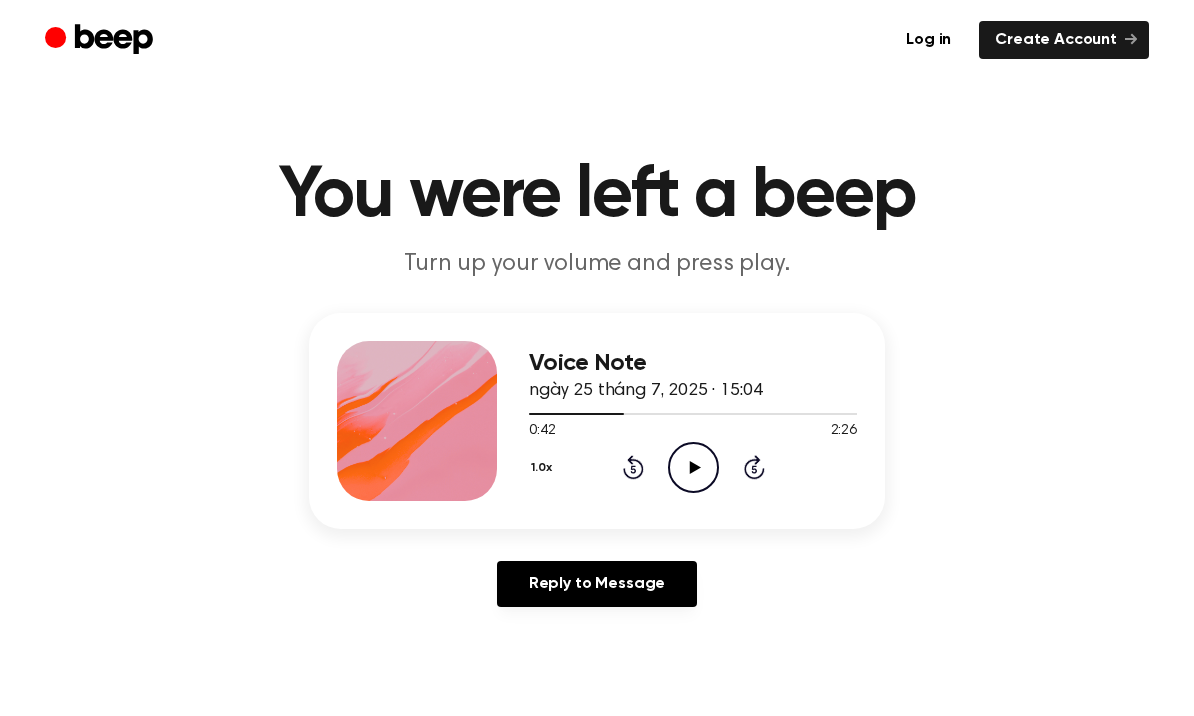 click on "Play Audio" 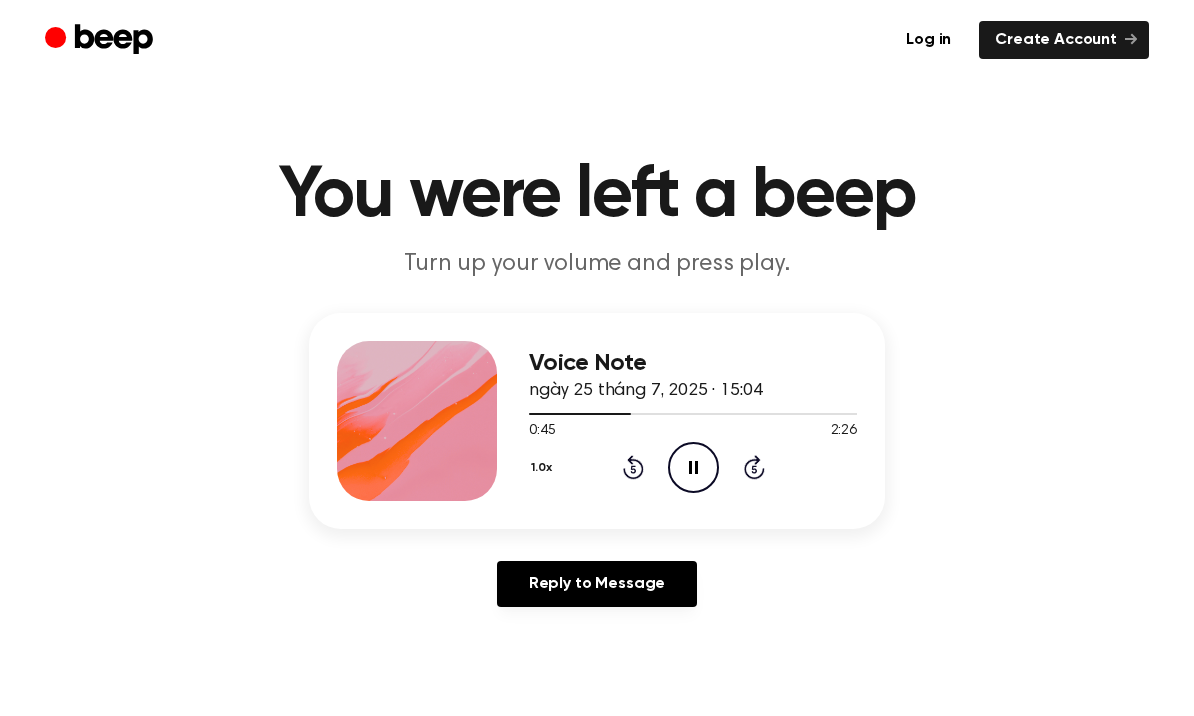 click on "Pause Audio" 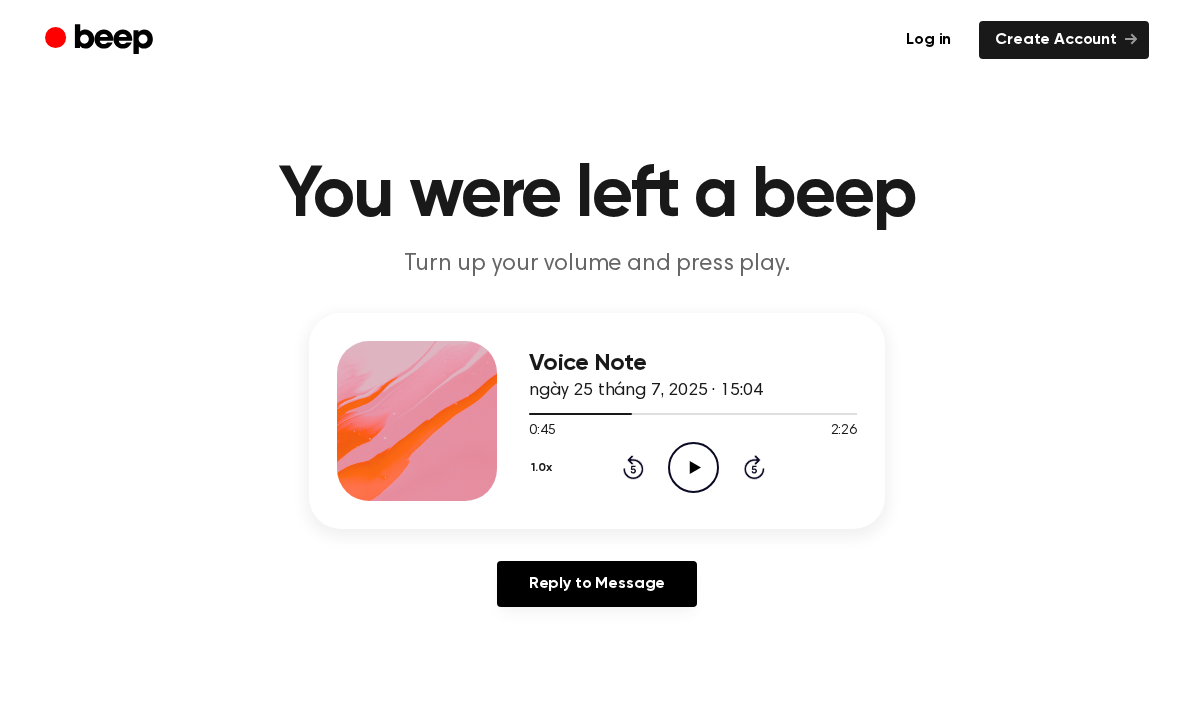 click on "Play Audio" 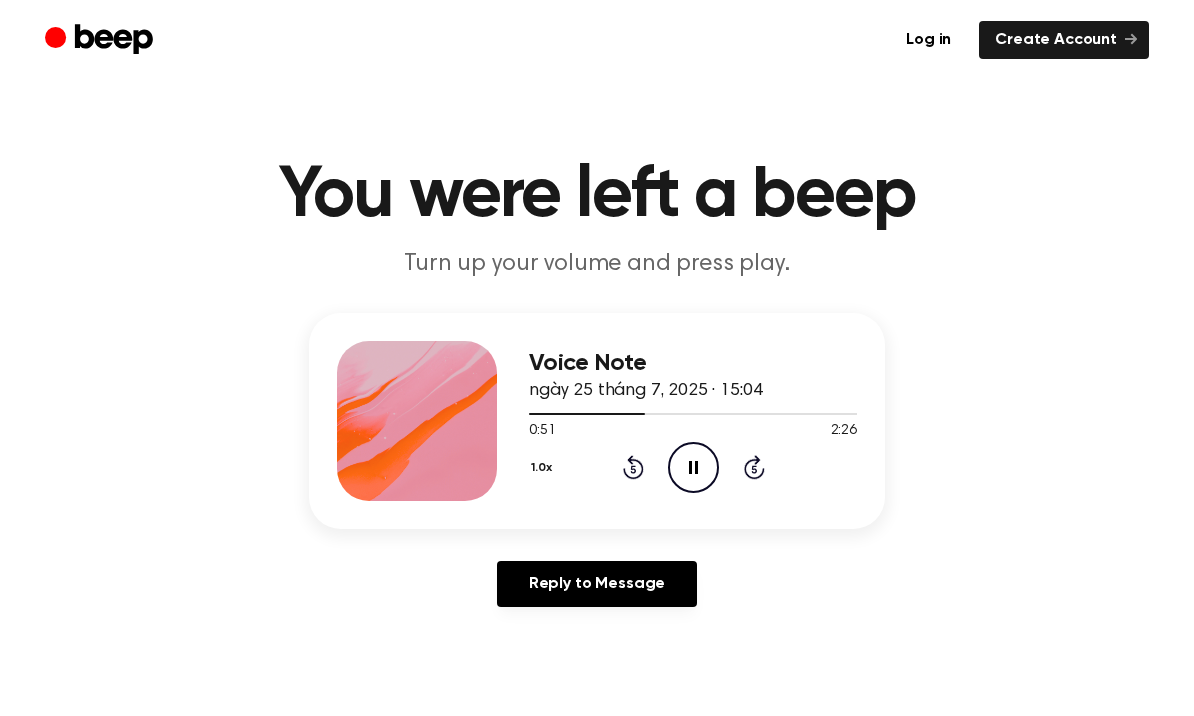 click on "Pause Audio" 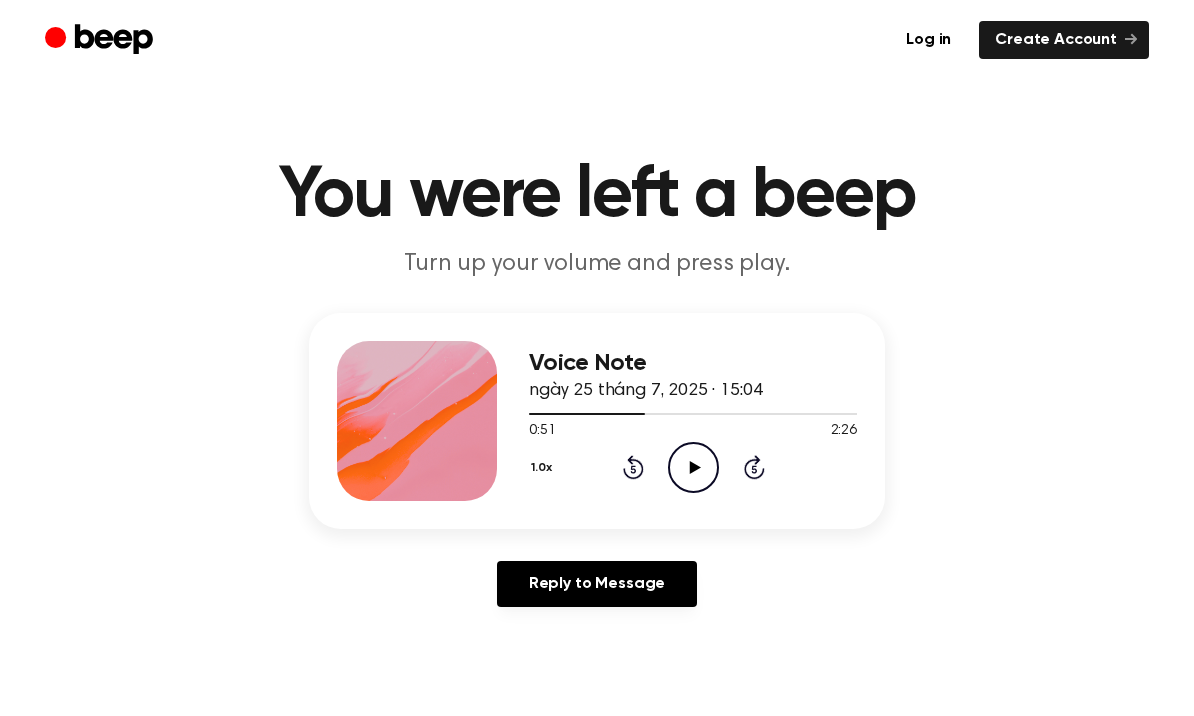 click on "Play Audio" 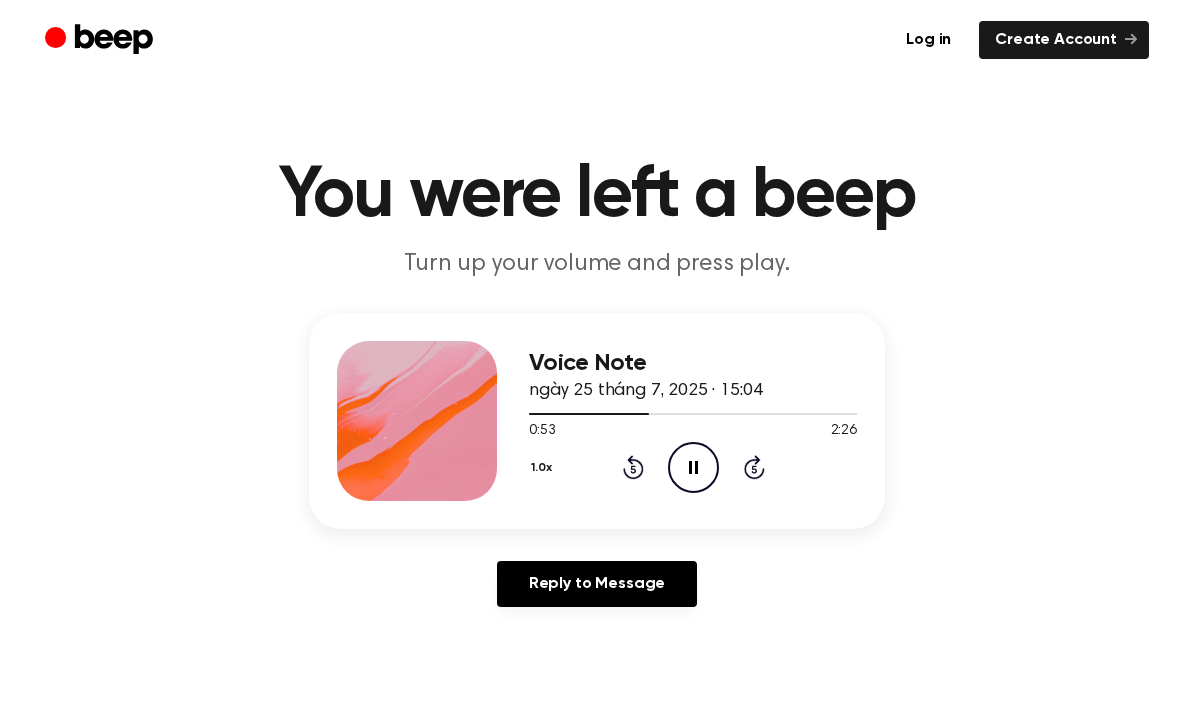 click on "Pause Audio" 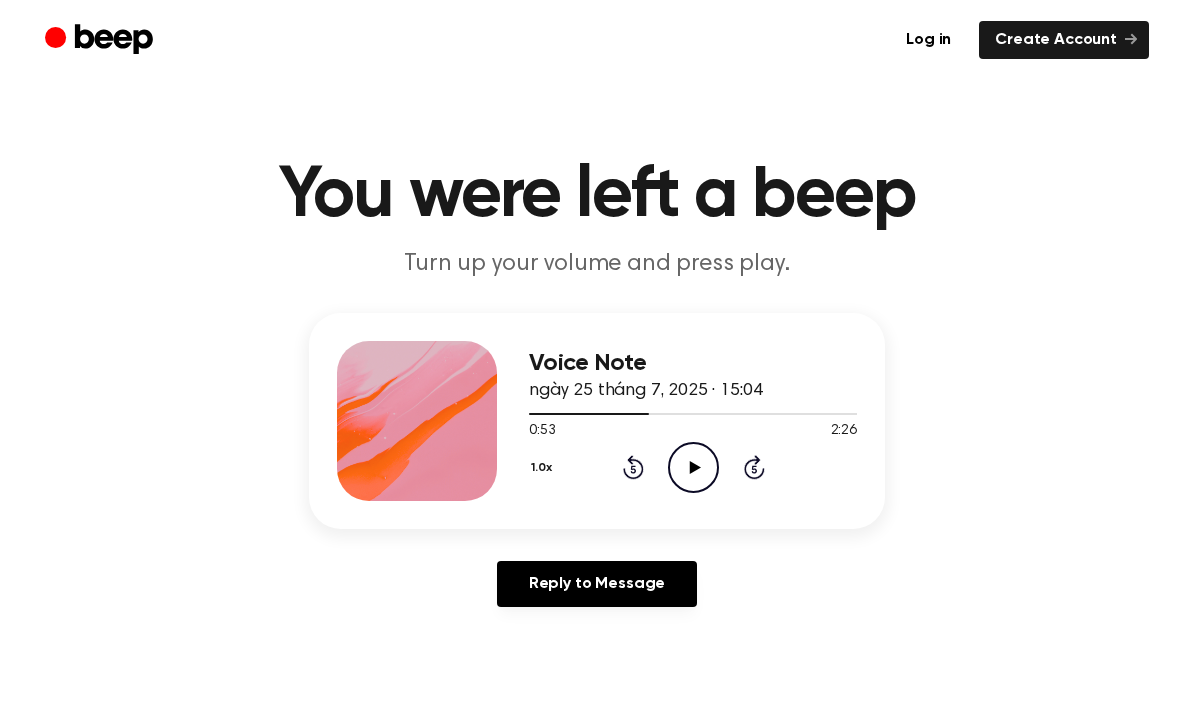 click on "Play Audio" 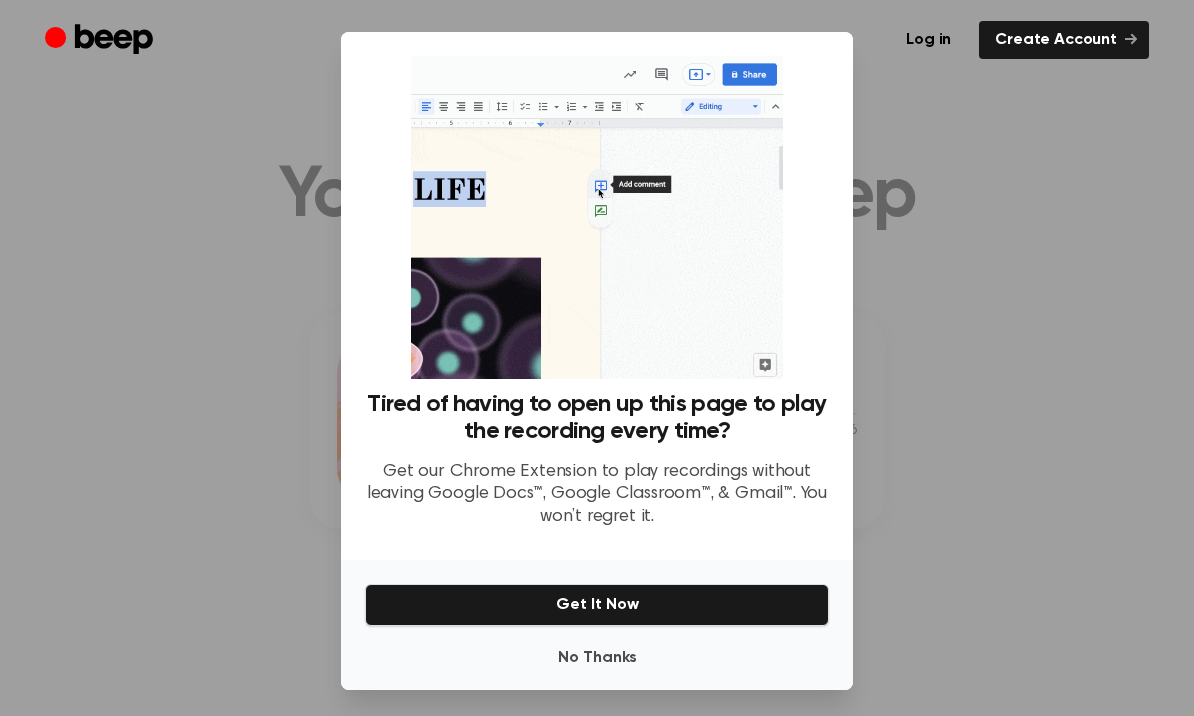 click at bounding box center (597, 358) 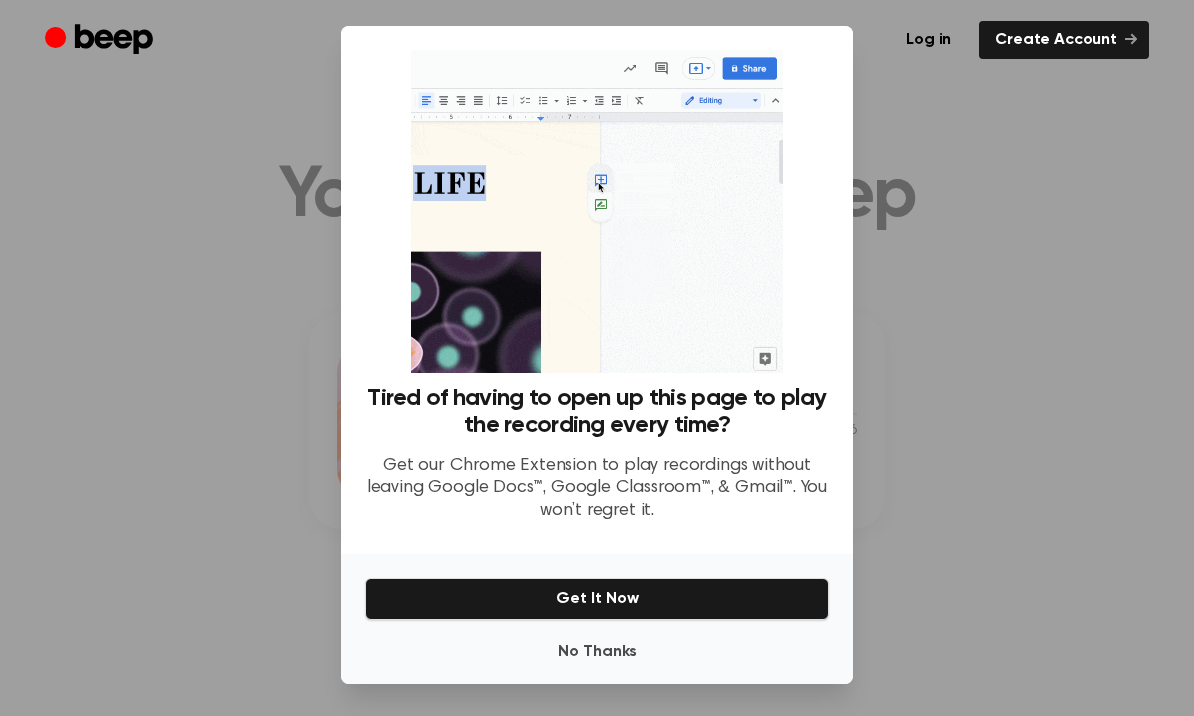 scroll, scrollTop: 69, scrollLeft: 0, axis: vertical 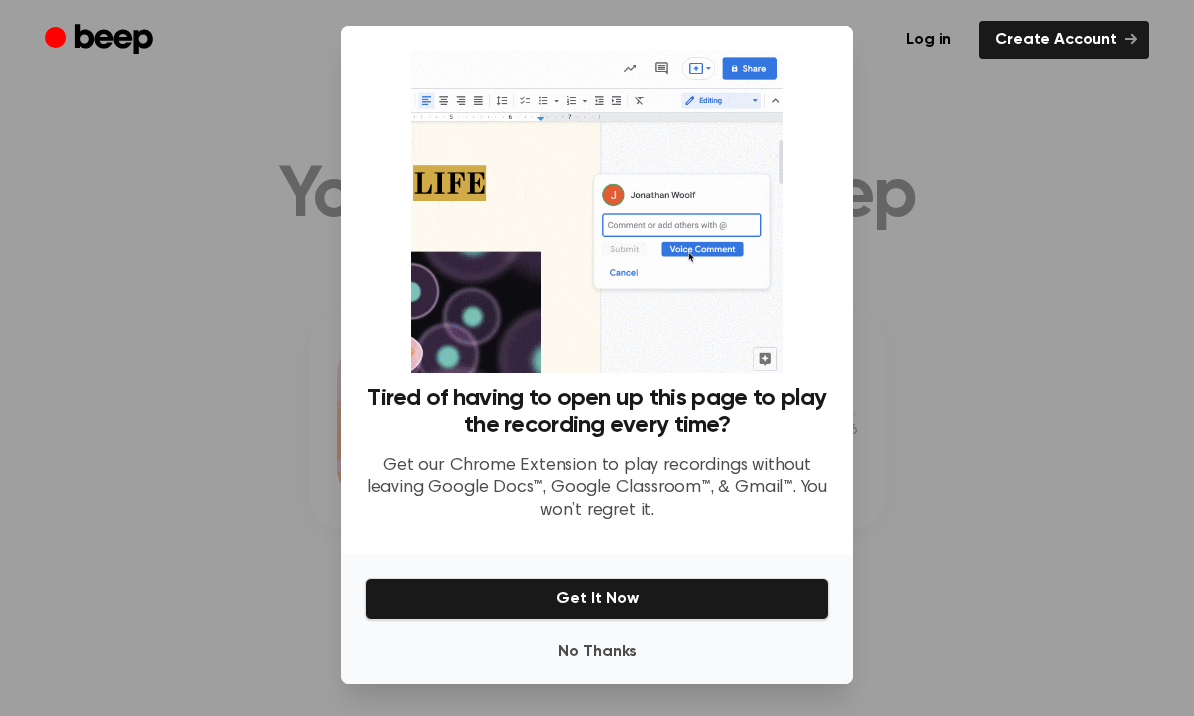 click on "No Thanks" at bounding box center (597, 652) 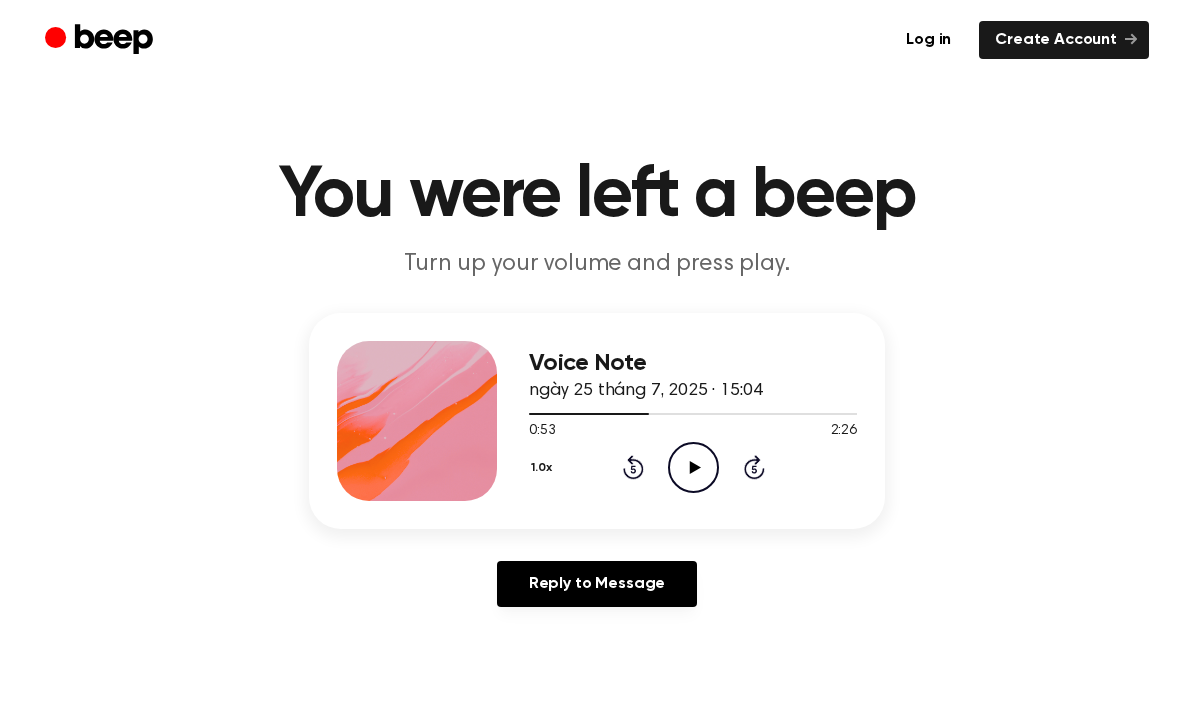 click on "Play Audio" 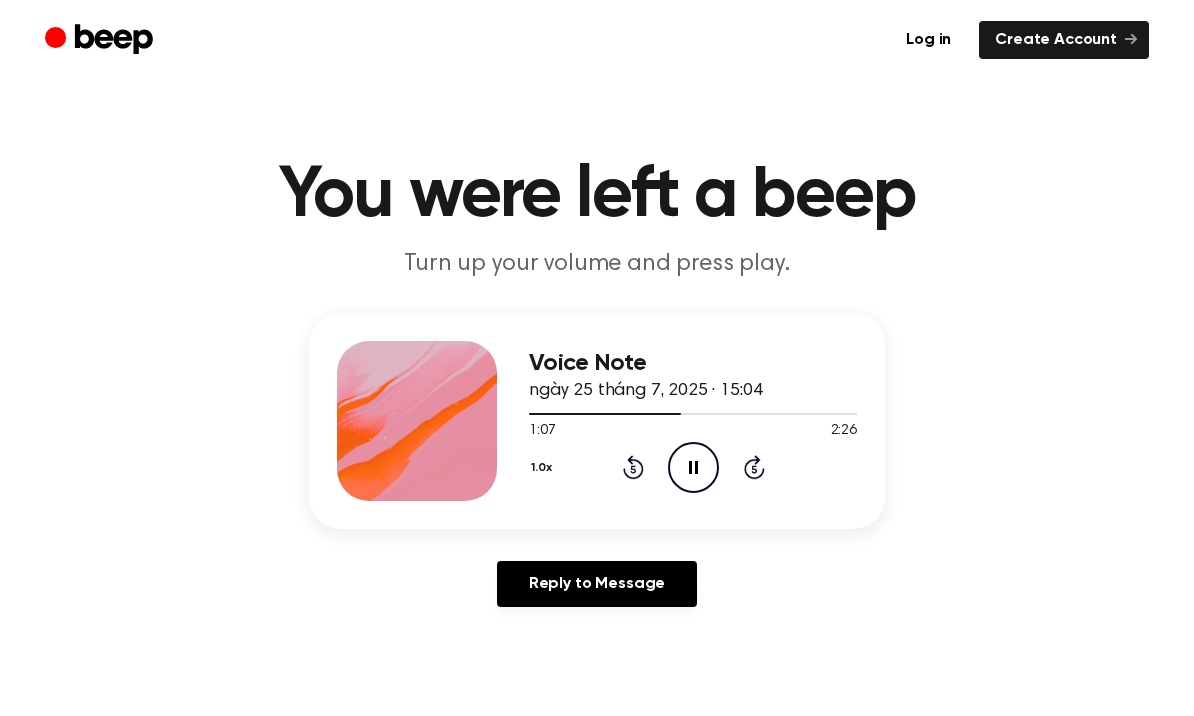 click on "1.0x Rewind 5 seconds Pause Audio Skip 5 seconds" at bounding box center (693, 467) 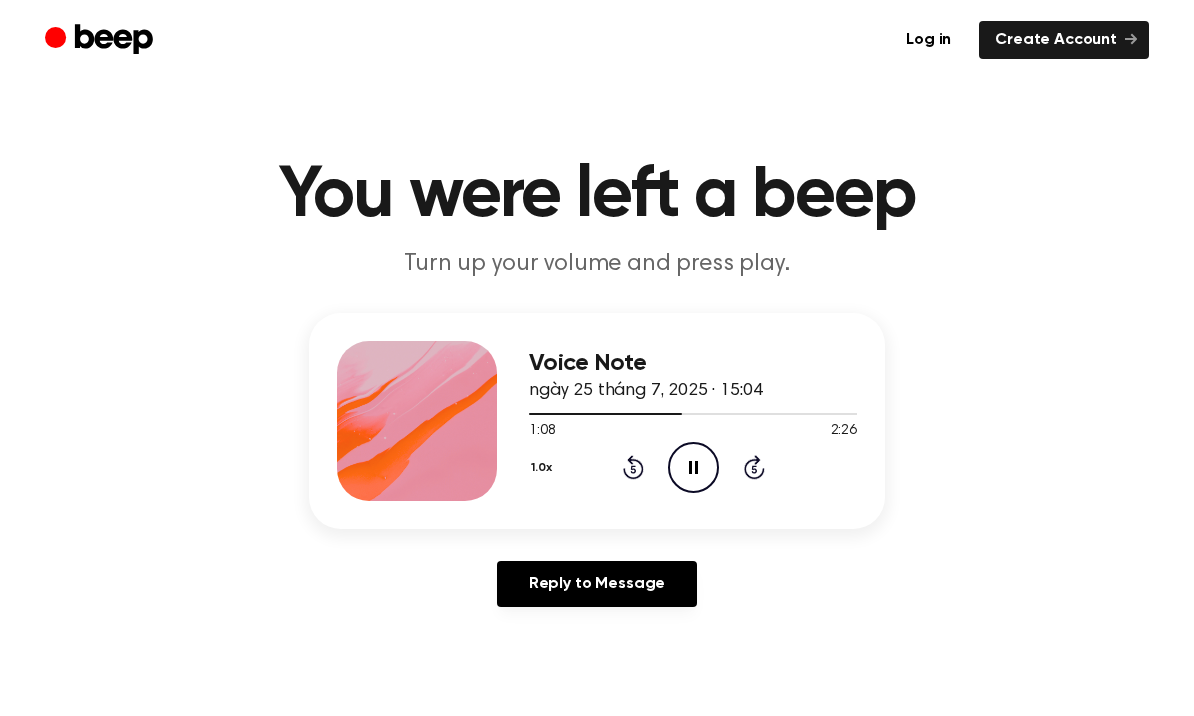 click on "1.0x Rewind 5 seconds Pause Audio Skip 5 seconds" at bounding box center (693, 467) 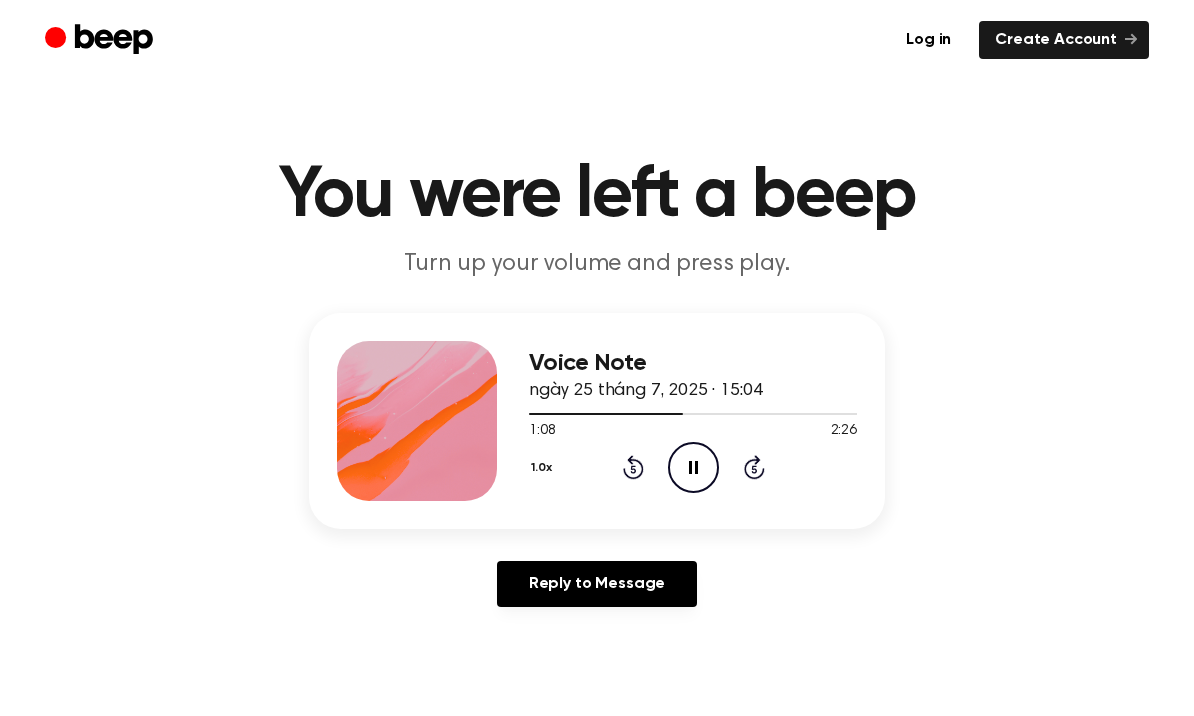 click 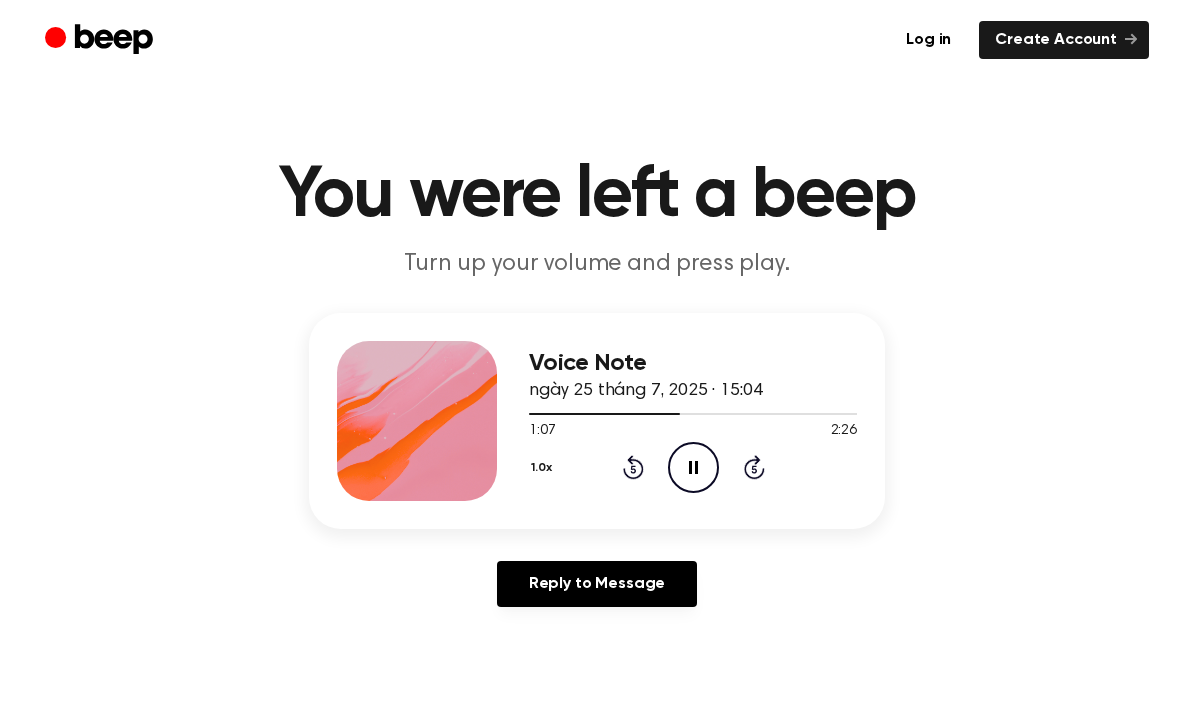 click on "Pause Audio" 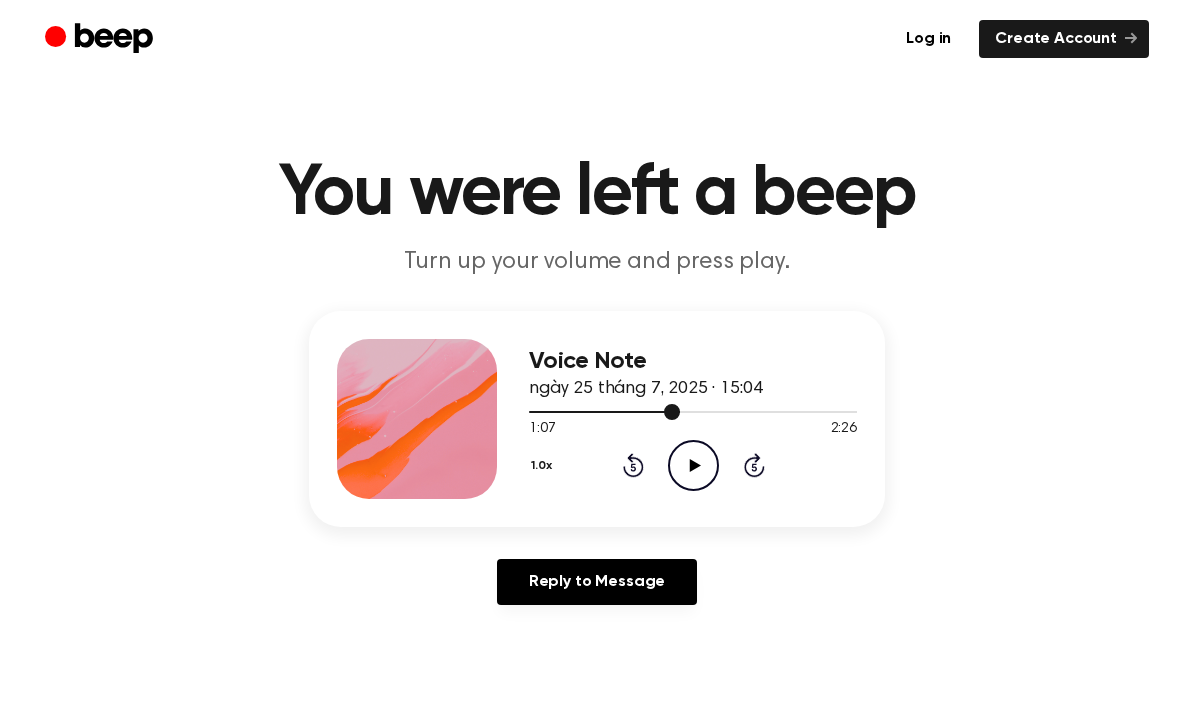 click at bounding box center (693, 413) 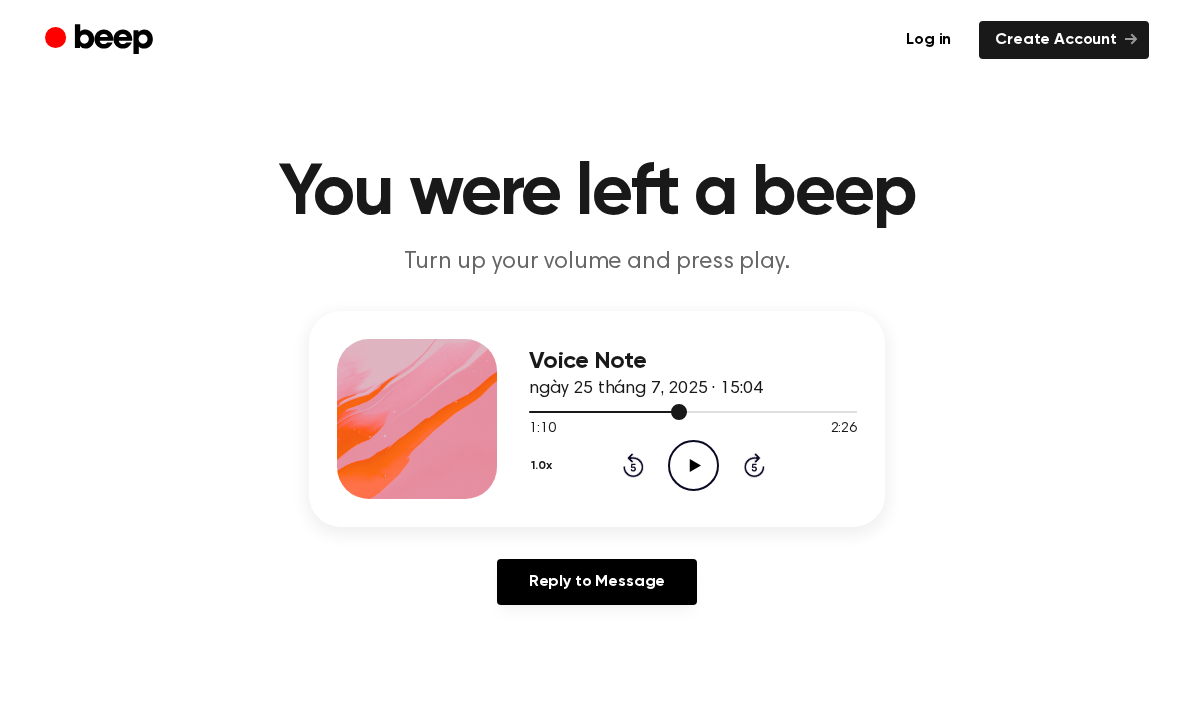 click at bounding box center (693, 411) 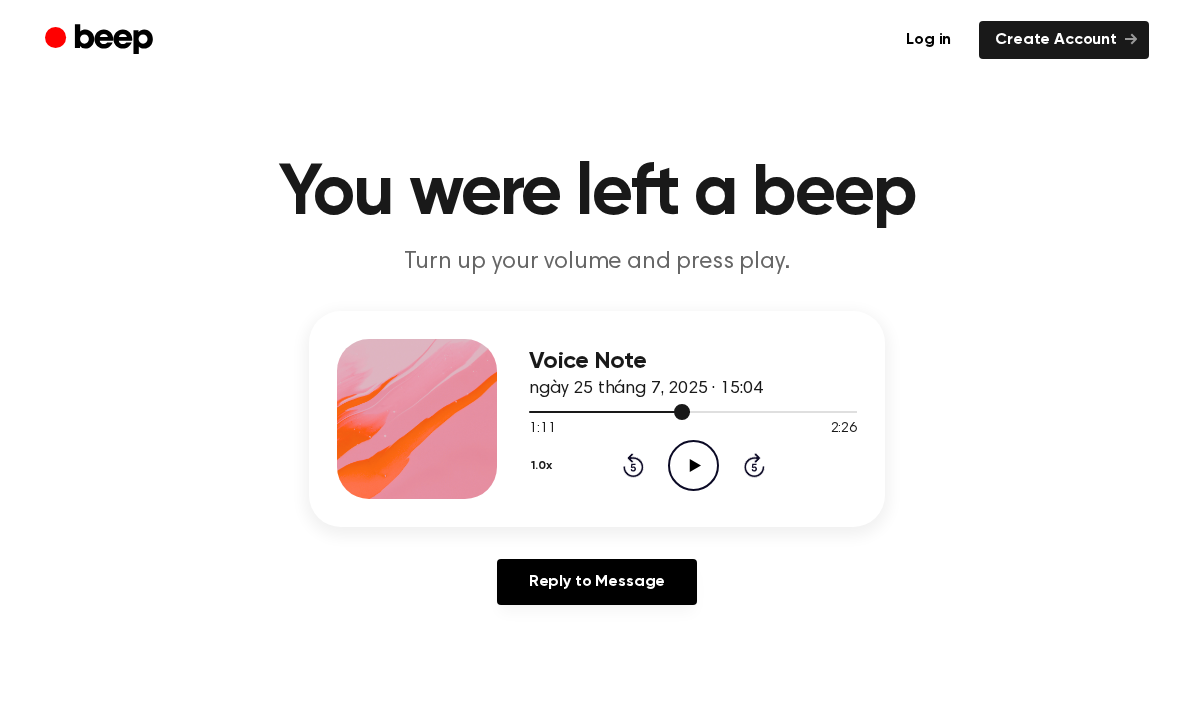 scroll, scrollTop: 4, scrollLeft: 0, axis: vertical 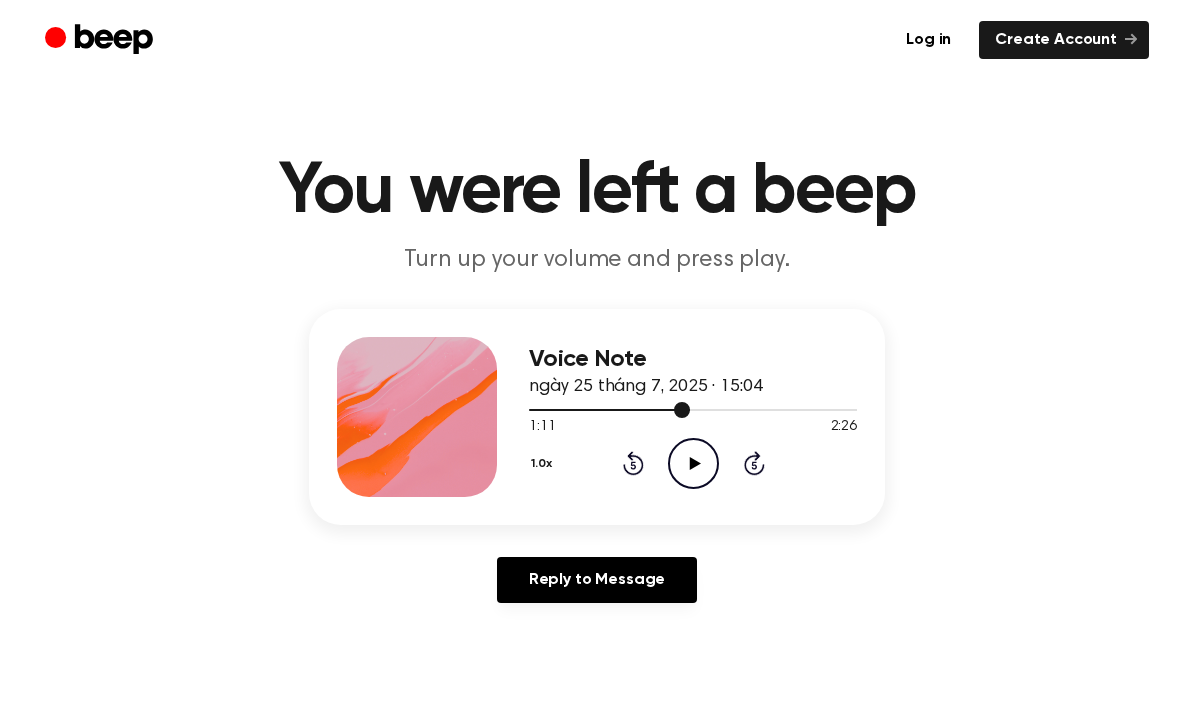 click on "Voice Note ngày 25 tháng 7, 2025 · 15:04" at bounding box center (693, 373) 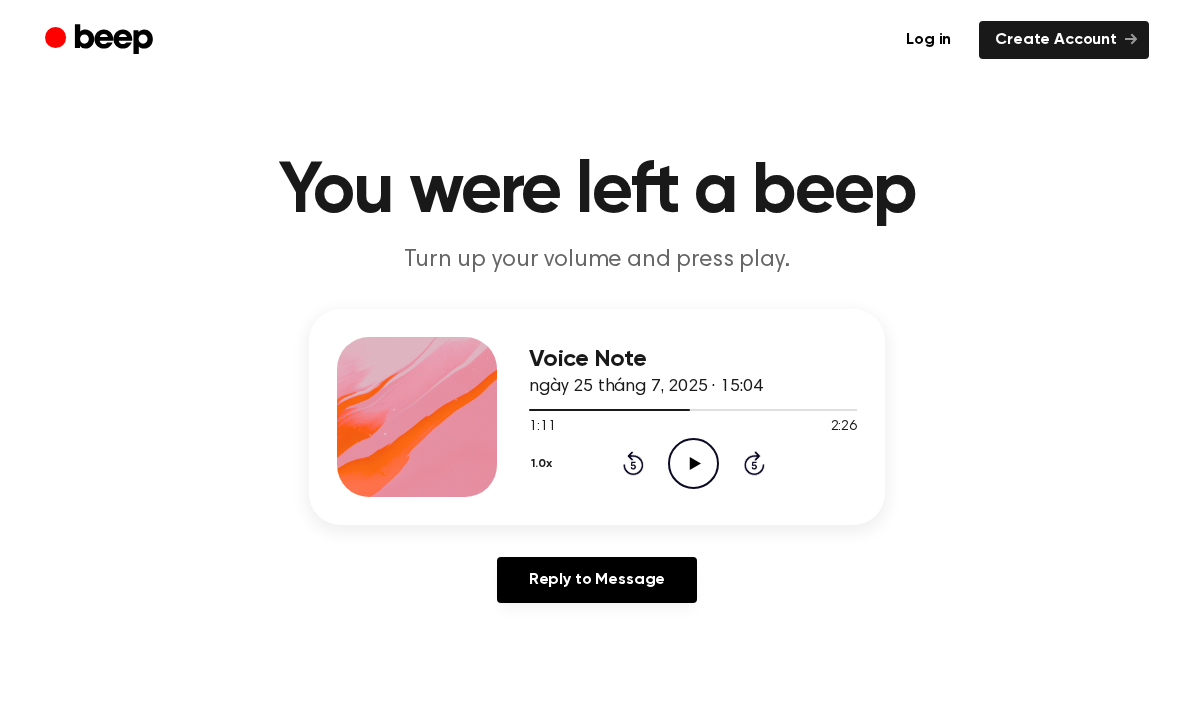 click at bounding box center (682, 410) 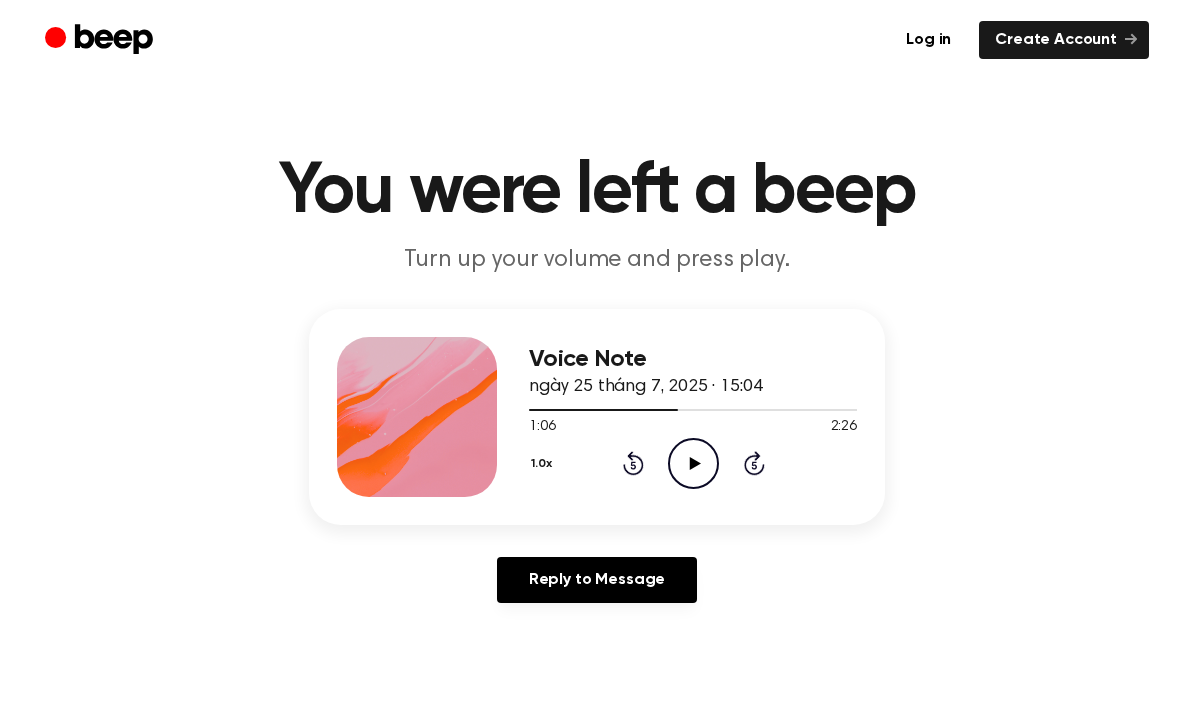 click on "Play Audio" 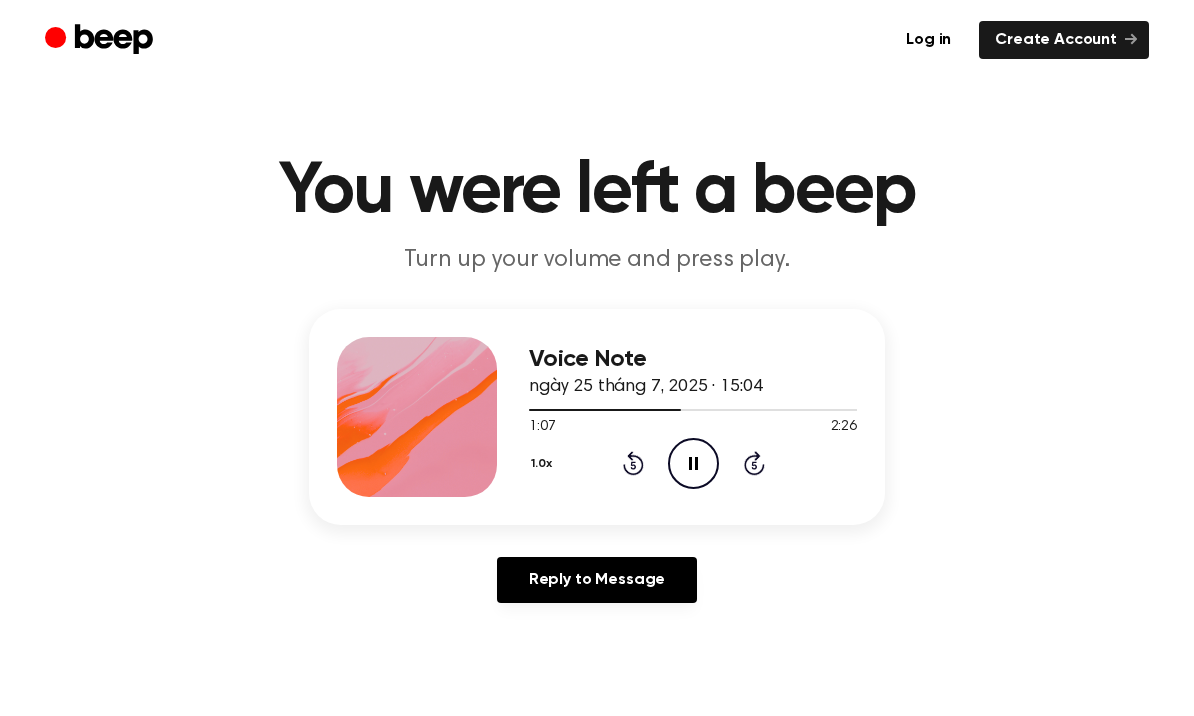 click on "Rewind 5 seconds" 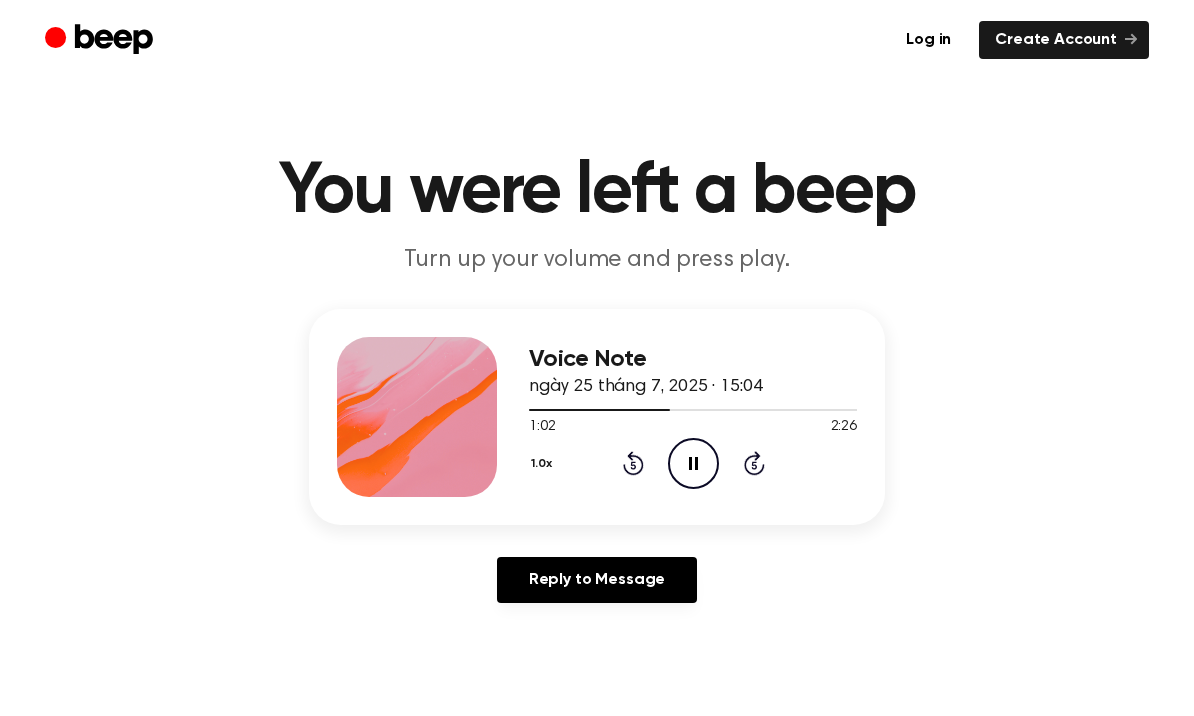 click 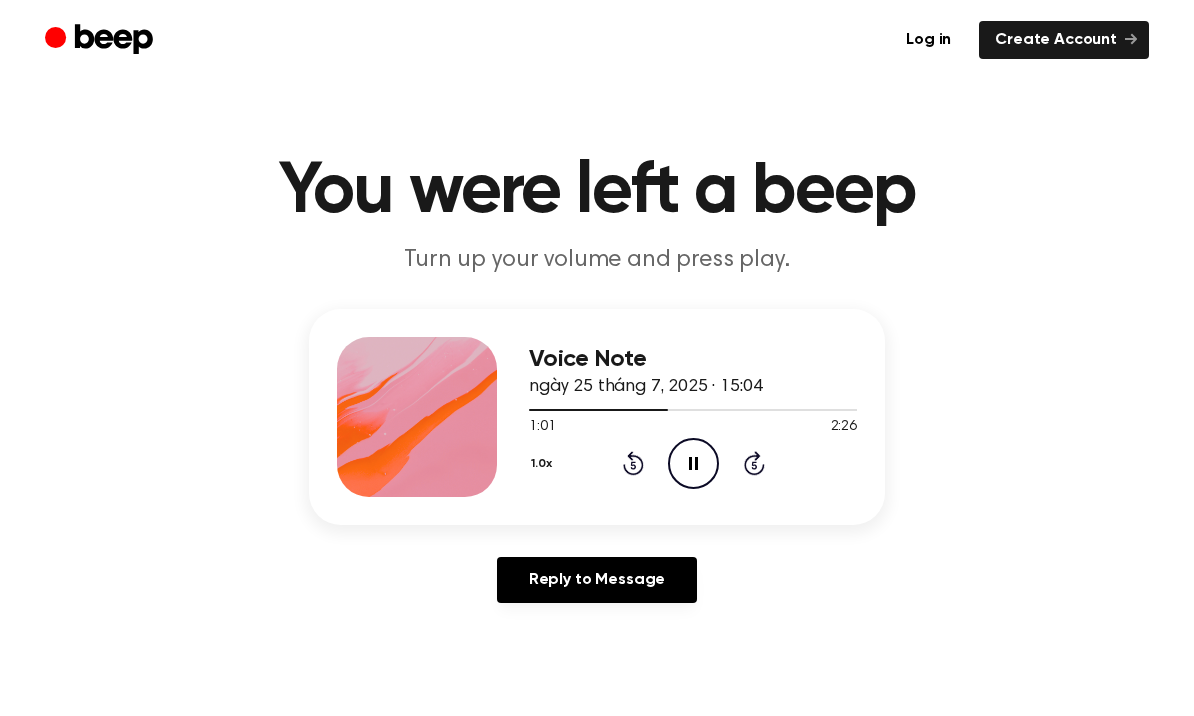 click 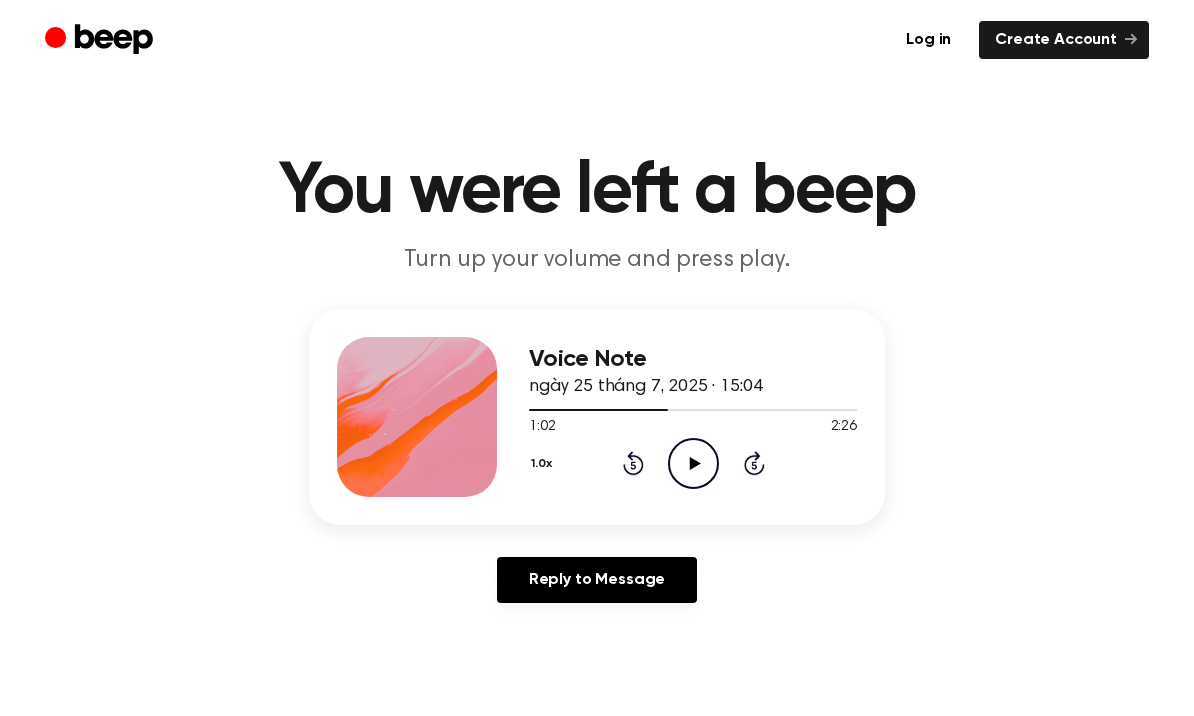 click on "Play Audio" 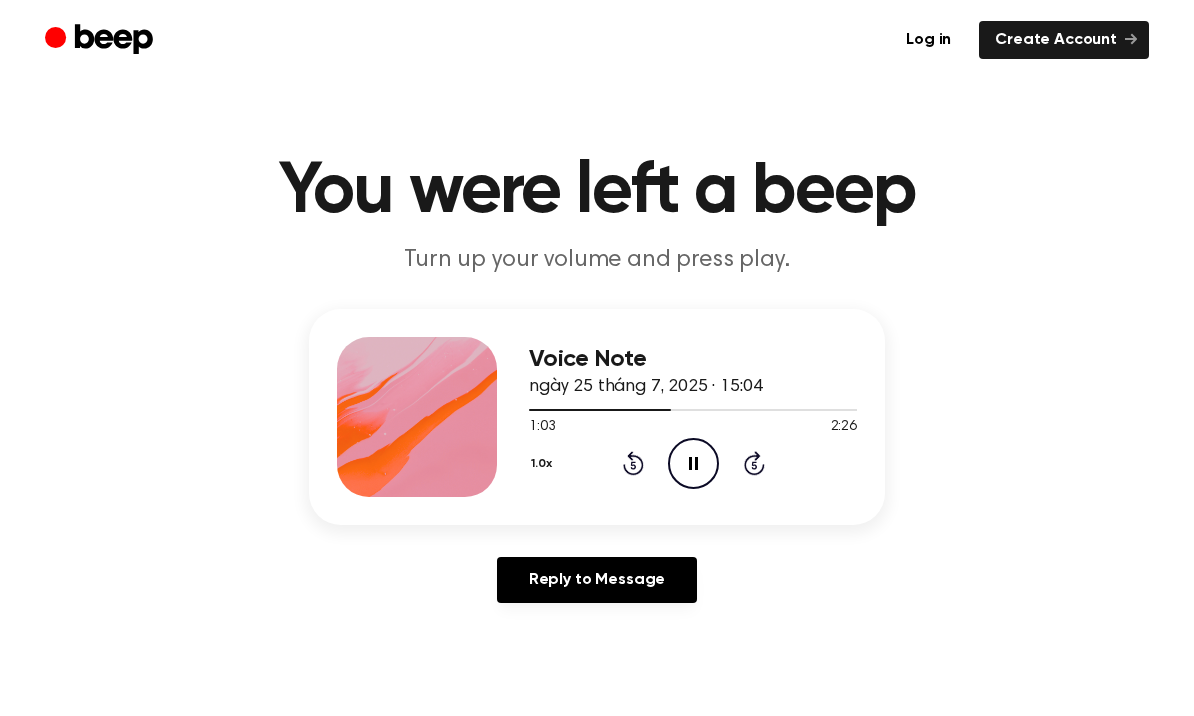 click on "Pause Audio" 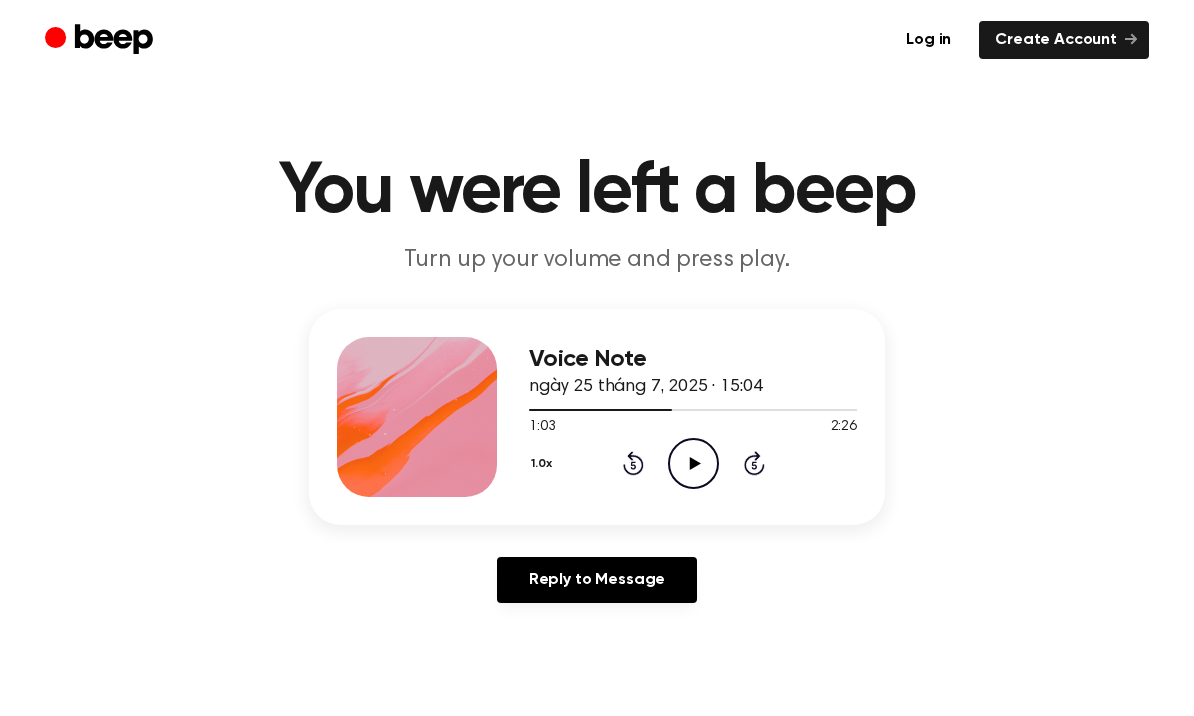 click on "Play Audio" 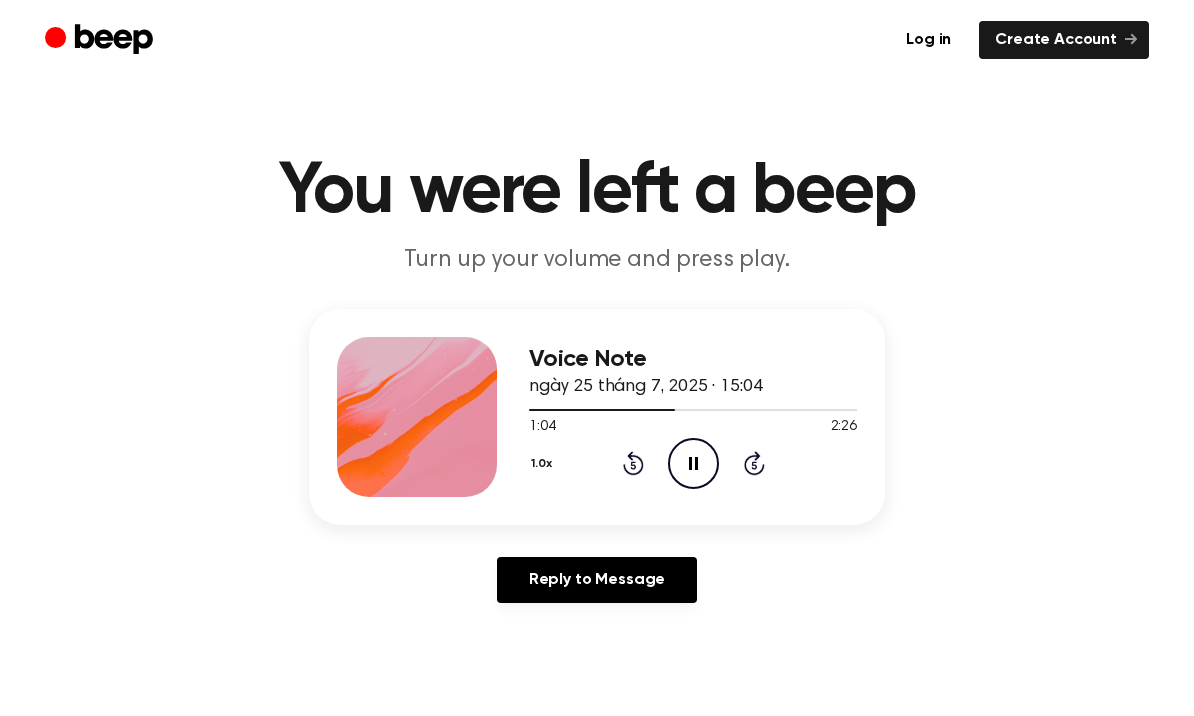 click on "Pause Audio" 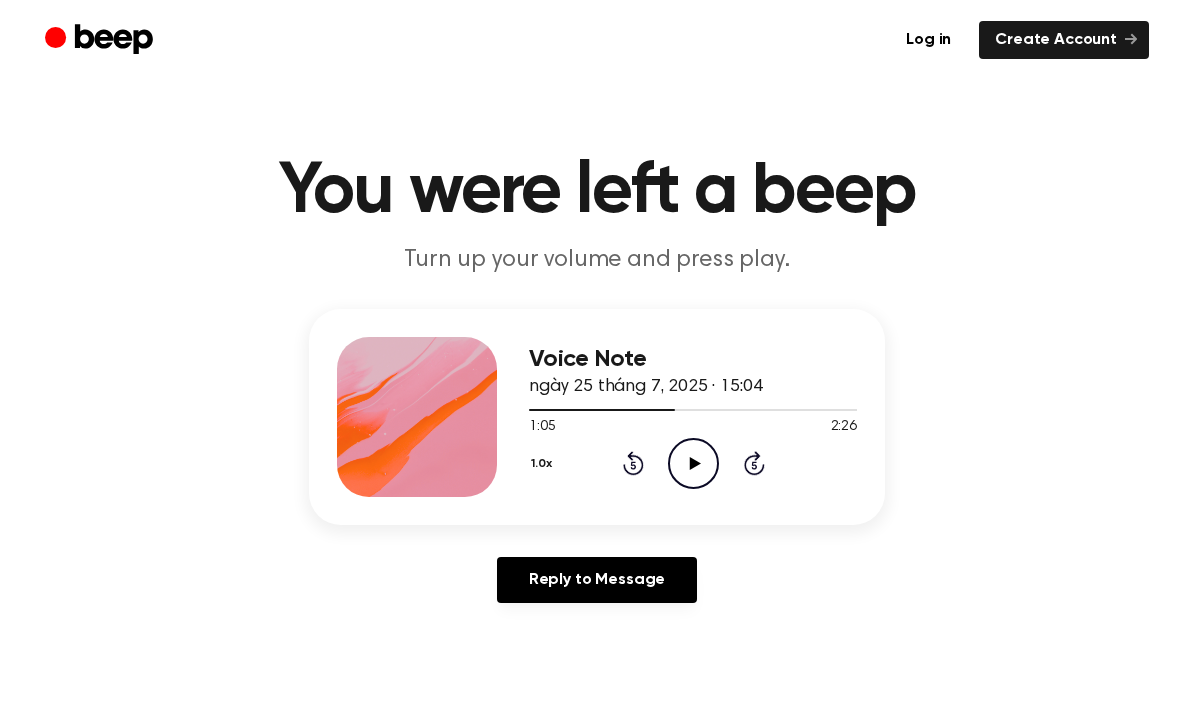 click on "Play Audio" 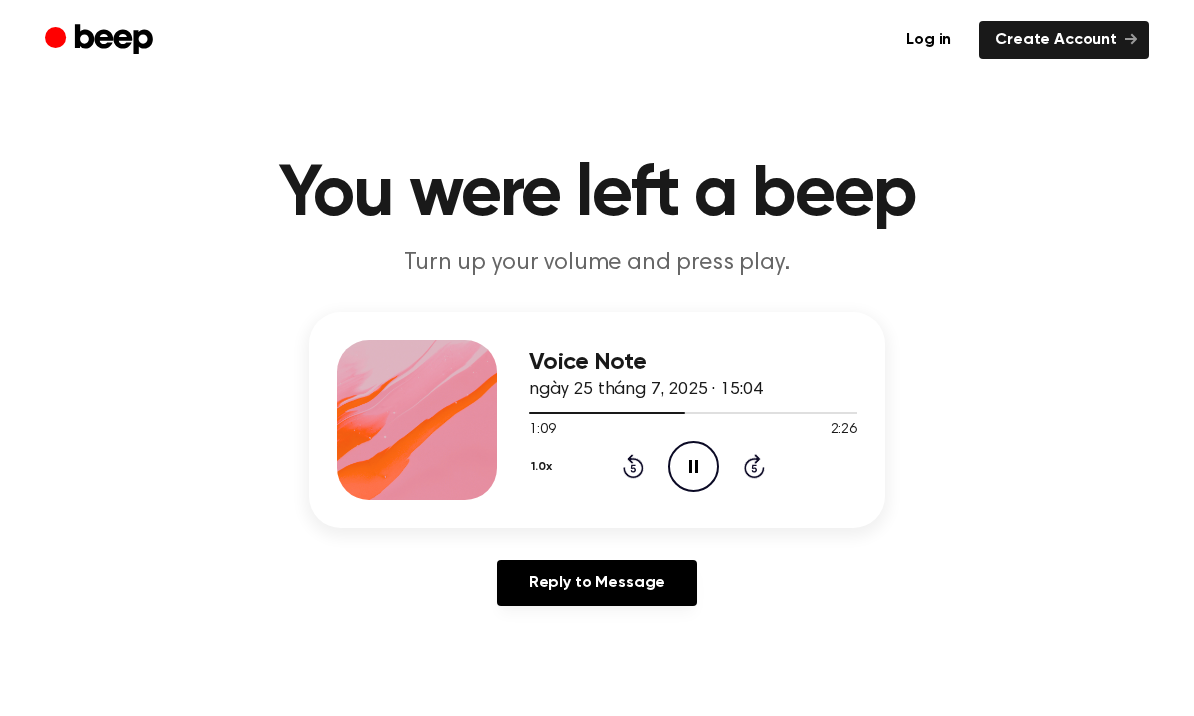 scroll, scrollTop: 0, scrollLeft: 0, axis: both 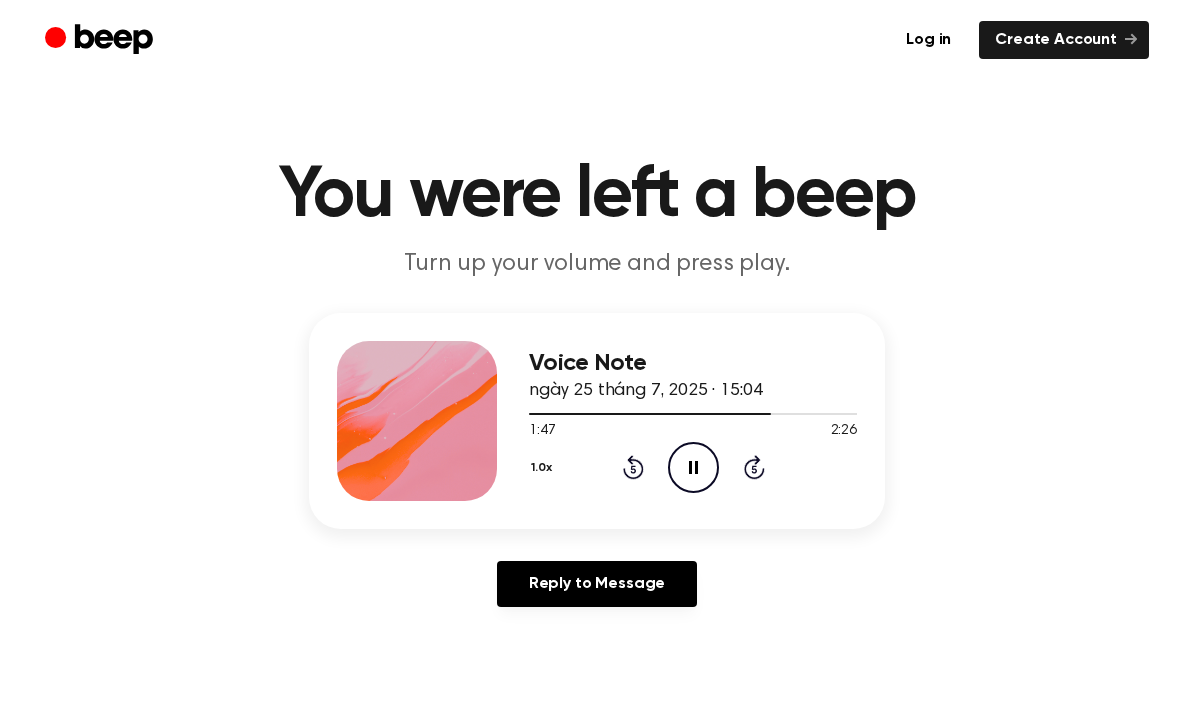 click on "Rewind 5 seconds" 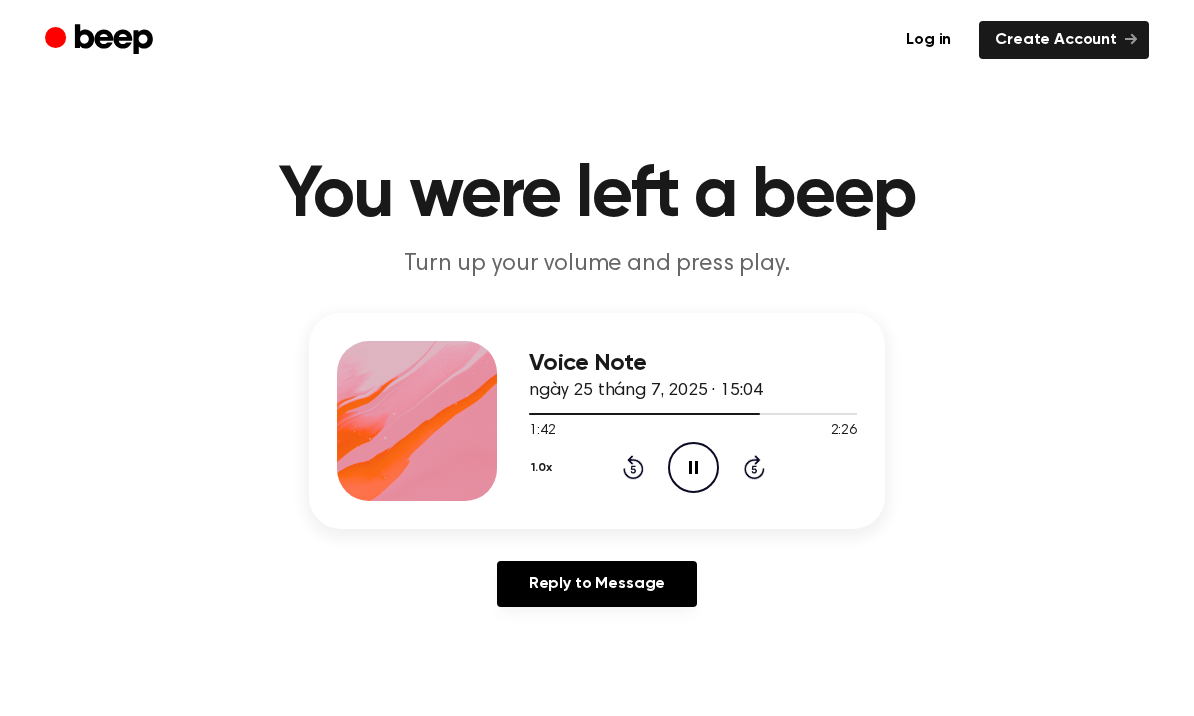click on "Rewind 5 seconds" 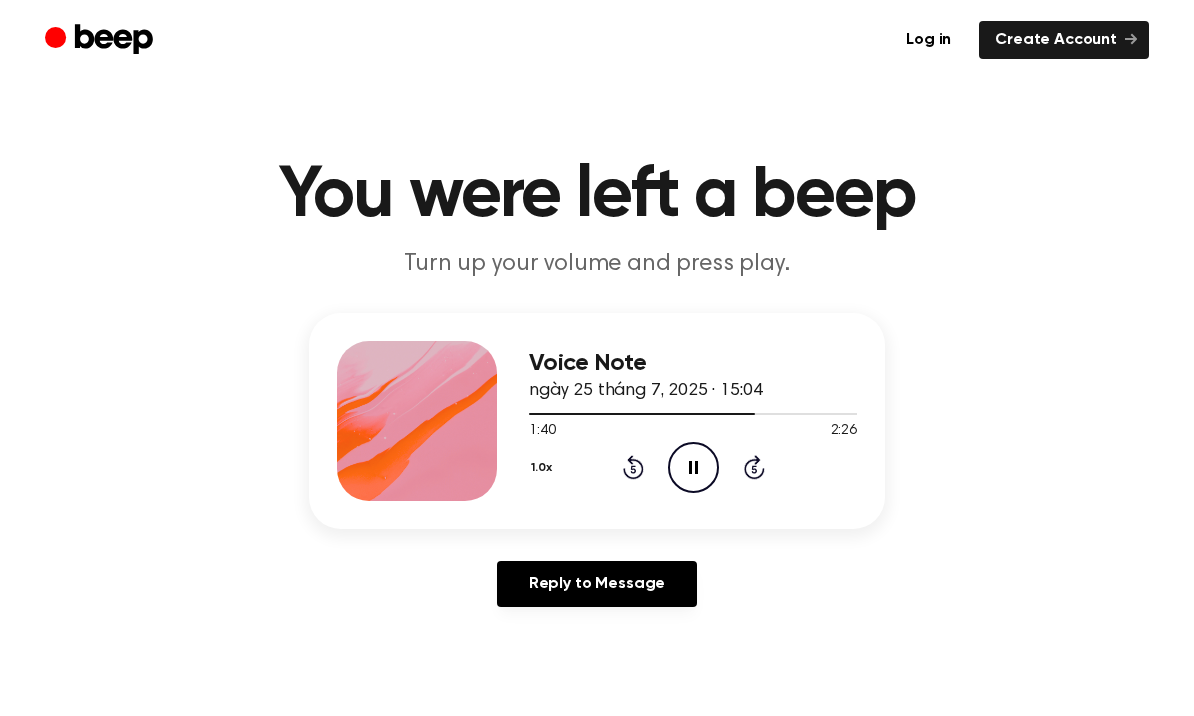 click on "Pause Audio" 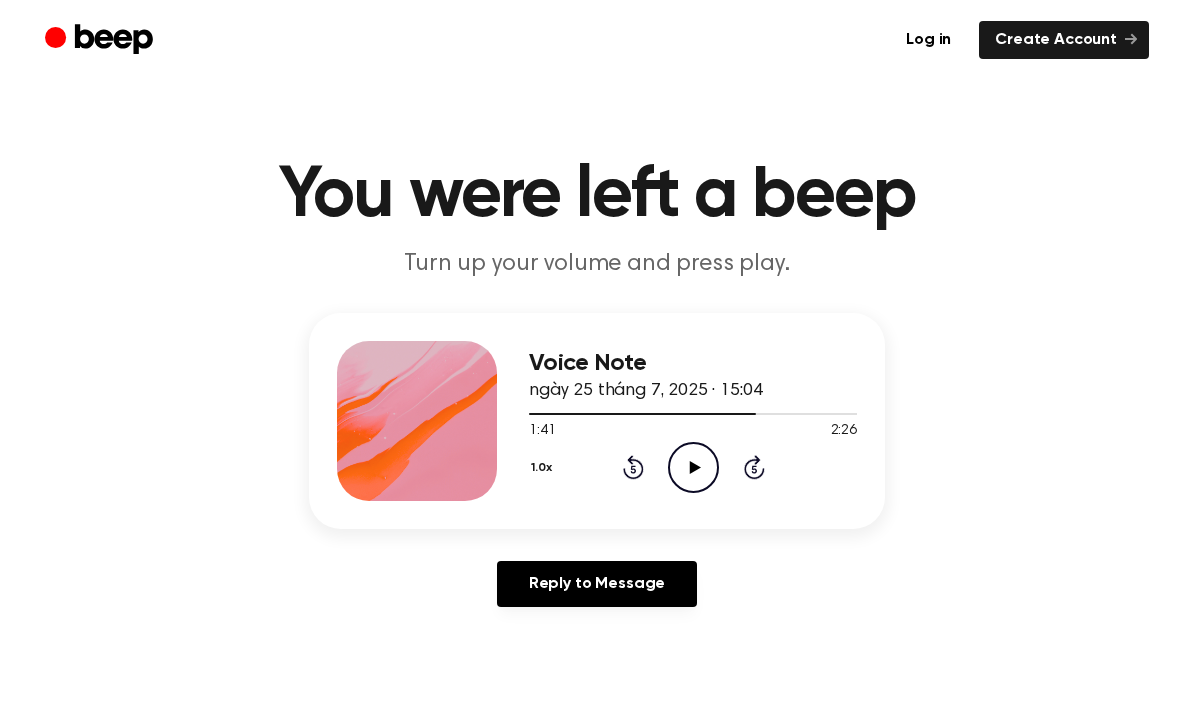 click 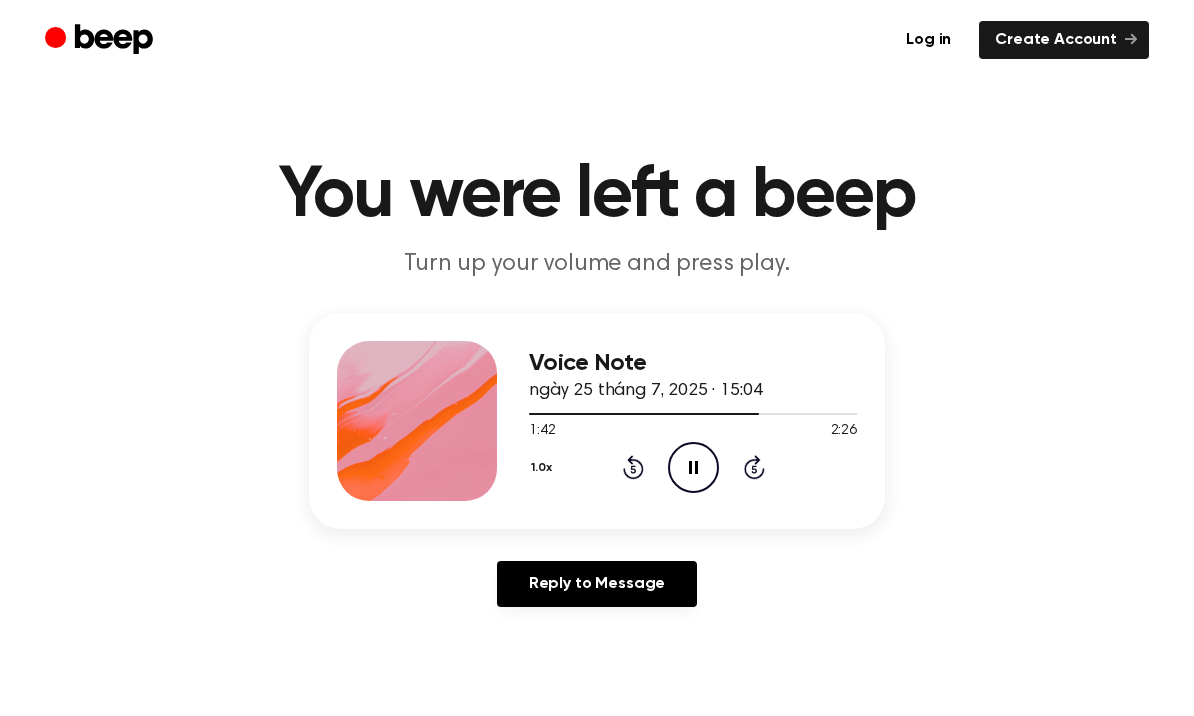 click on "Pause Audio" 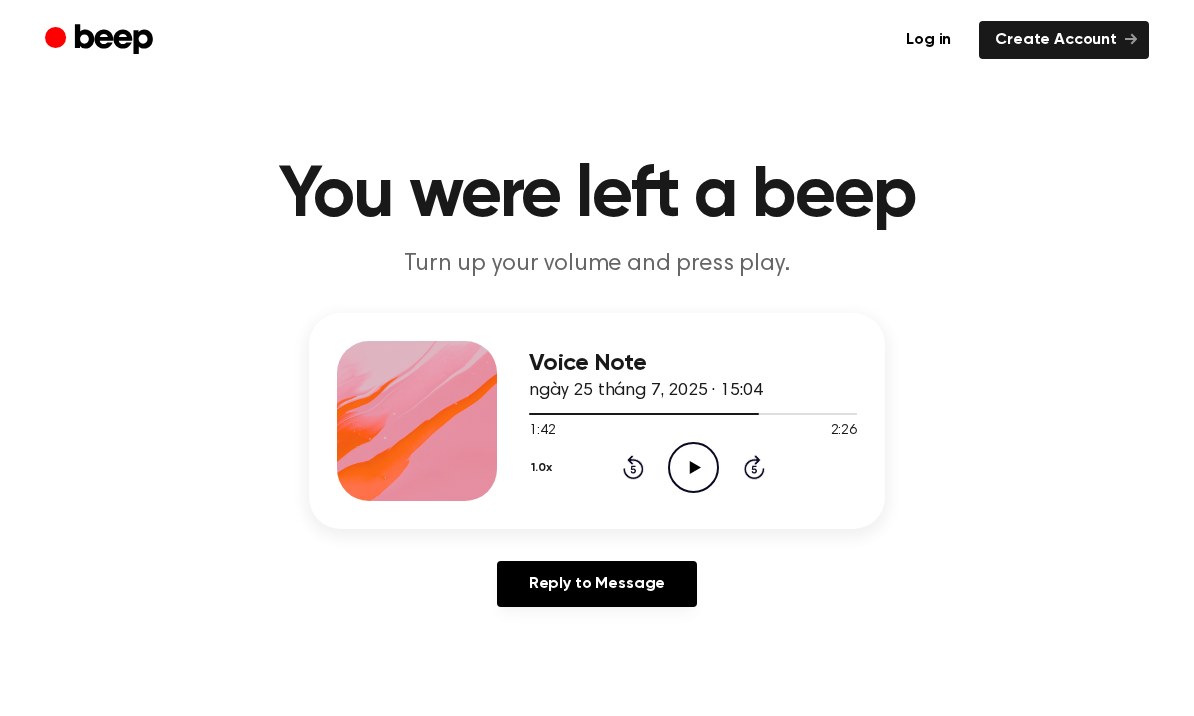 click 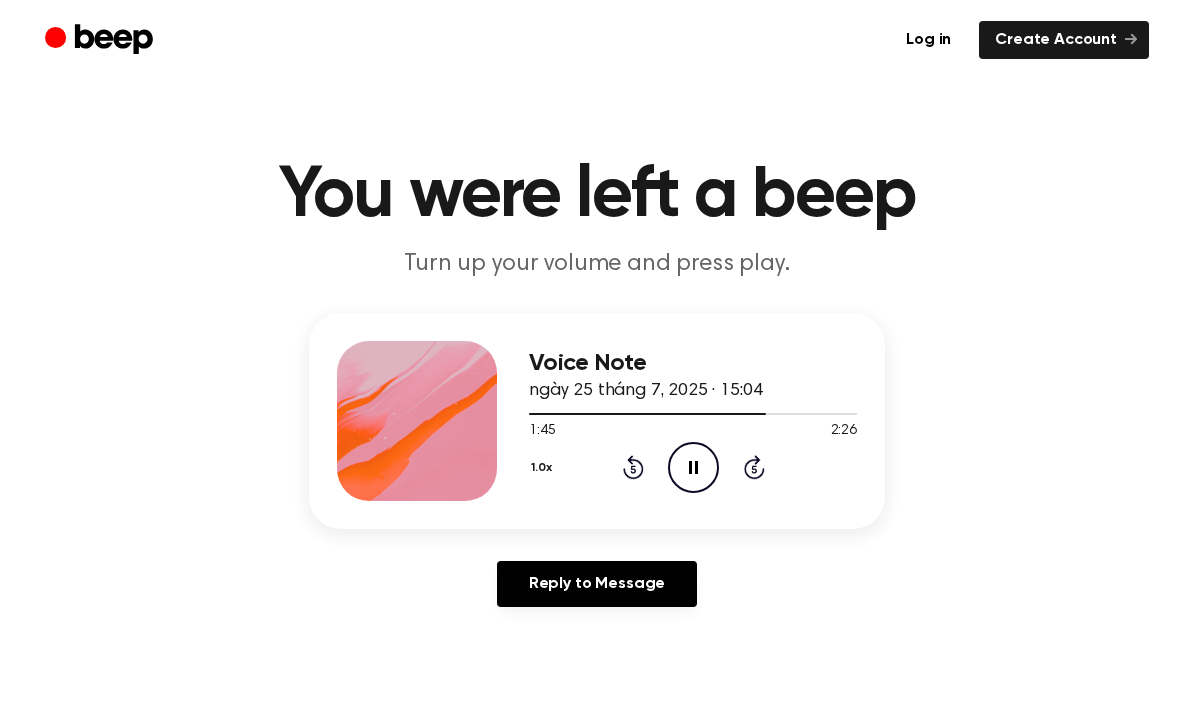 click 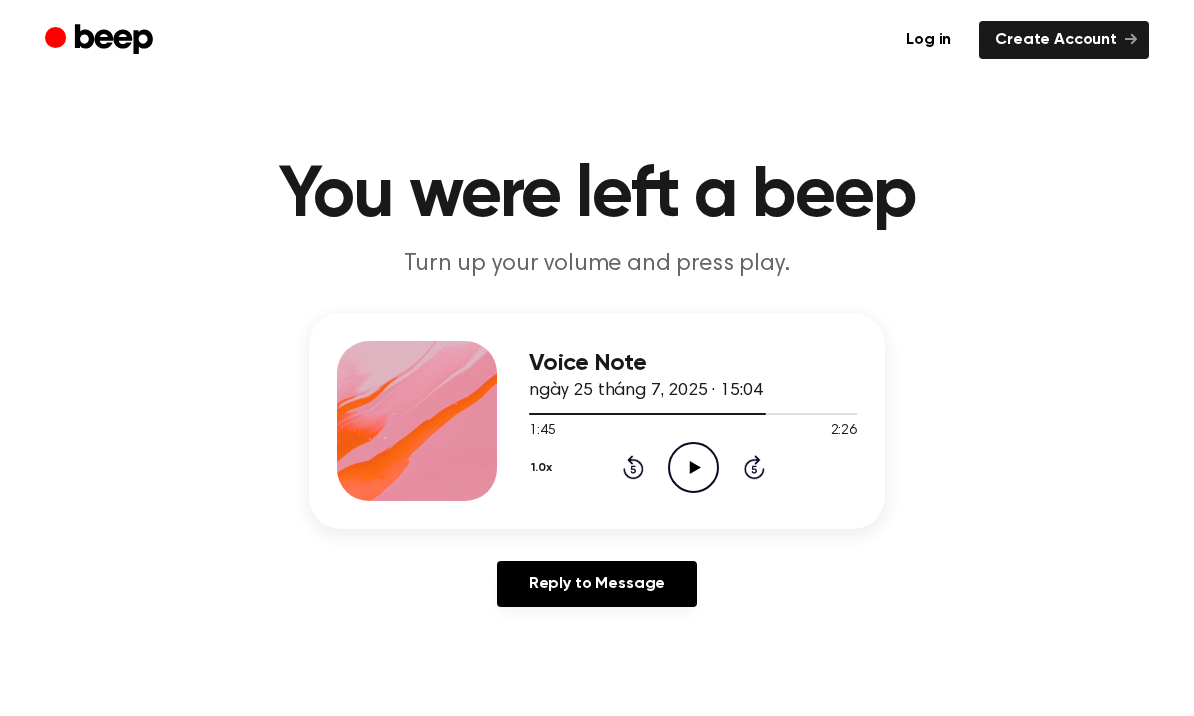 click 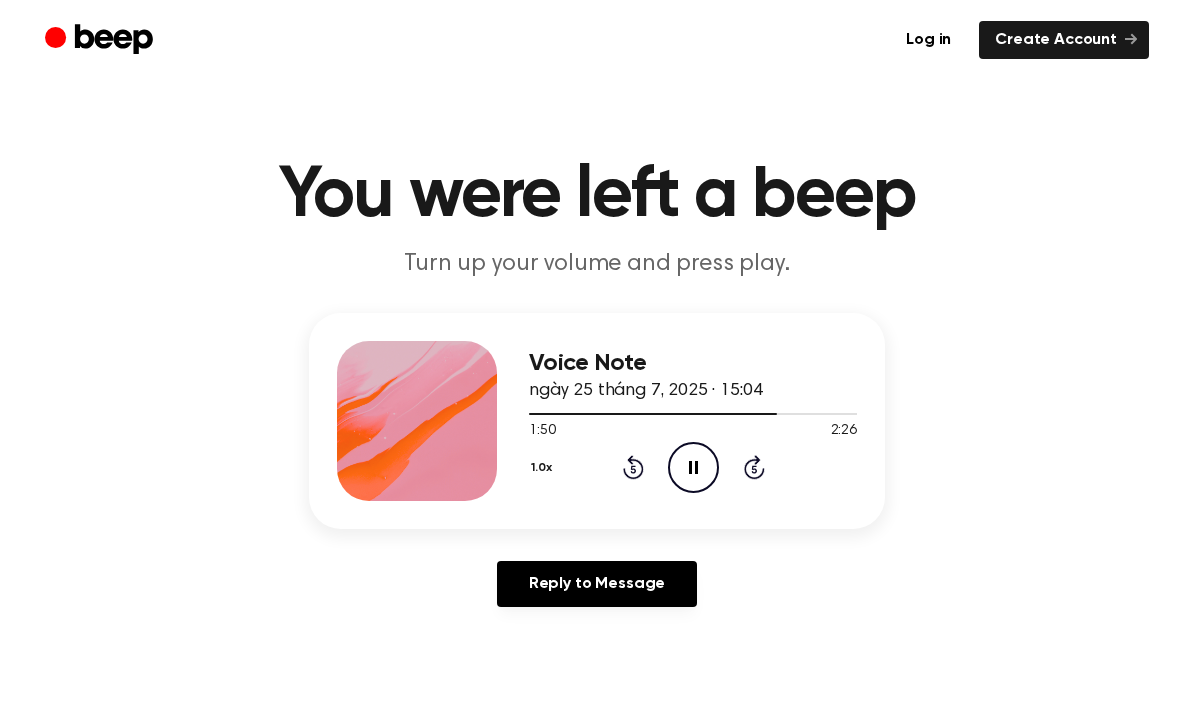 click 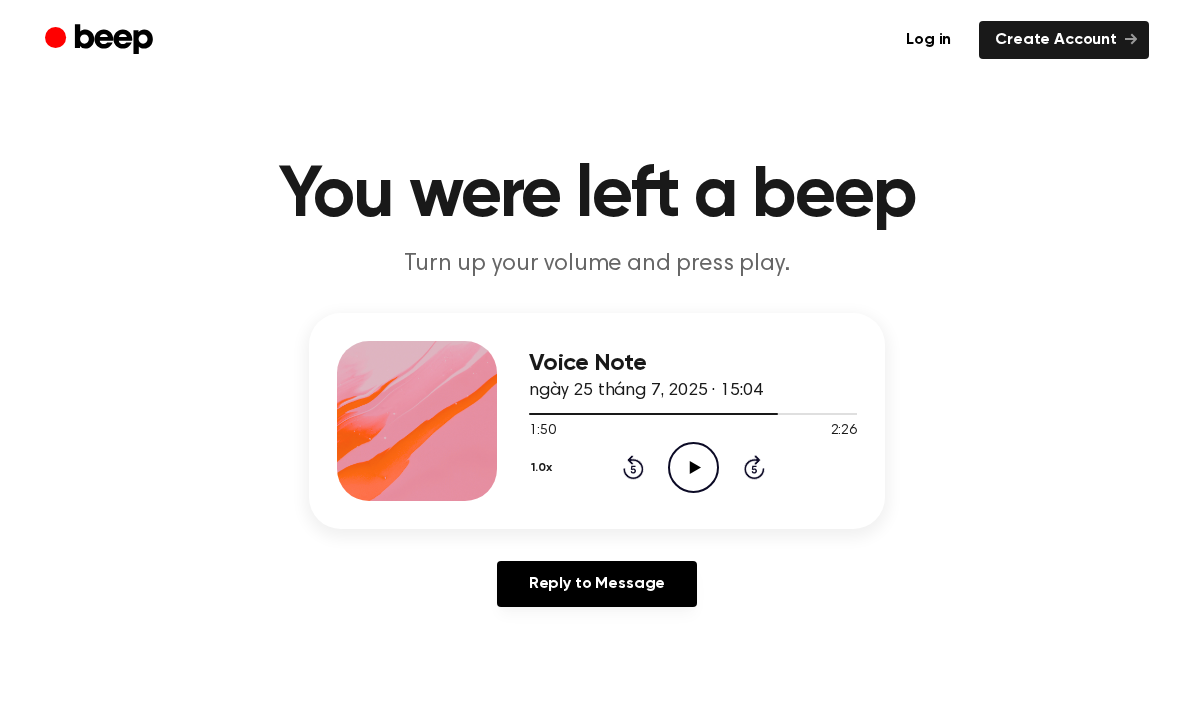 click 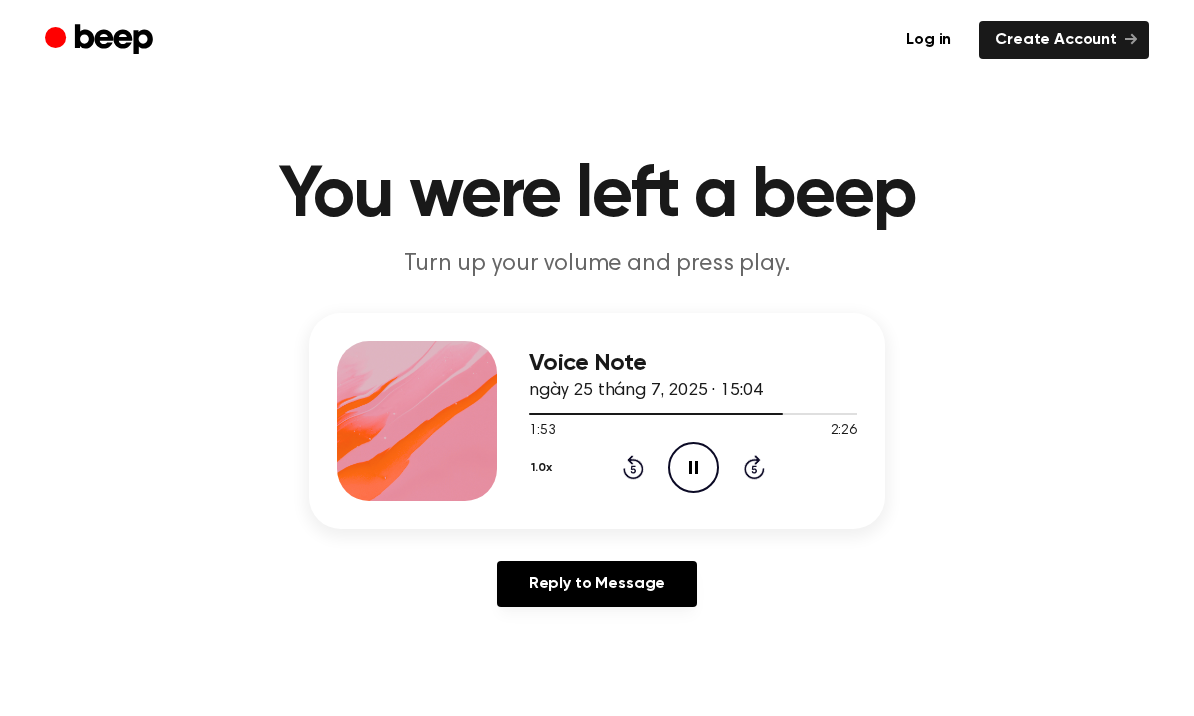 click on "Pause Audio" 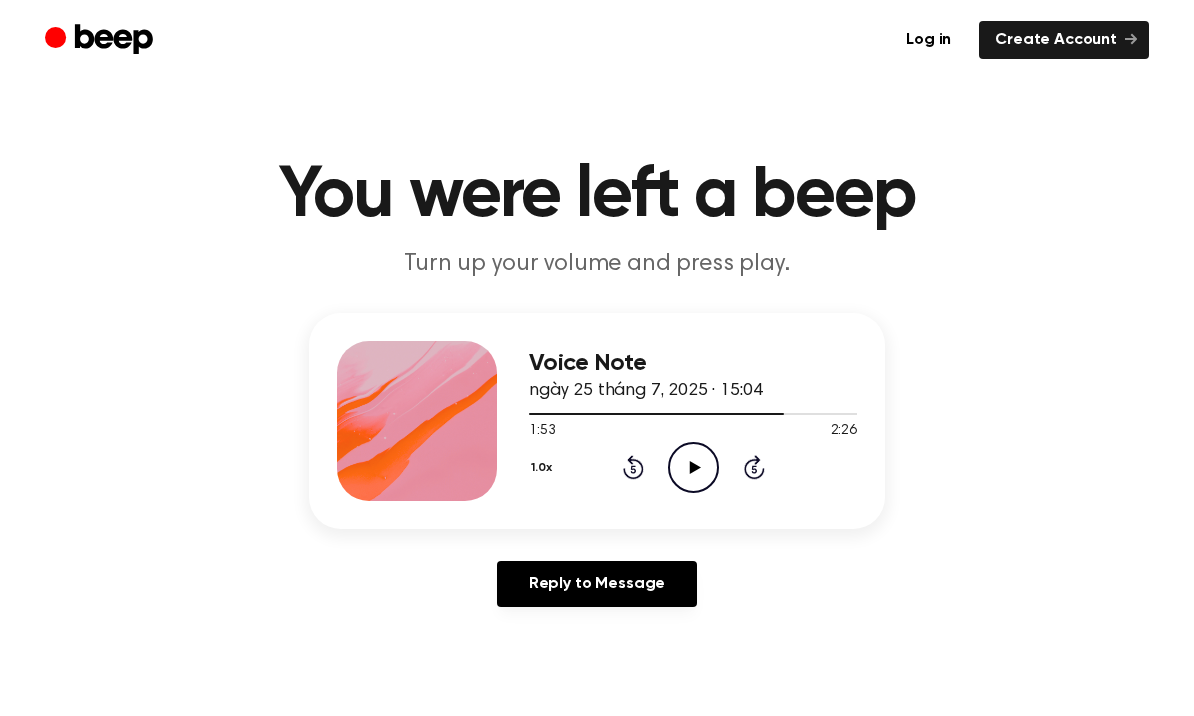 click on "Play Audio" 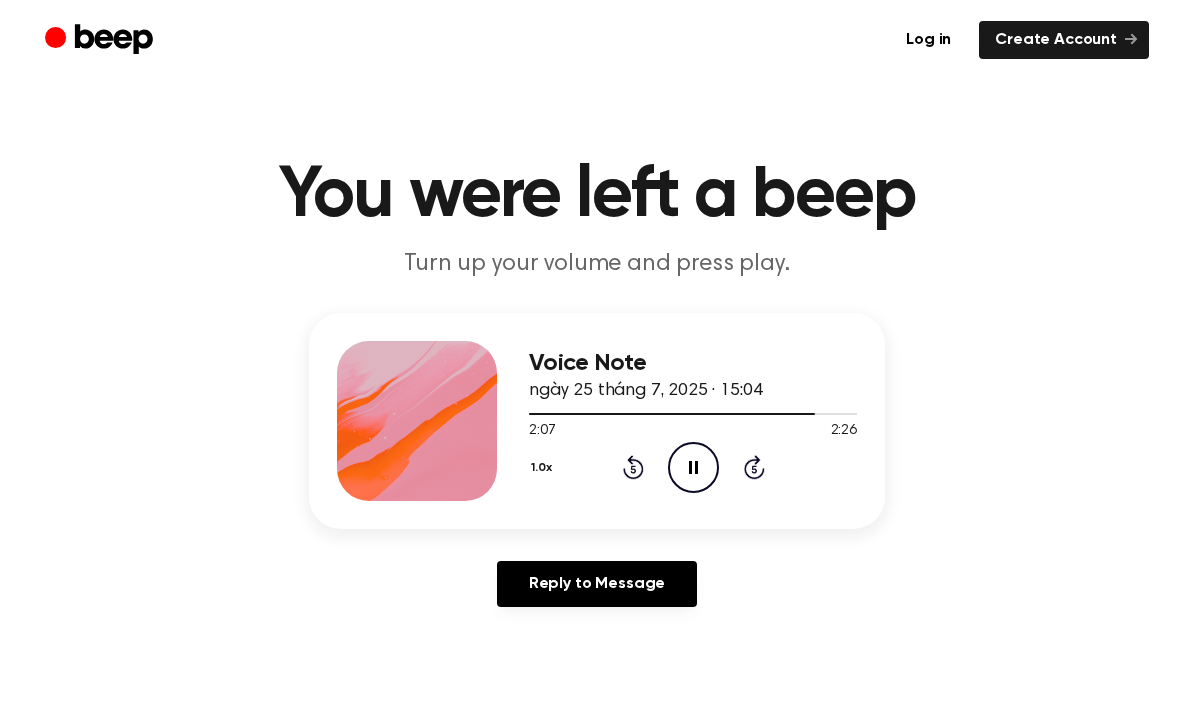 click on "Pause Audio" 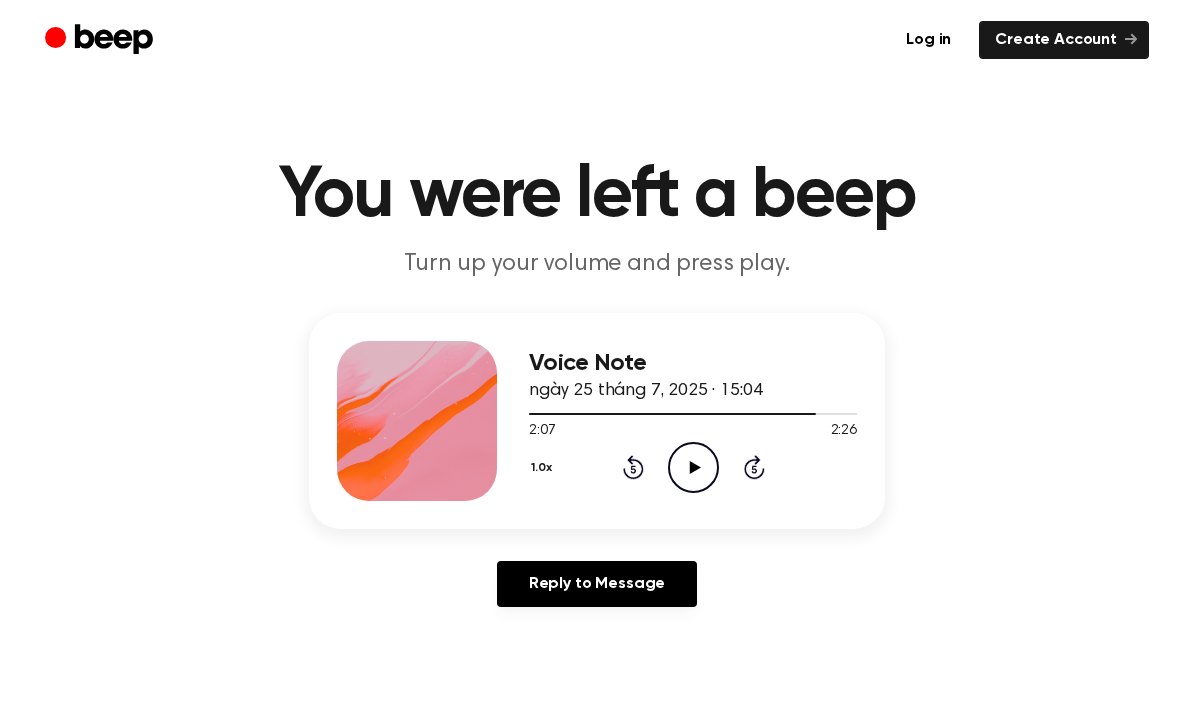 click 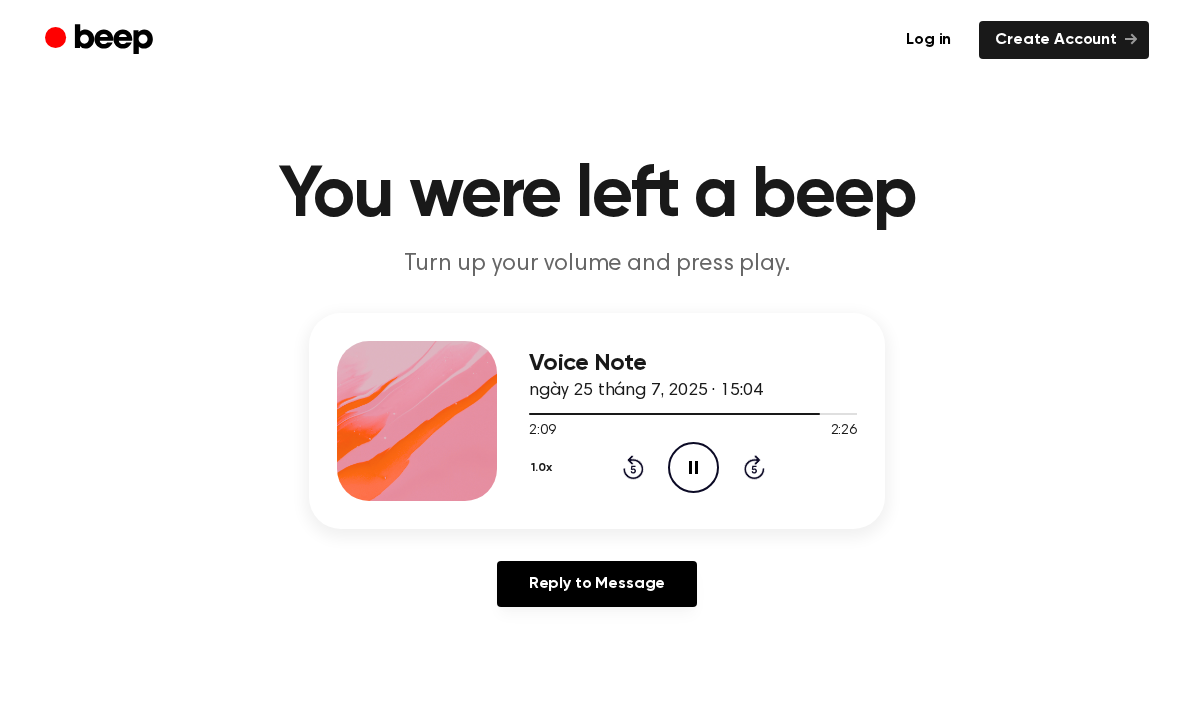 click on "Pause Audio" 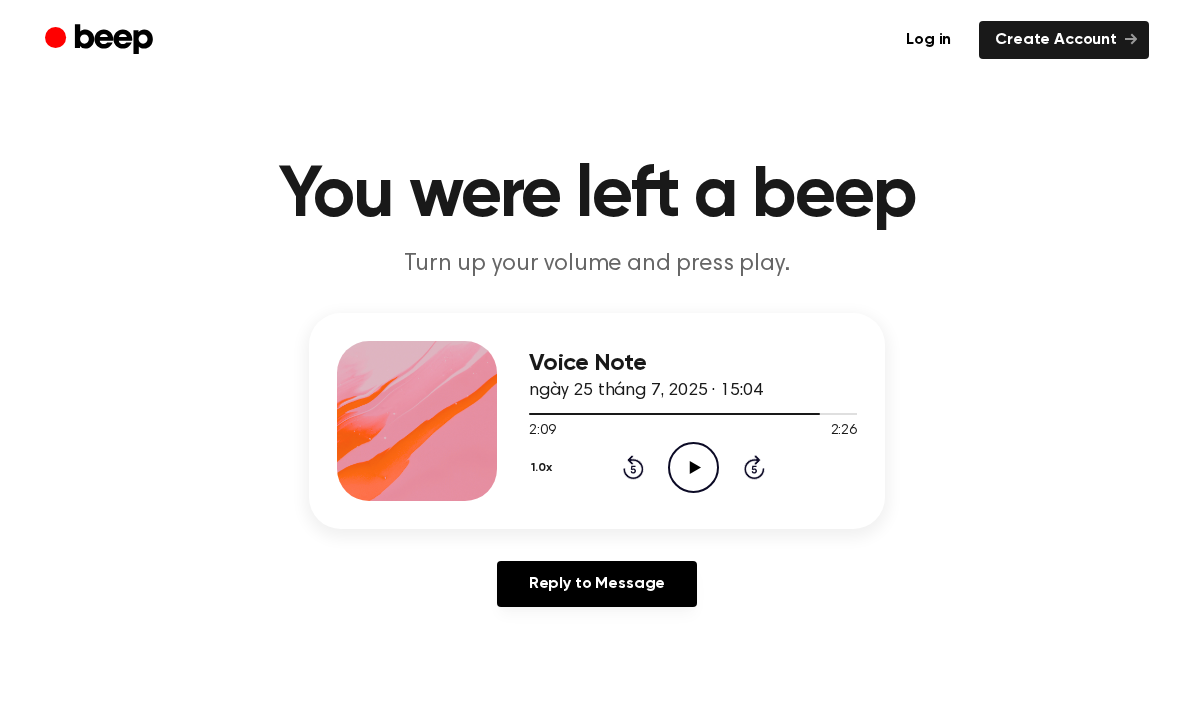 click on "Play Audio" 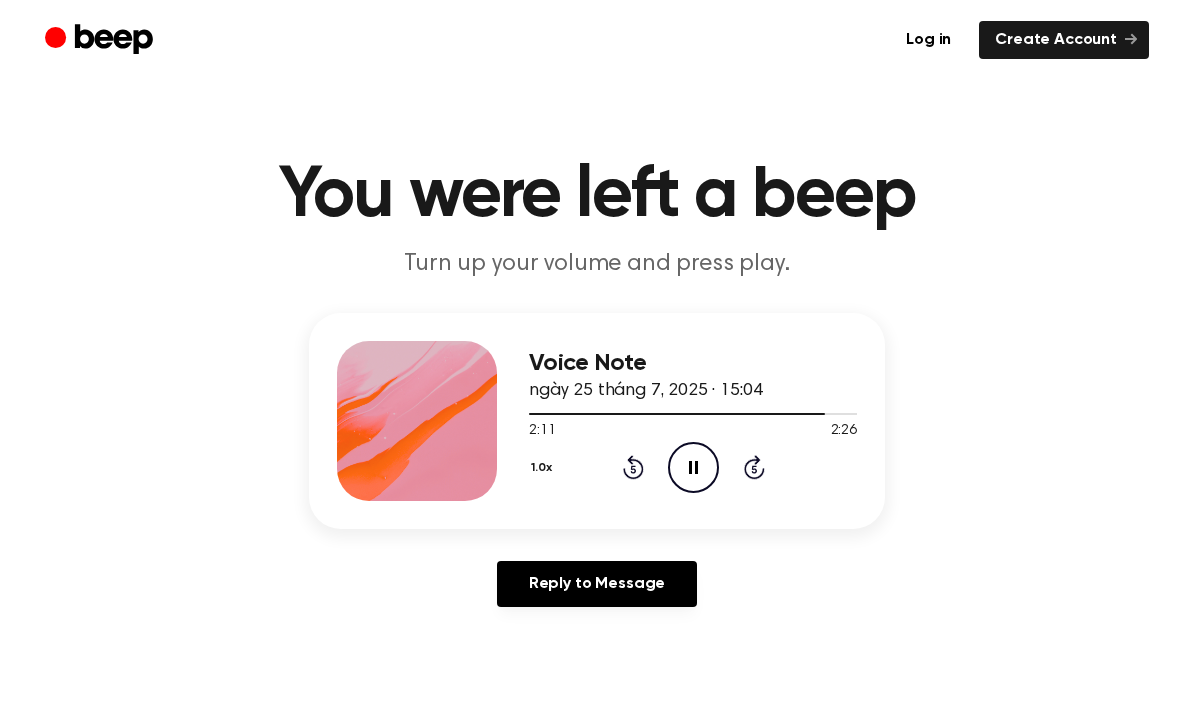 click on "Pause Audio" 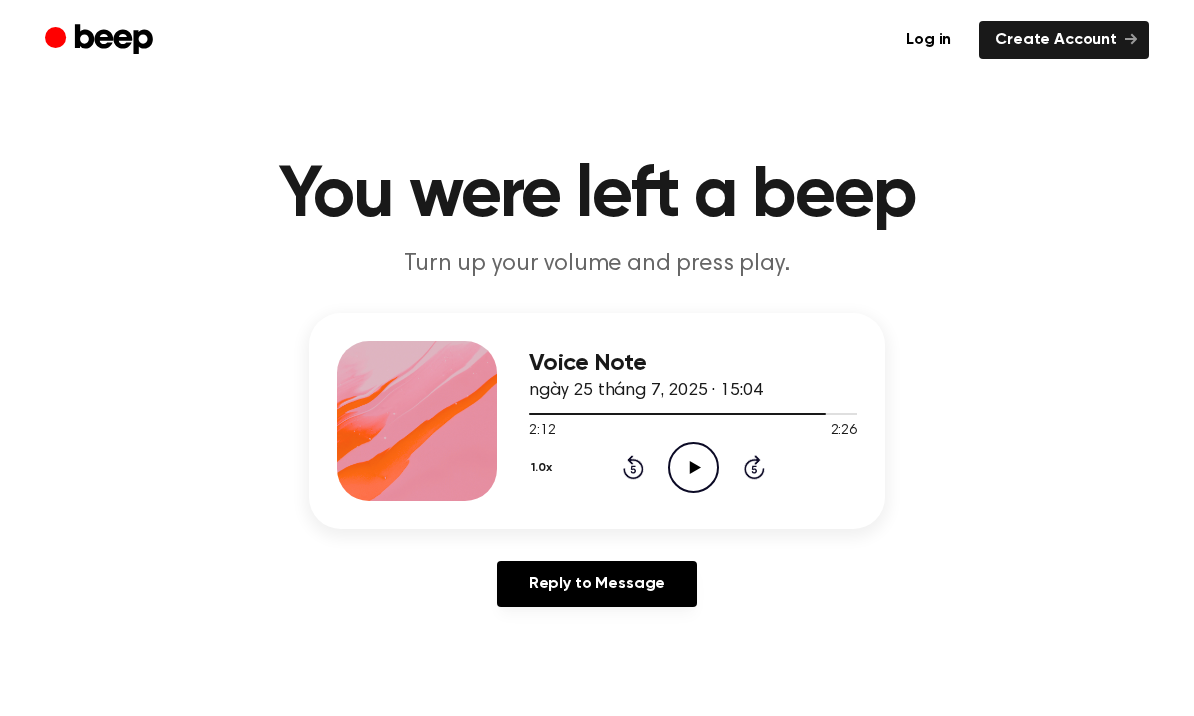 click 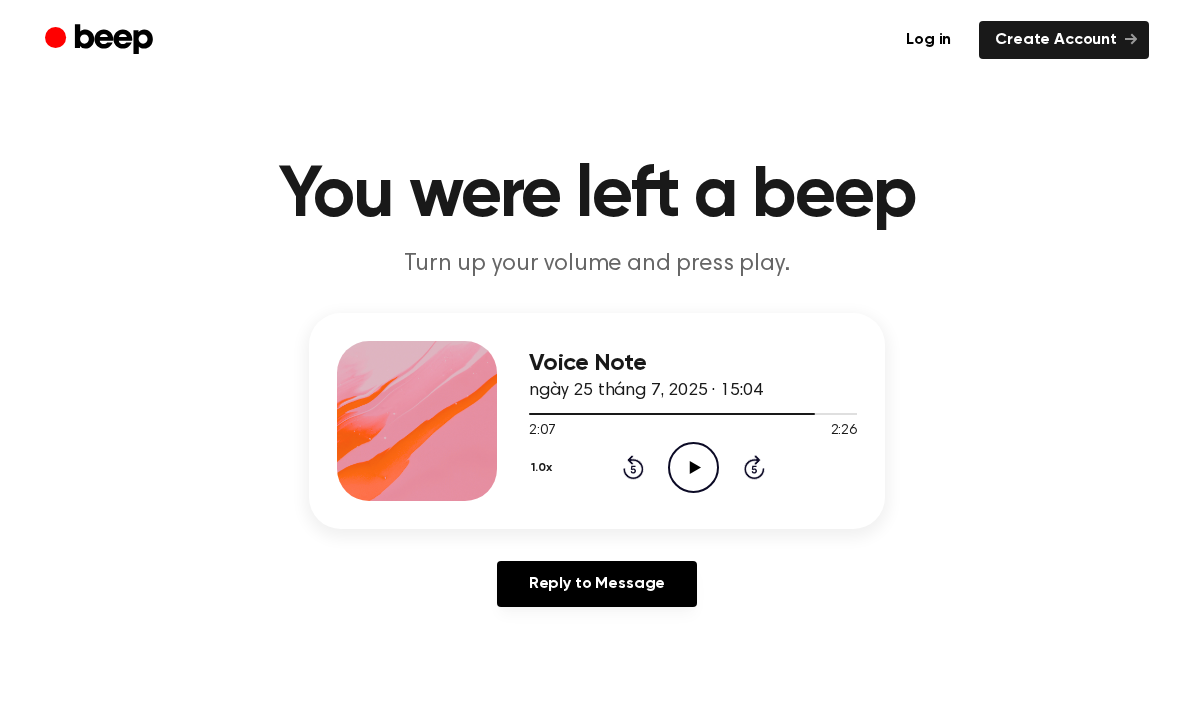 click on "Play Audio" 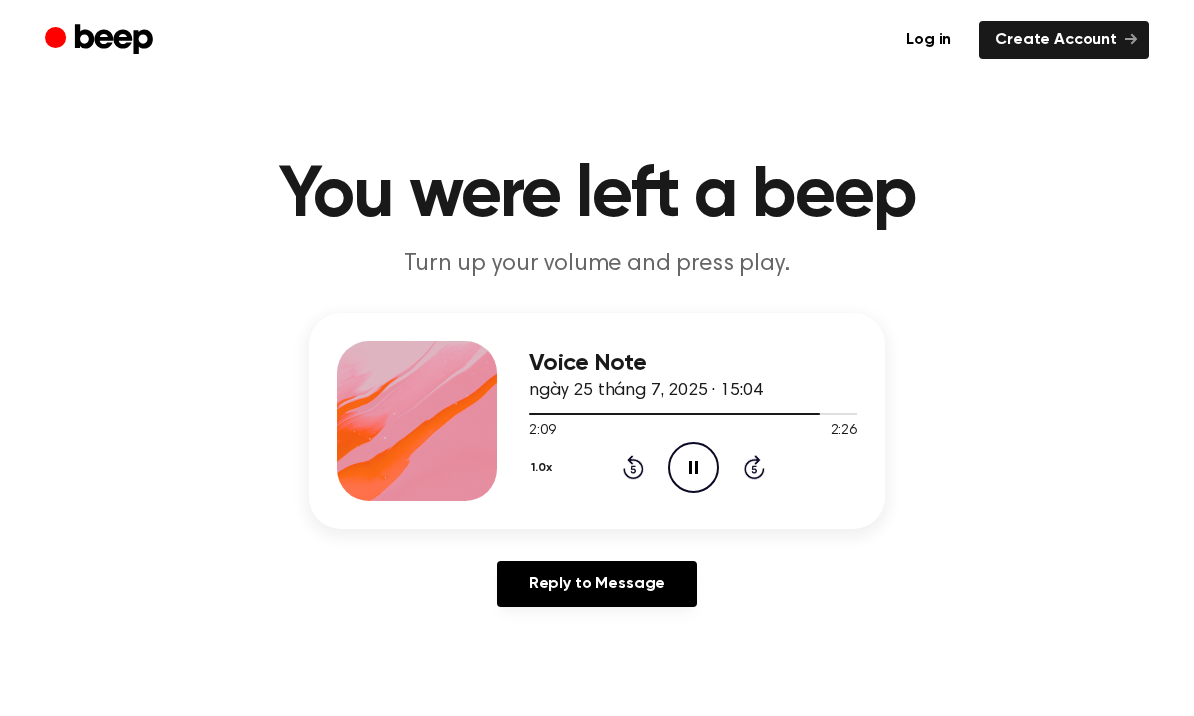 click on "Pause Audio" 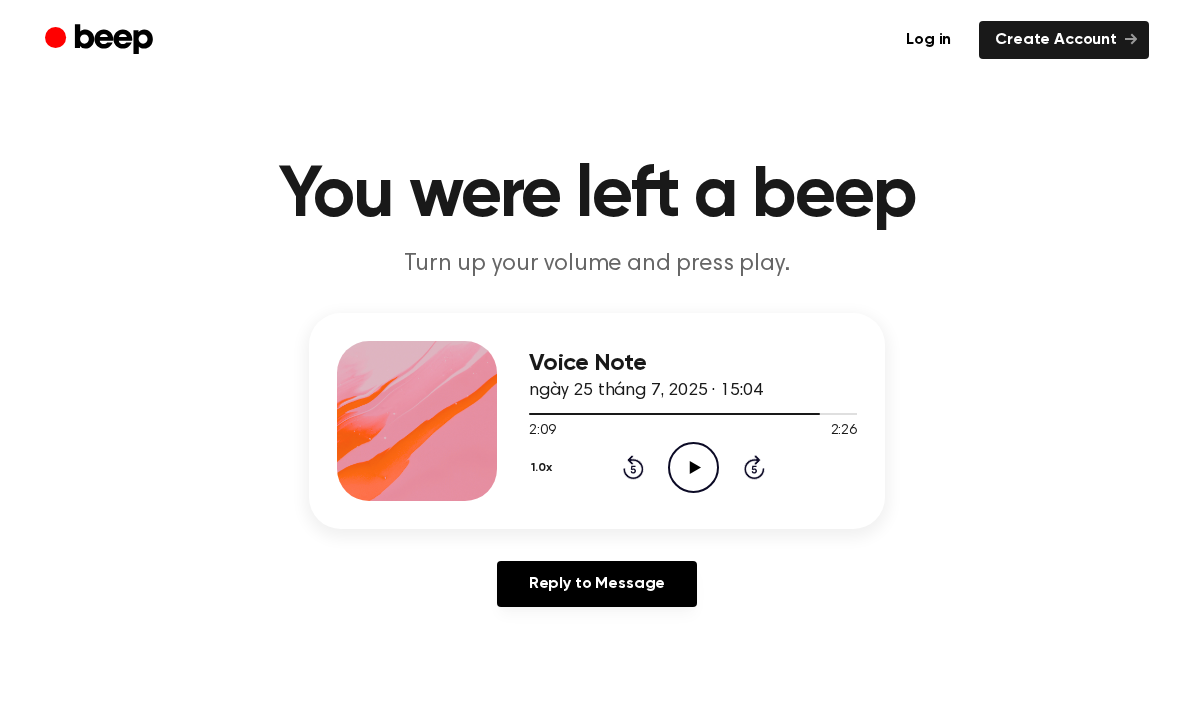 click on "Play Audio" 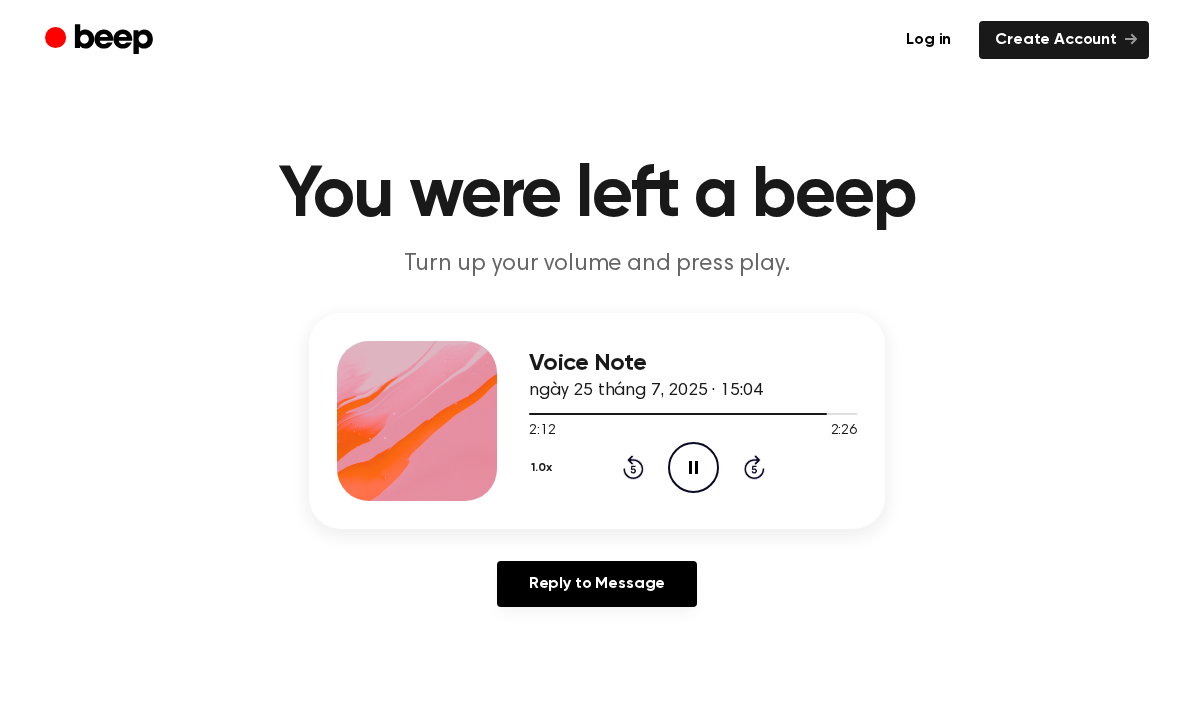 click on "Pause Audio" 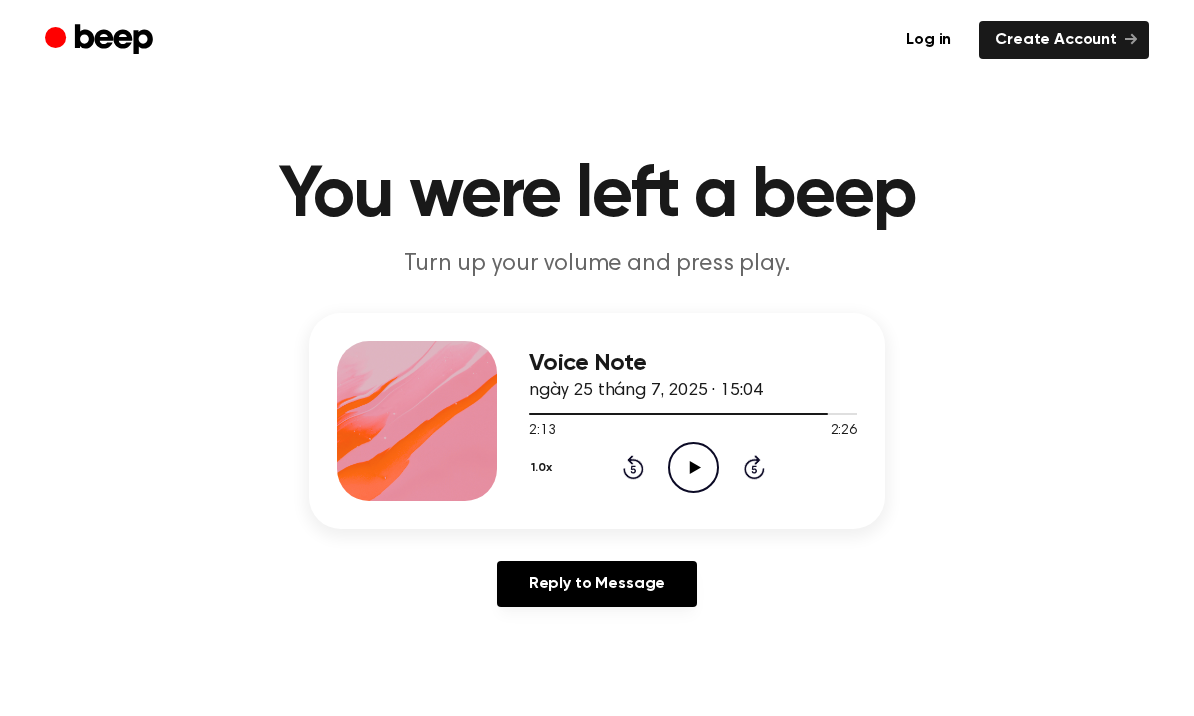 click on "Play Audio" 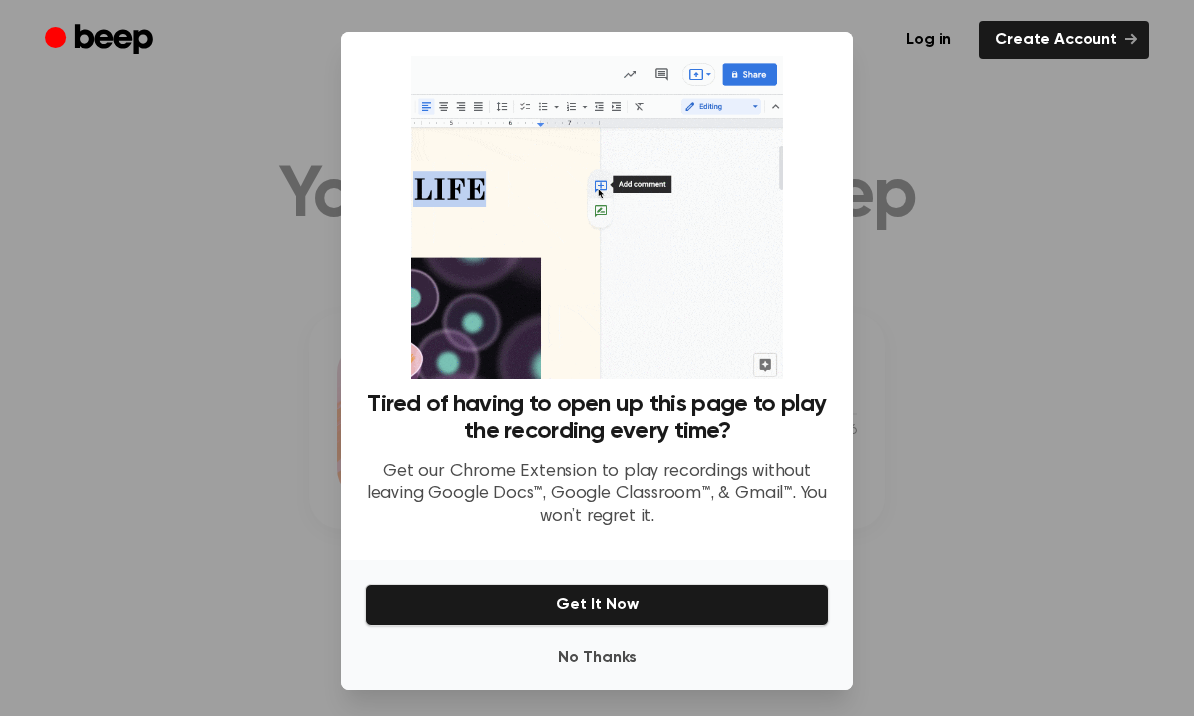 click on "No Thanks" at bounding box center [597, 658] 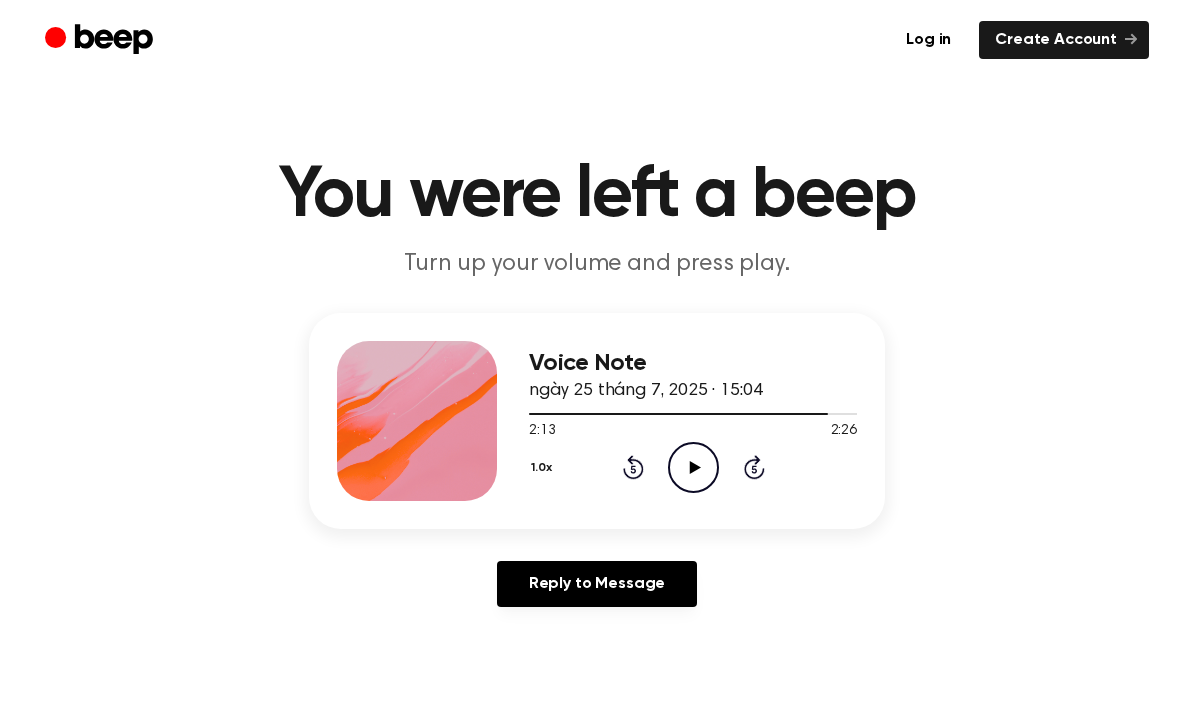 click on "Play Audio" 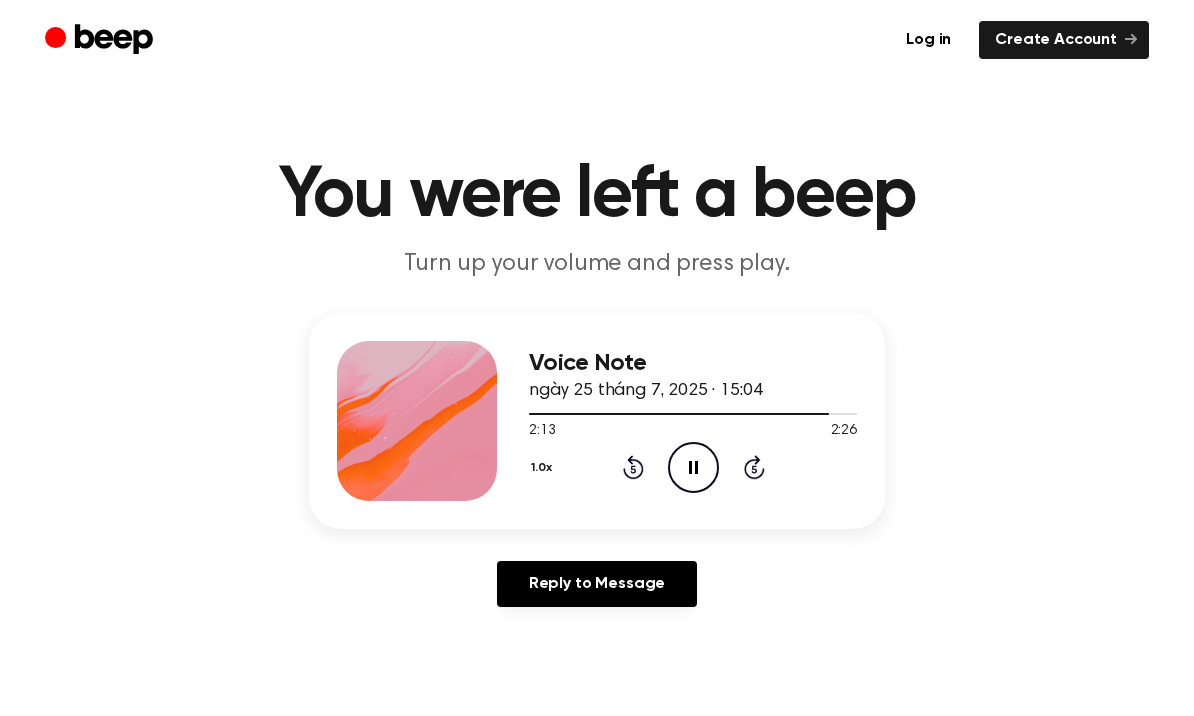 click on "Pause Audio" 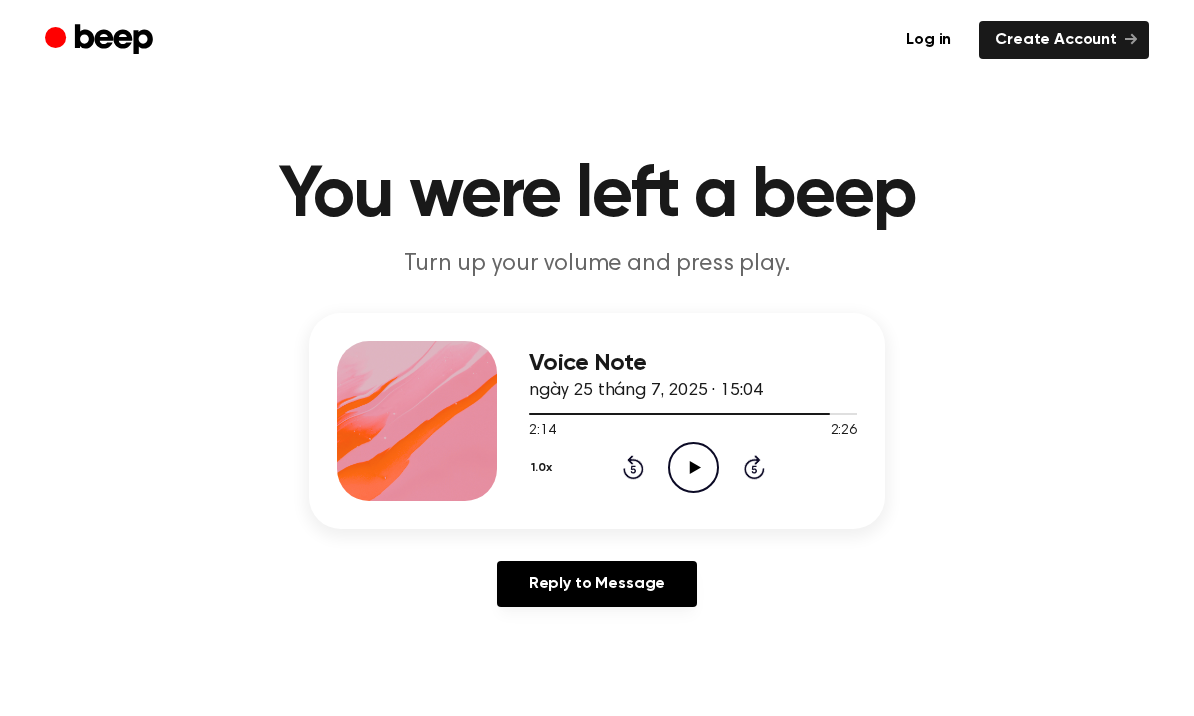click on "Play Audio" 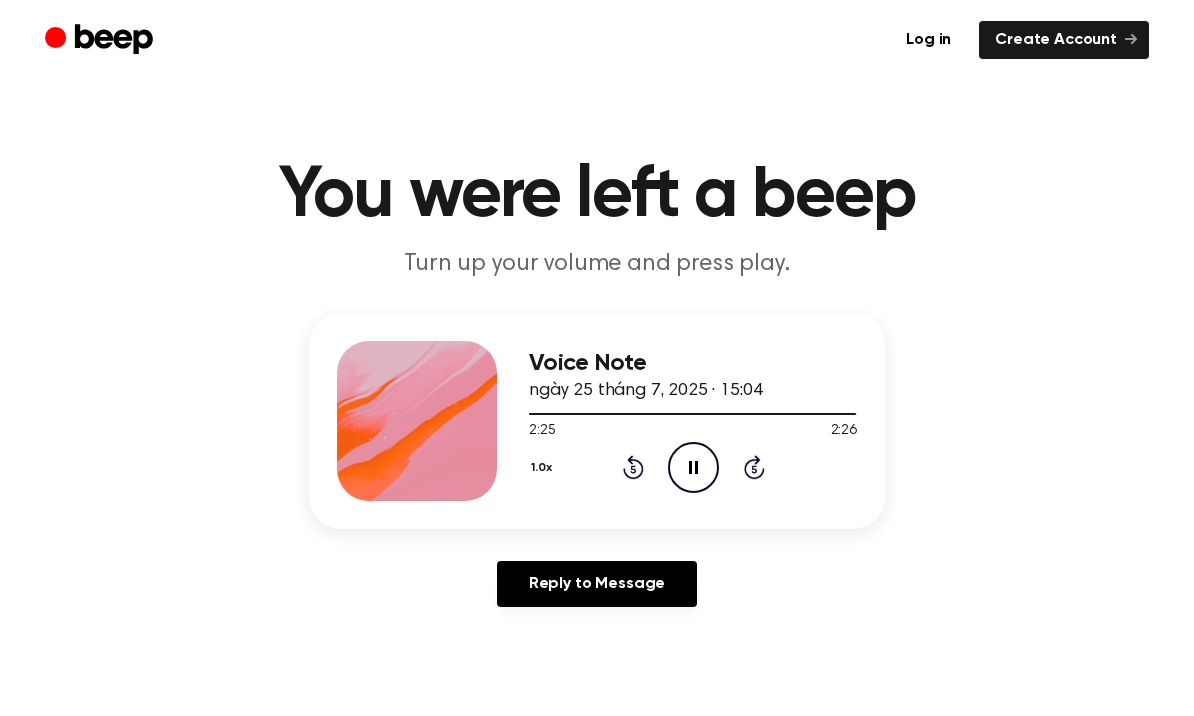 click at bounding box center [693, 413] 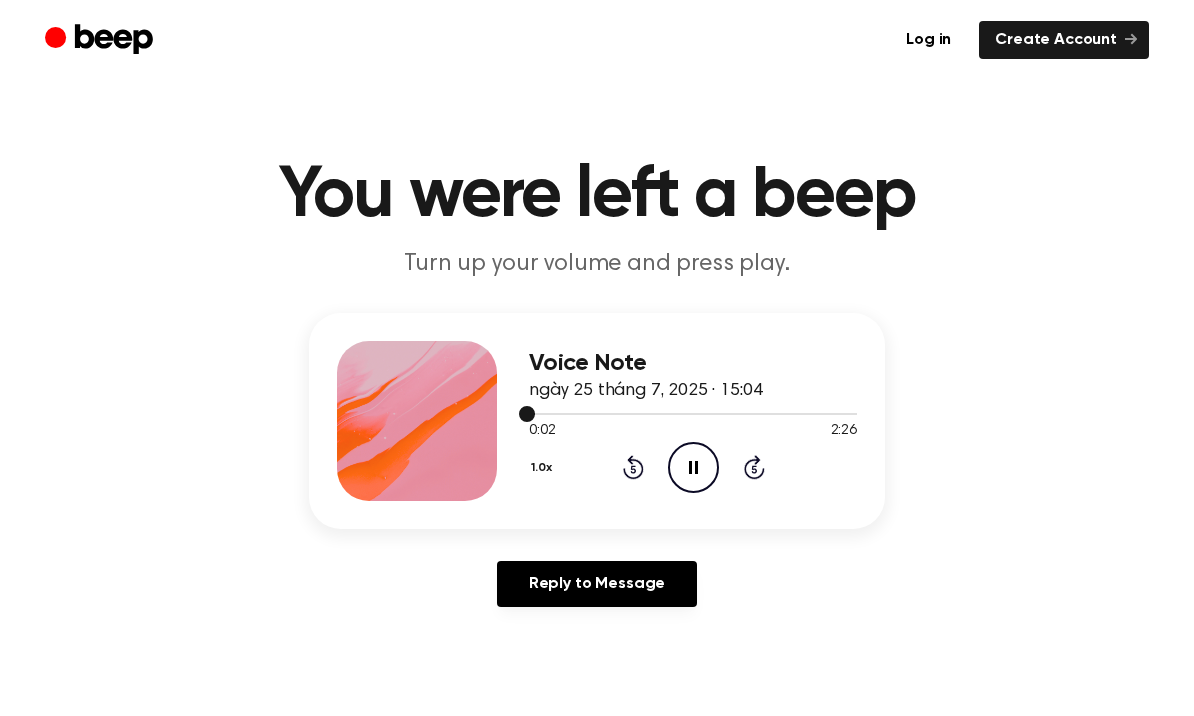 click on "ngày 25 tháng 7, 2025 · 15:04" at bounding box center [645, 391] 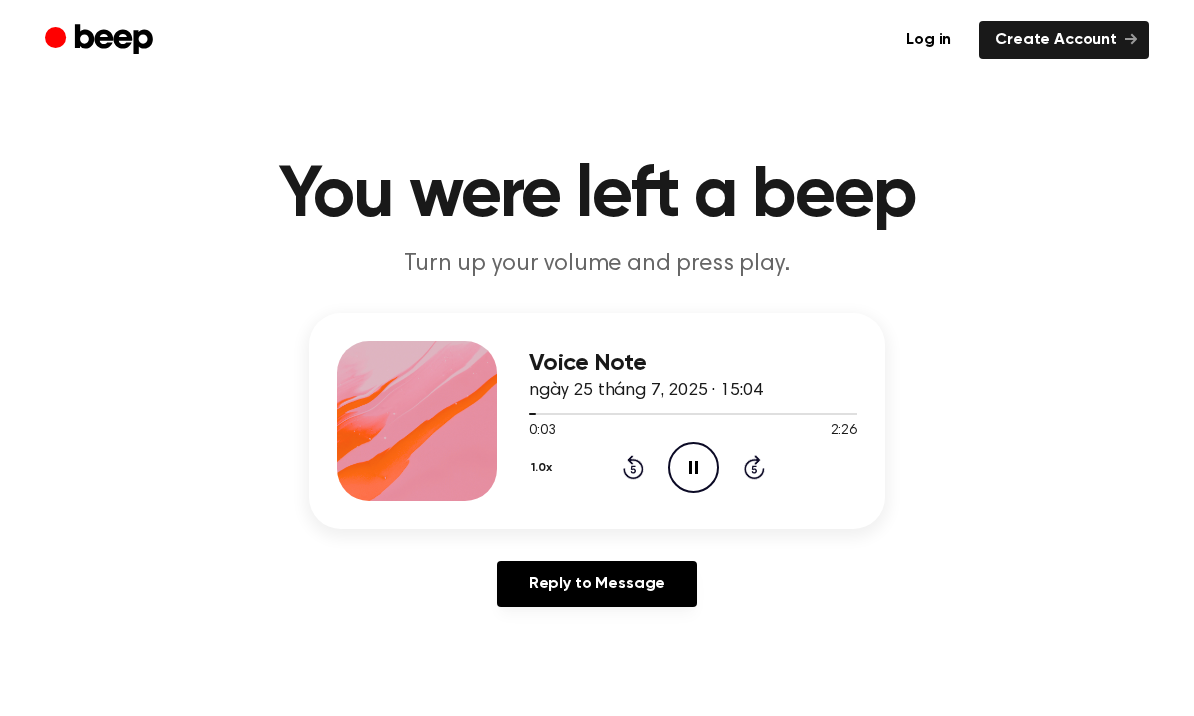 click on "ngày 25 tháng 7, 2025 · 15:04" at bounding box center [645, 391] 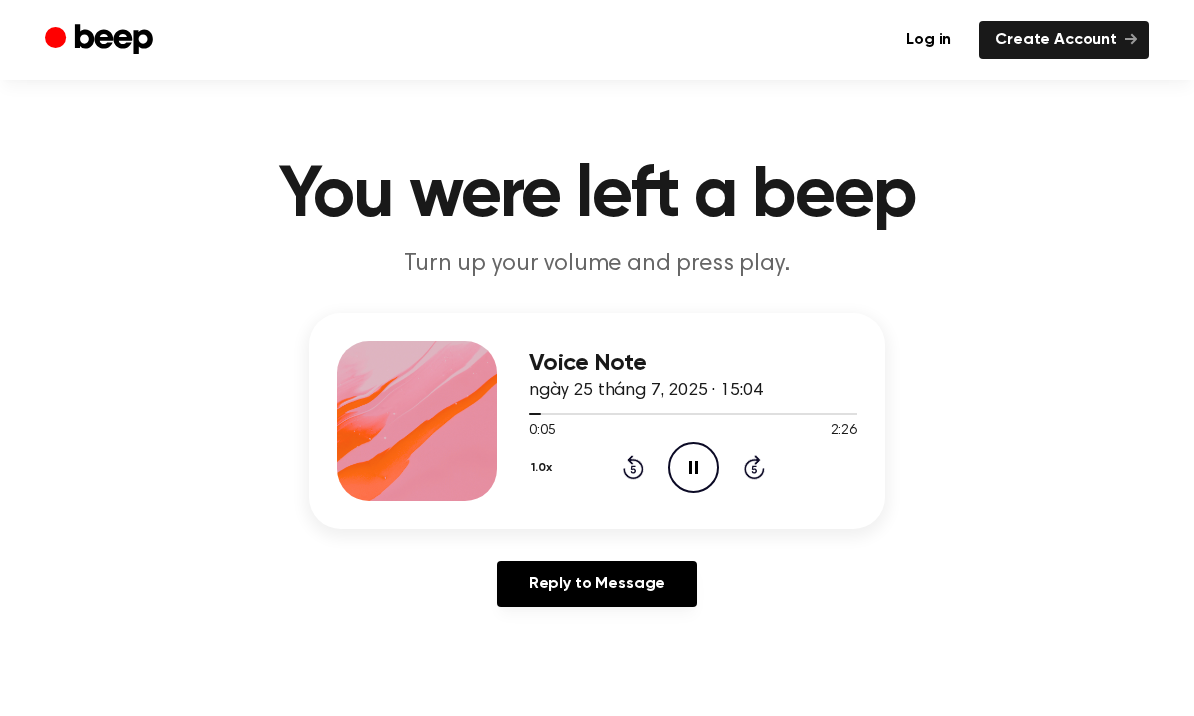 scroll, scrollTop: 35, scrollLeft: 0, axis: vertical 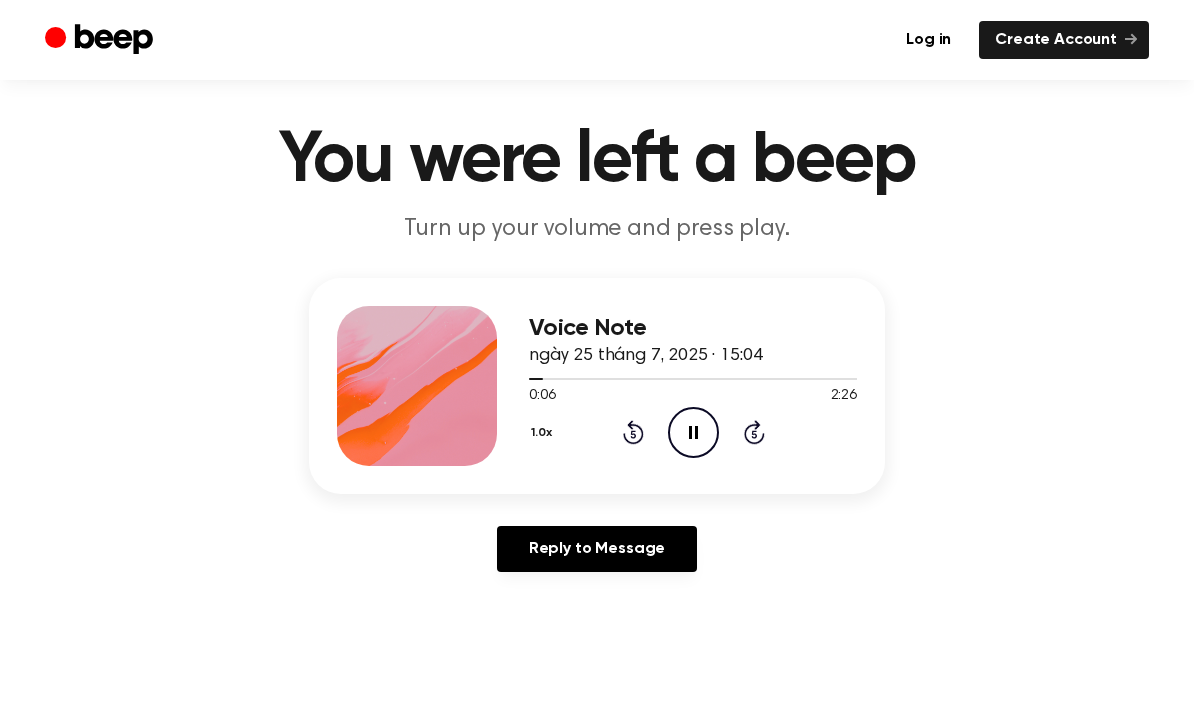 click 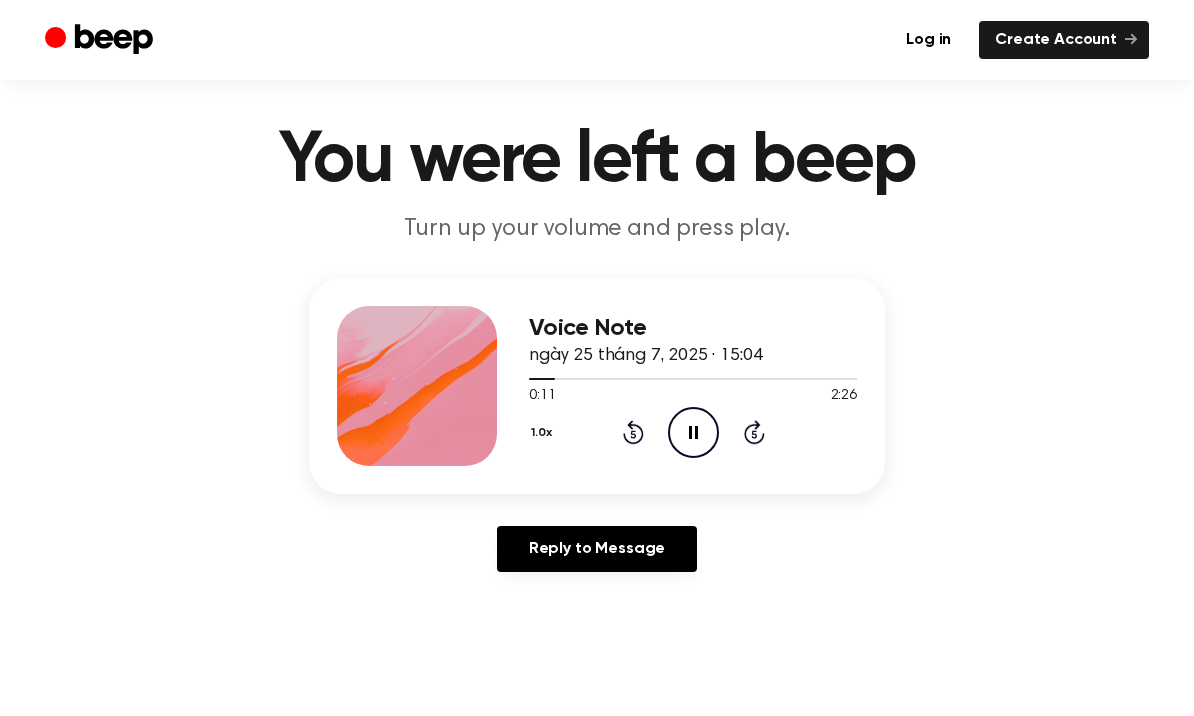 click on "1.0x Rewind 5 seconds Pause Audio Skip 5 seconds" at bounding box center (693, 432) 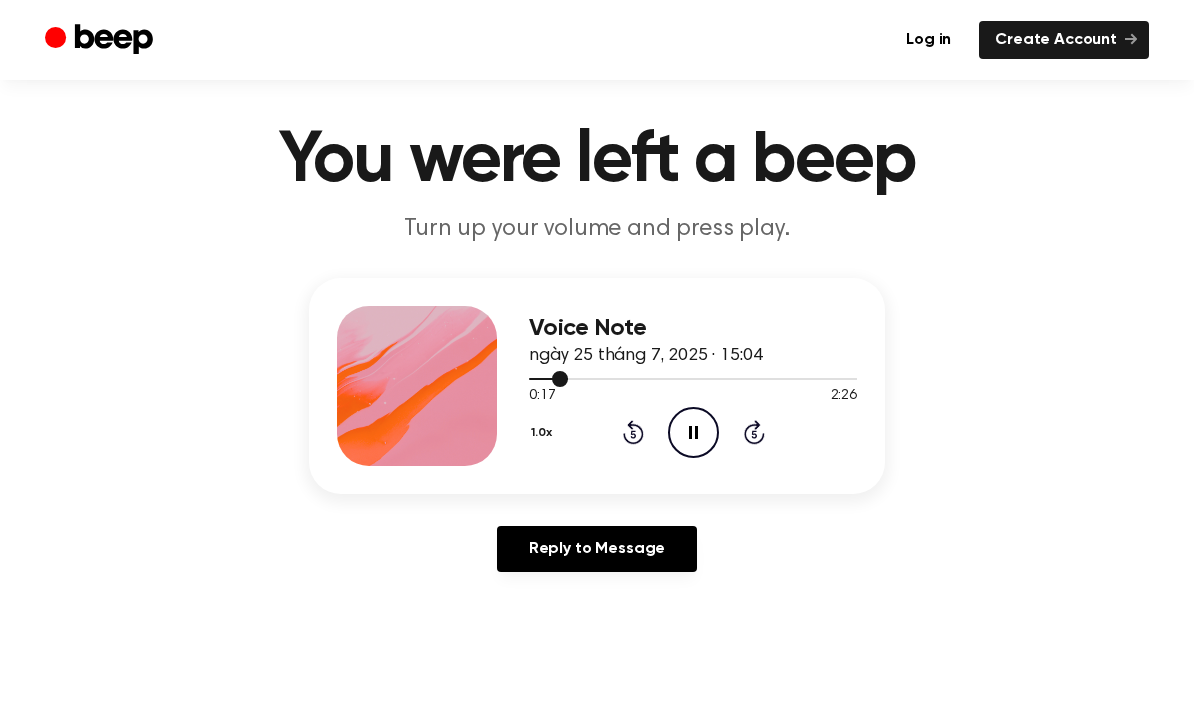 click at bounding box center (693, 378) 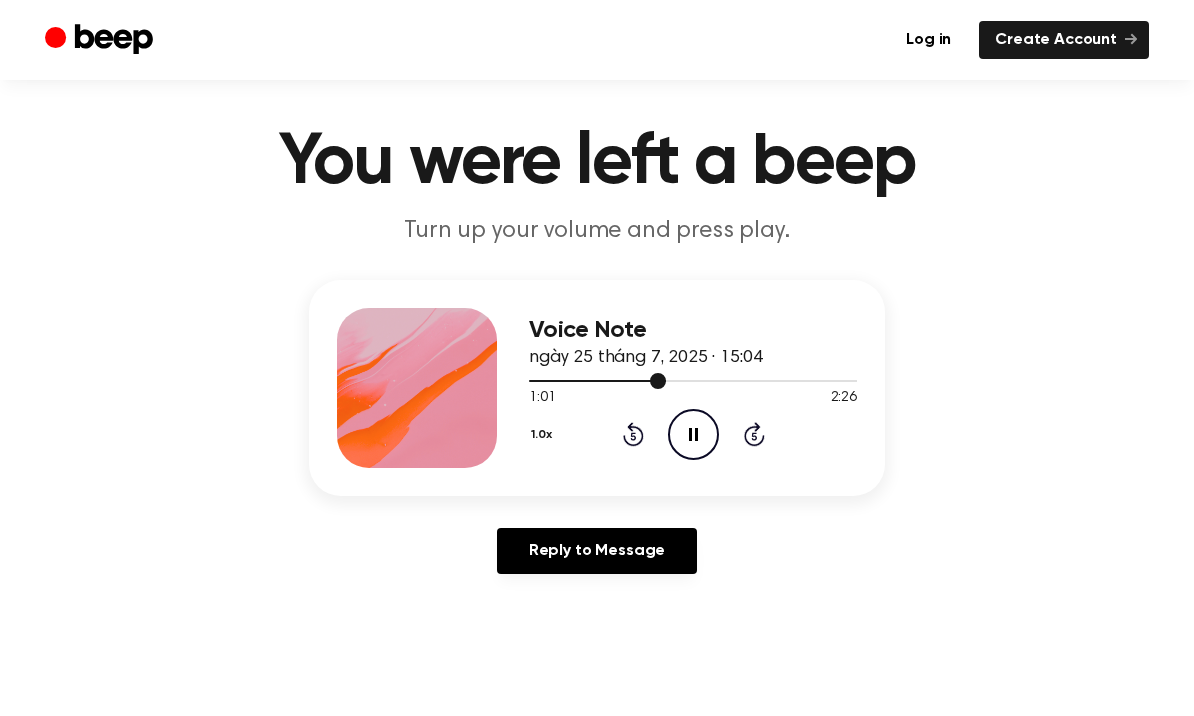 scroll, scrollTop: 43, scrollLeft: 0, axis: vertical 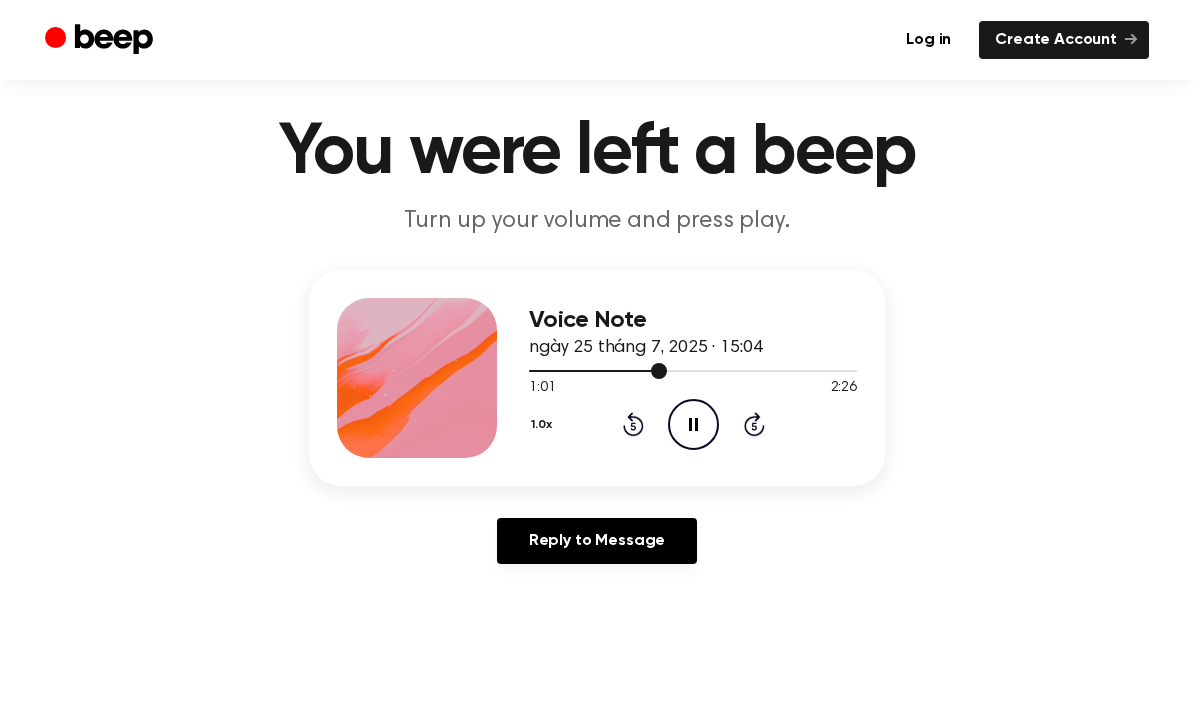 click at bounding box center (693, 371) 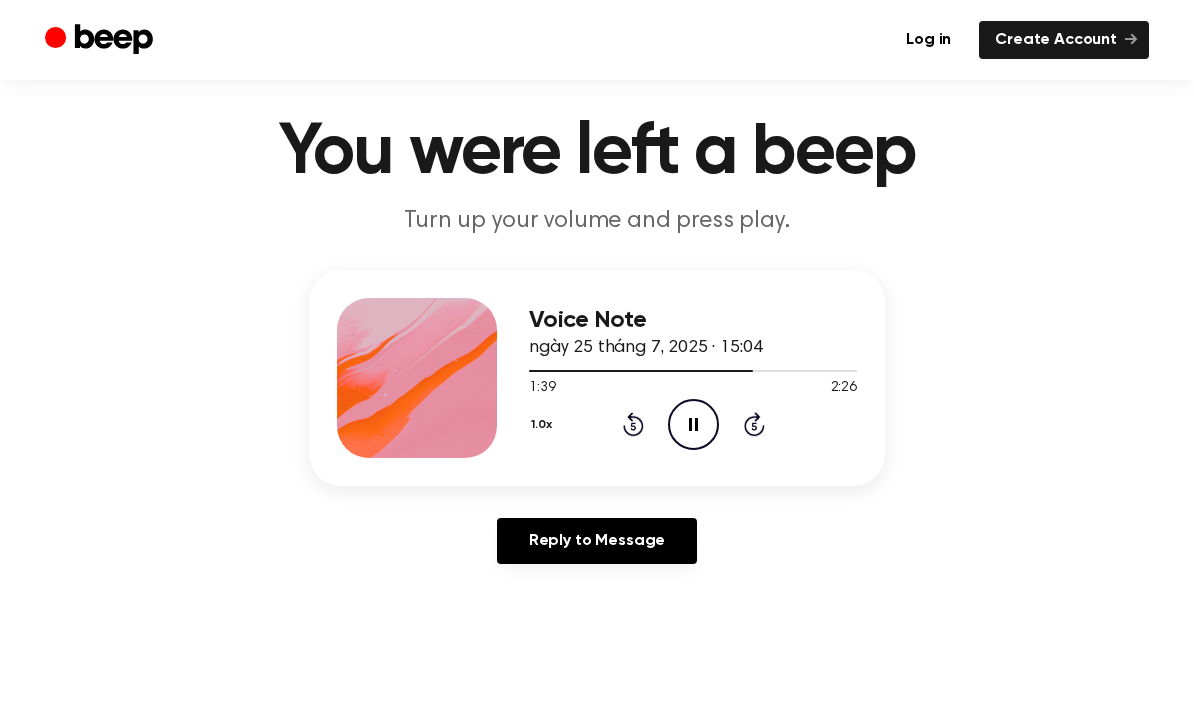 click on "Pause Audio" 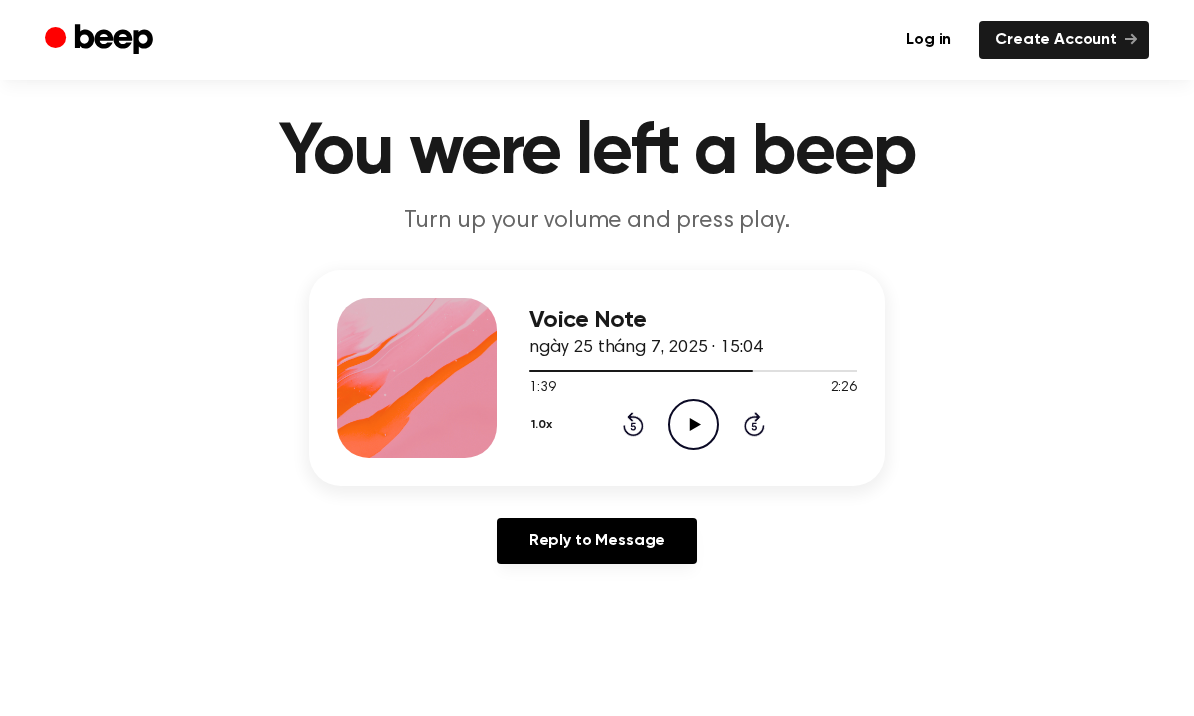 click on "Play Audio" 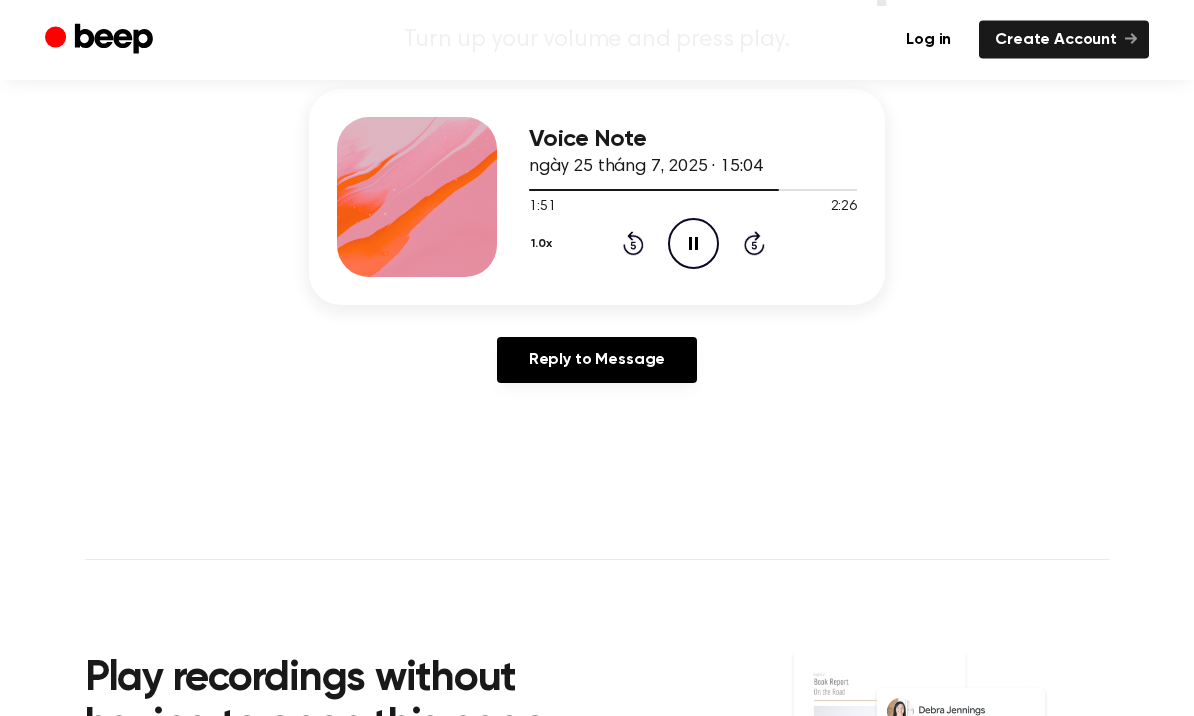 scroll, scrollTop: 225, scrollLeft: 0, axis: vertical 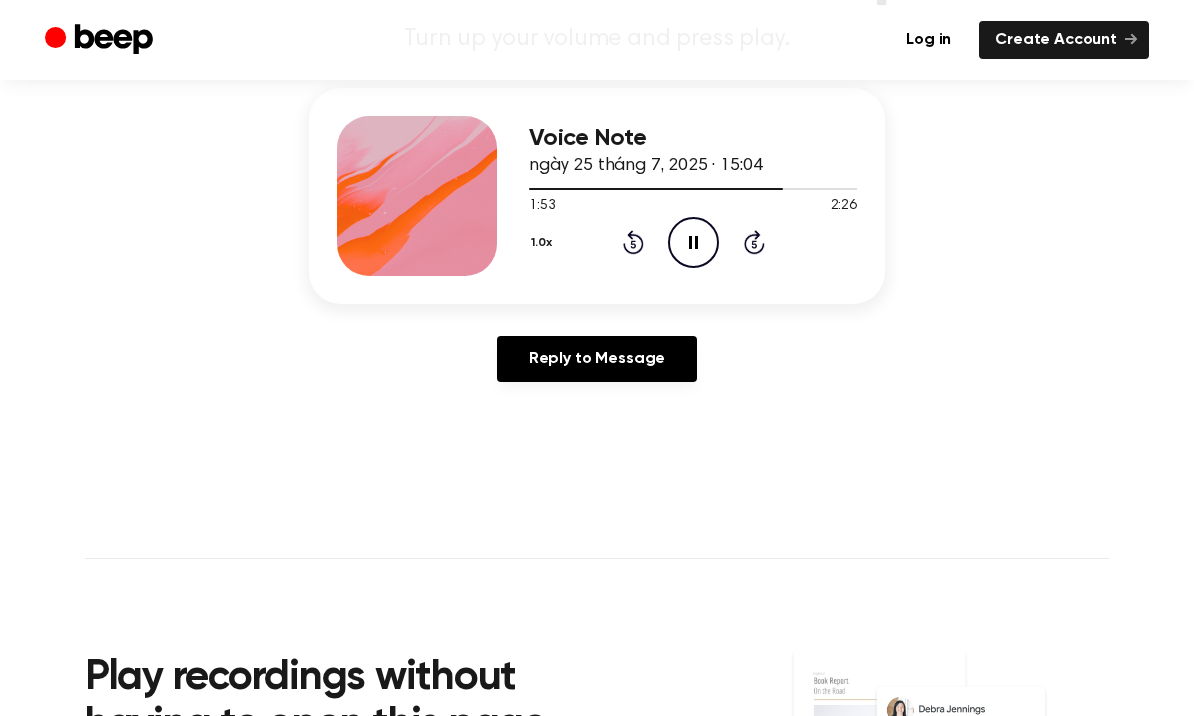 click on "Rewind 5 seconds" 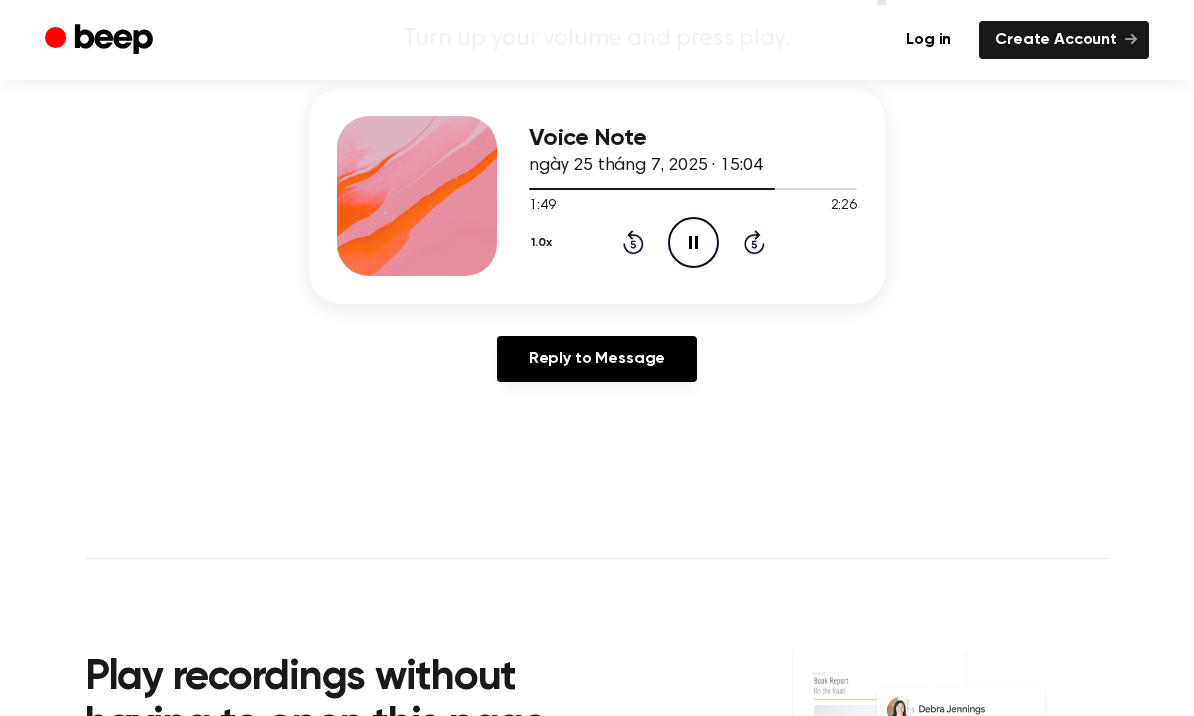 click on "Pause Audio" 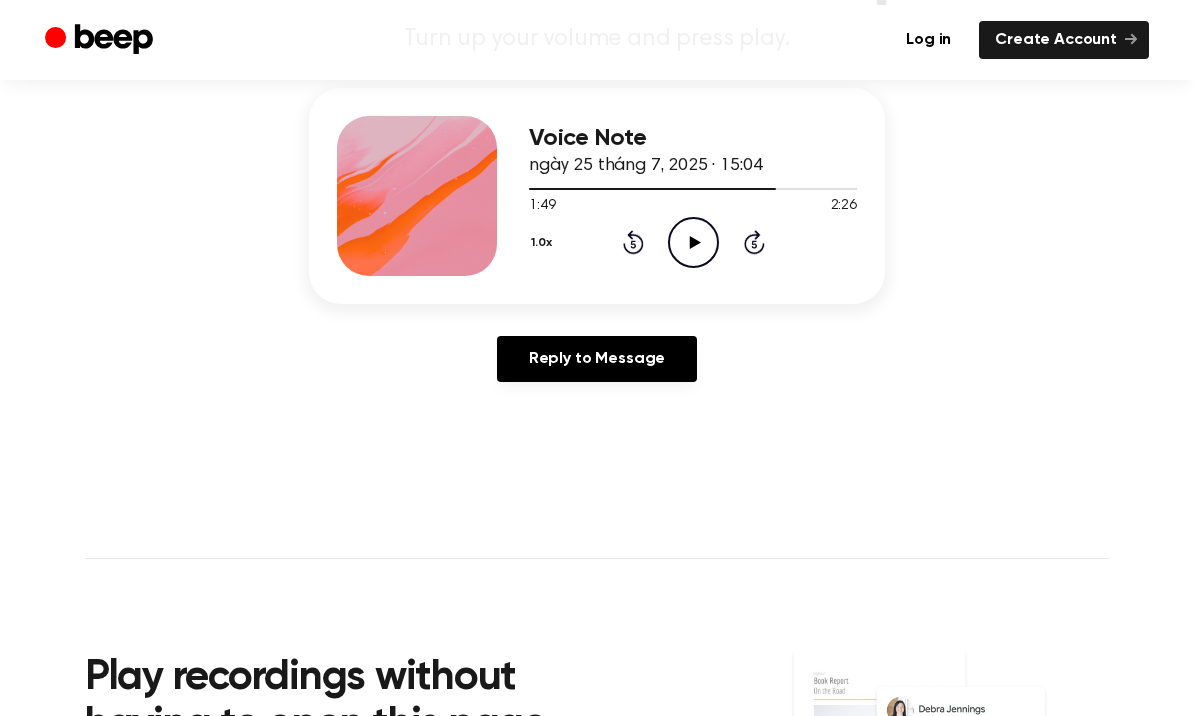 click 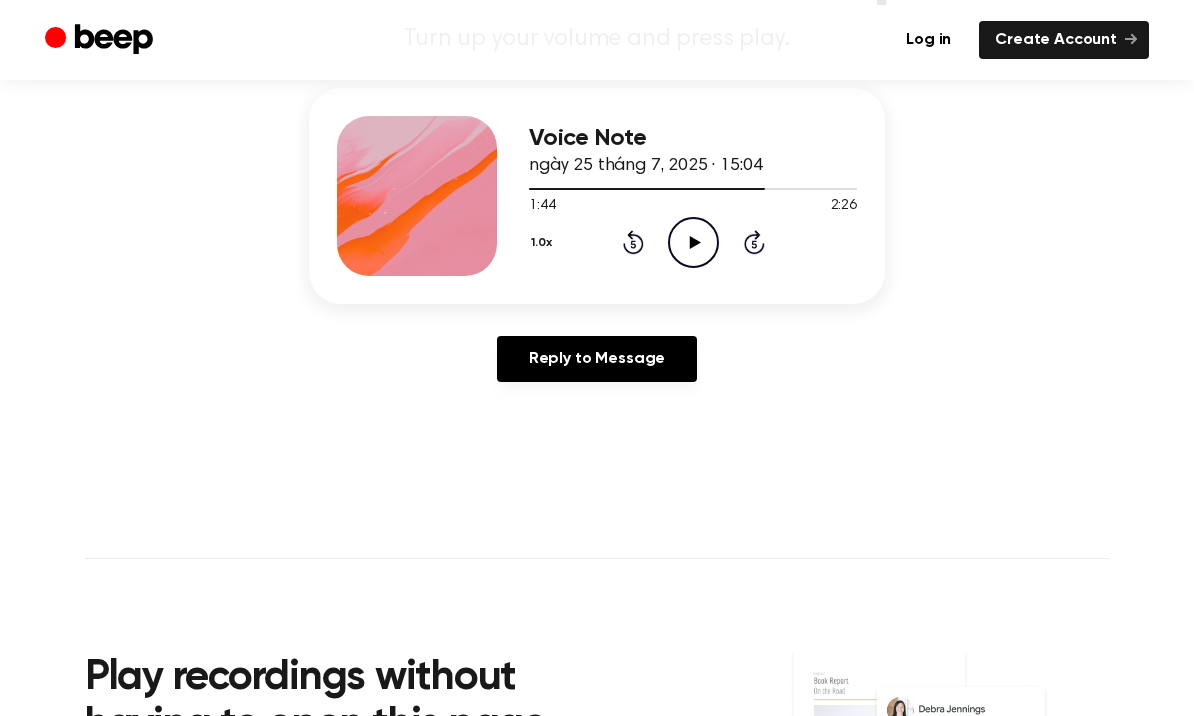 click on "Play Audio" 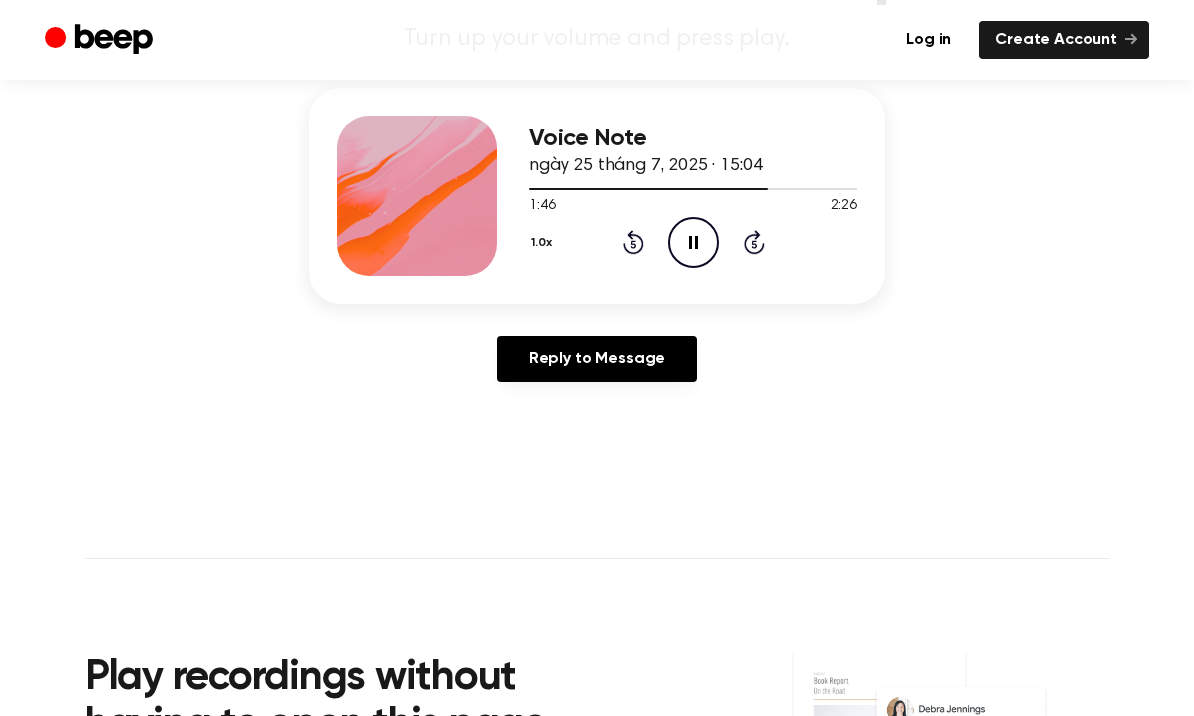 click 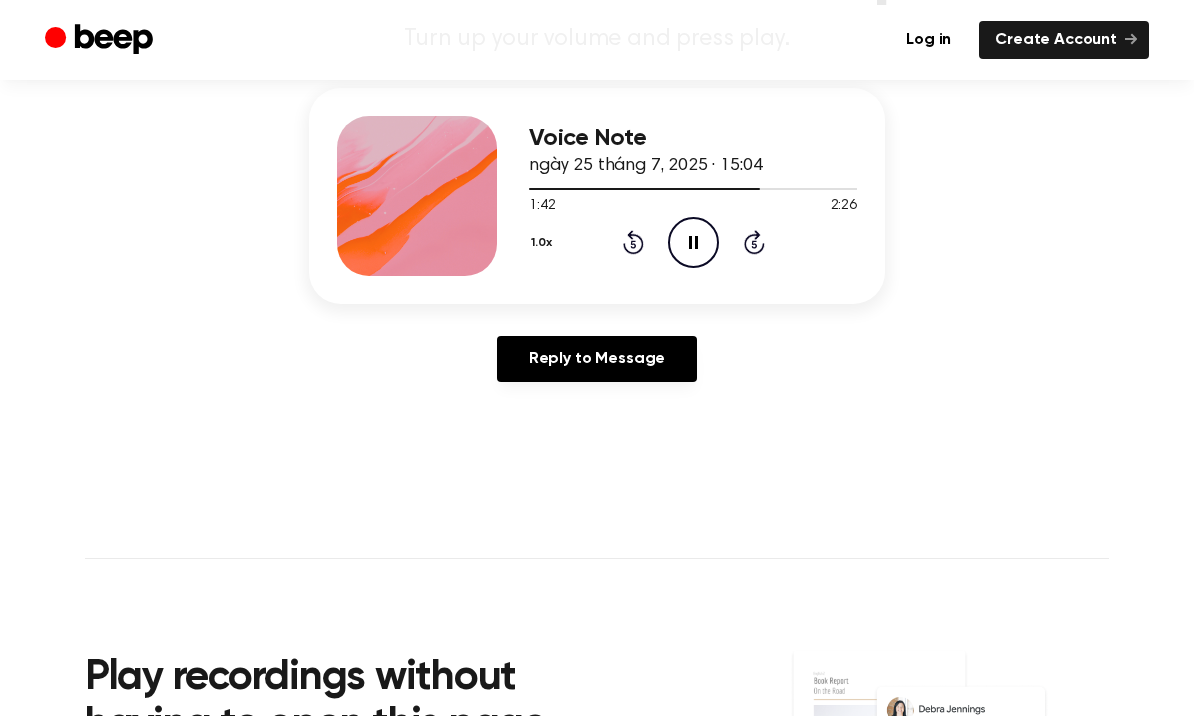 click on "Pause Audio" 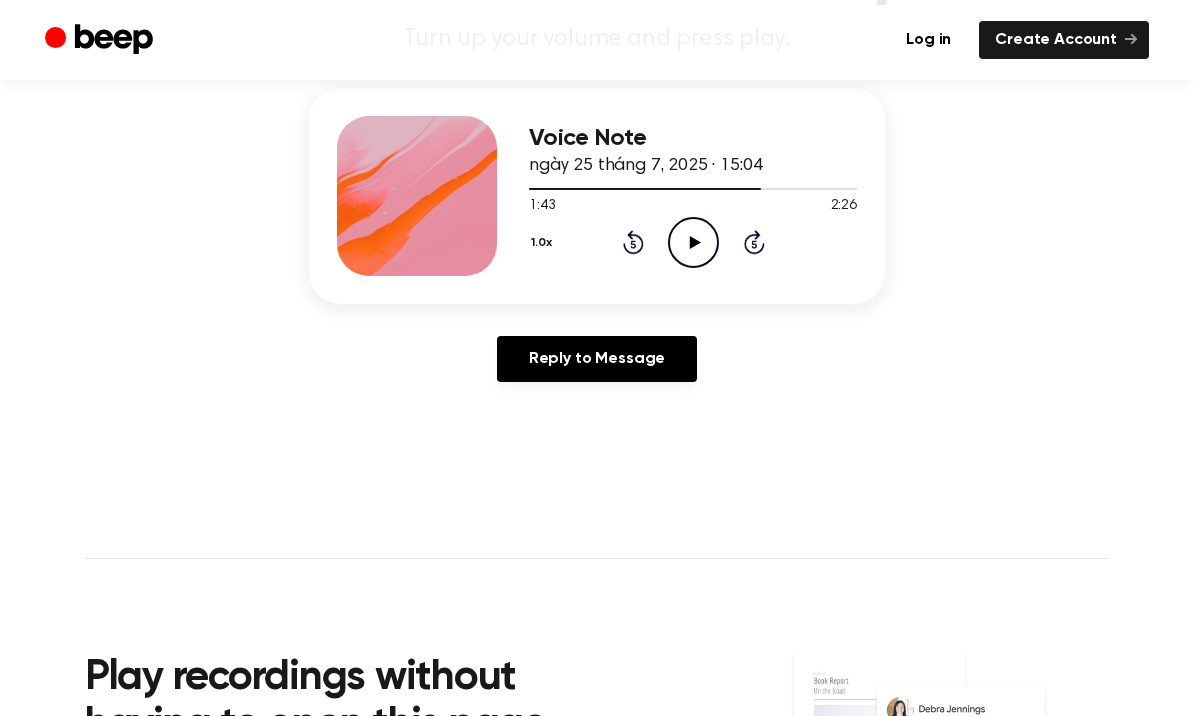 click on "Play Audio" 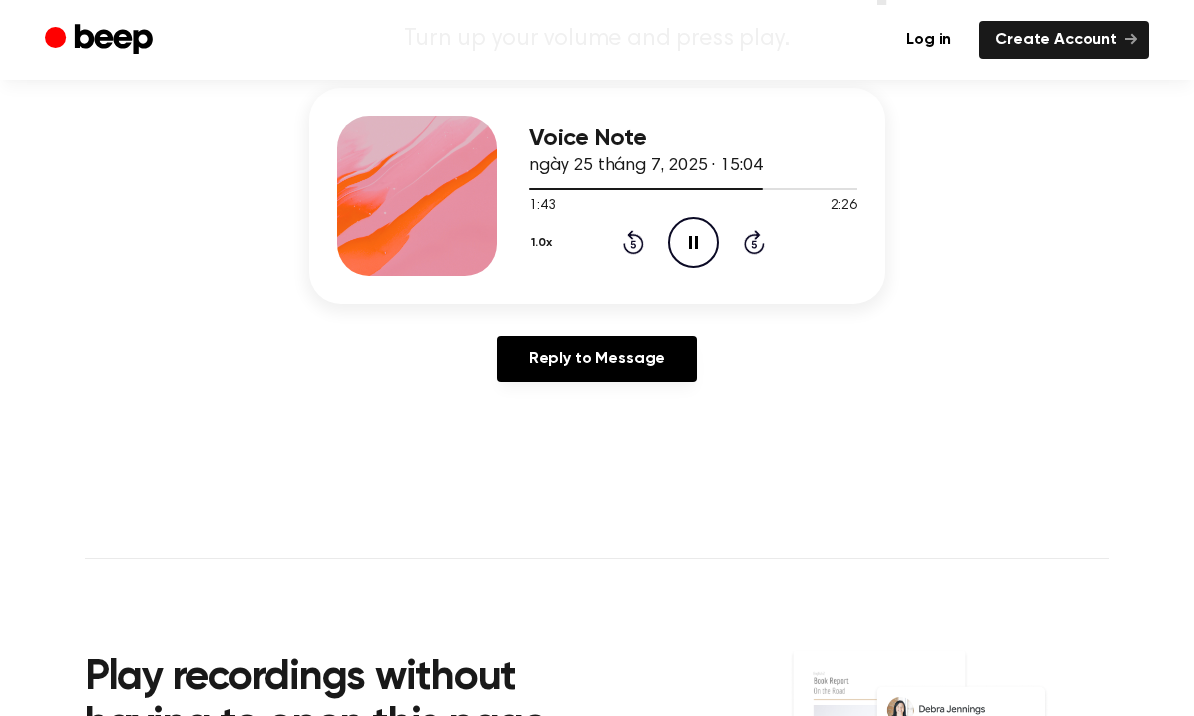 click on "Pause Audio" 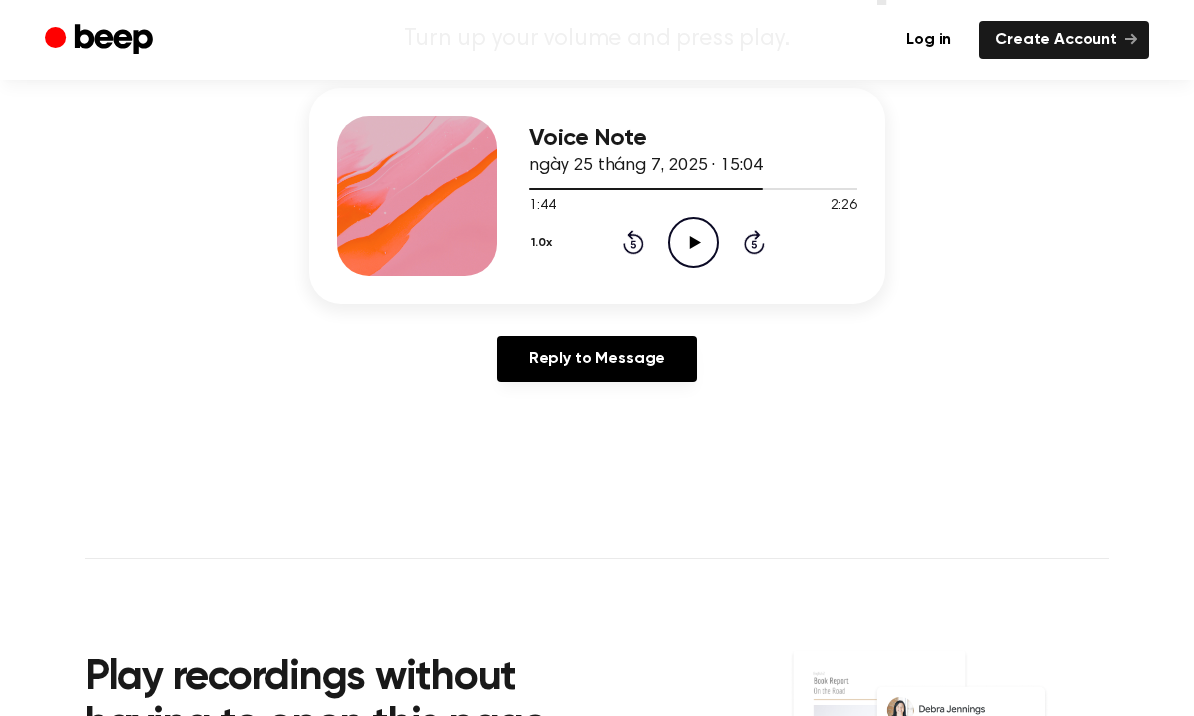click on "Play Audio" 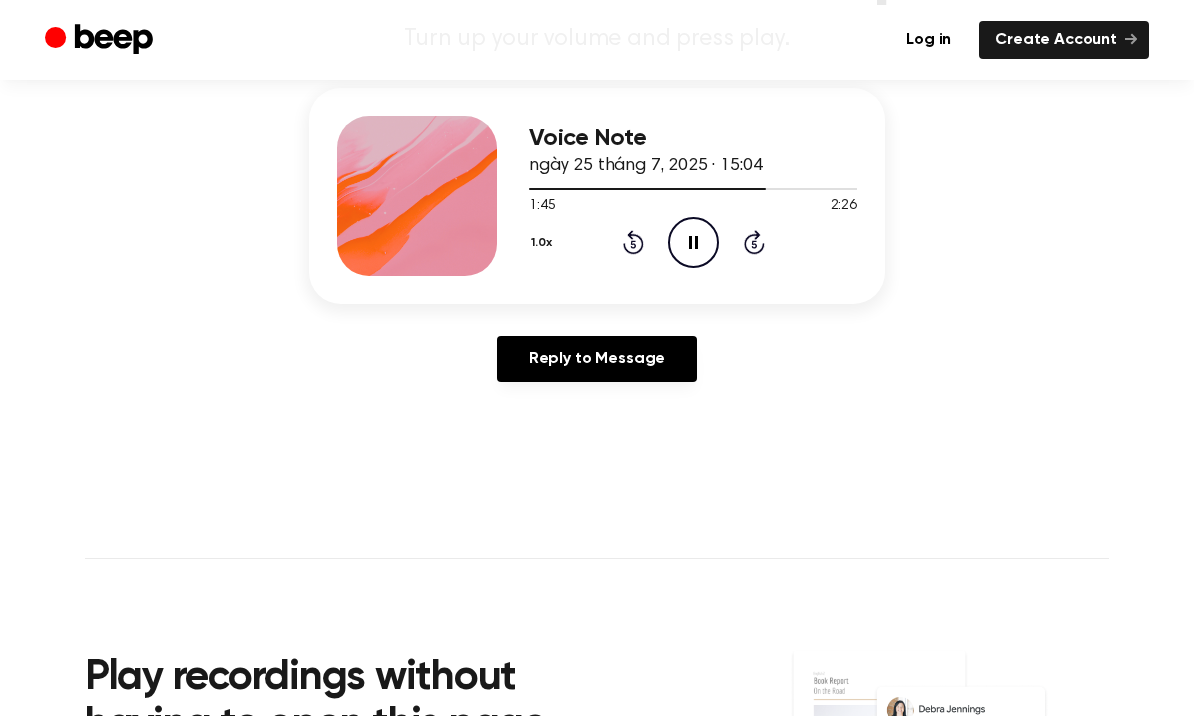 click on "Pause Audio" 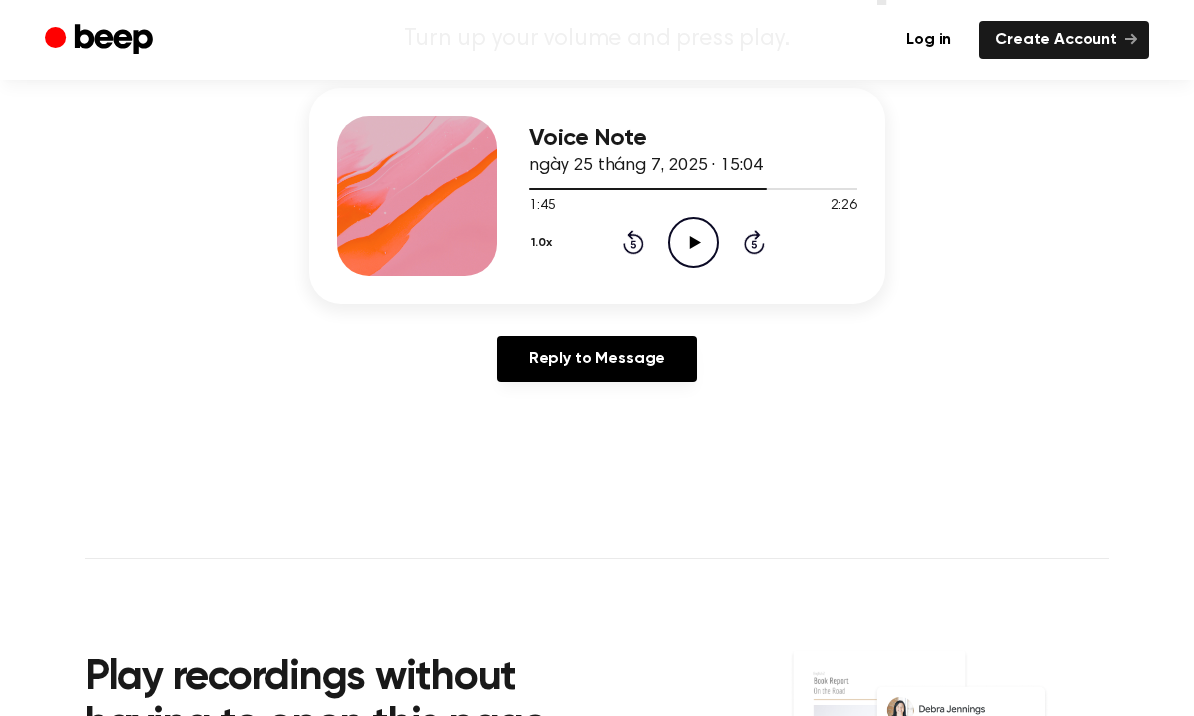 click on "Play Audio" 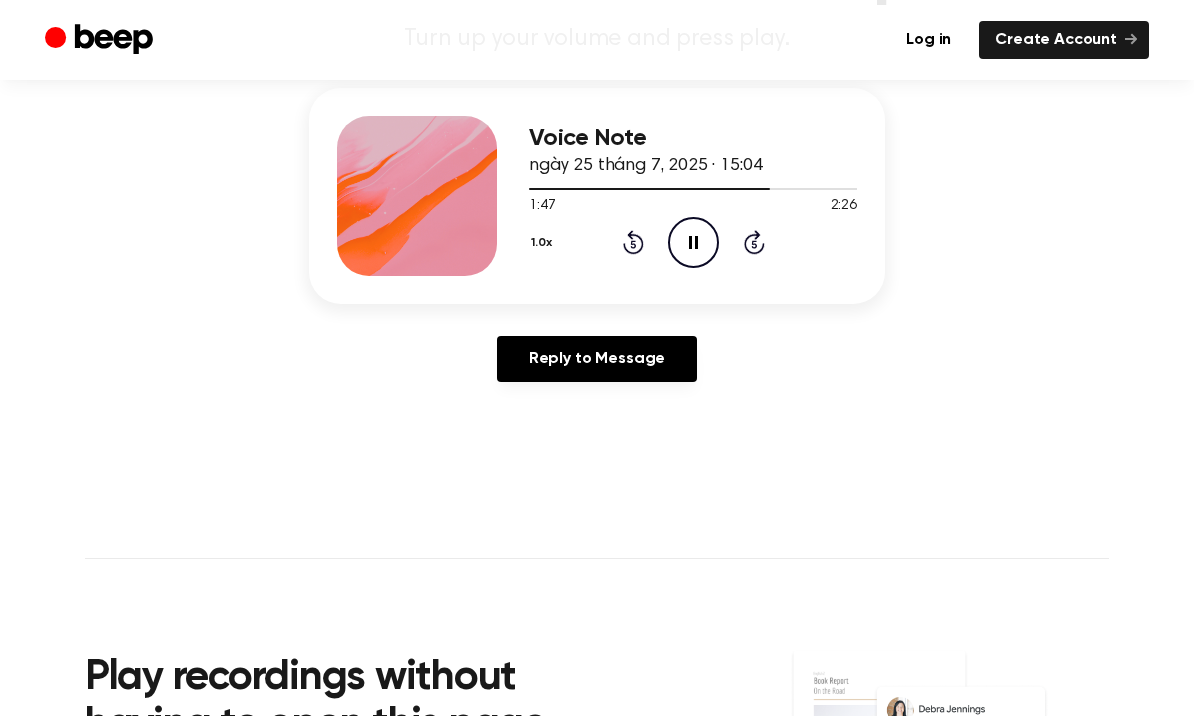 click on "Pause Audio" 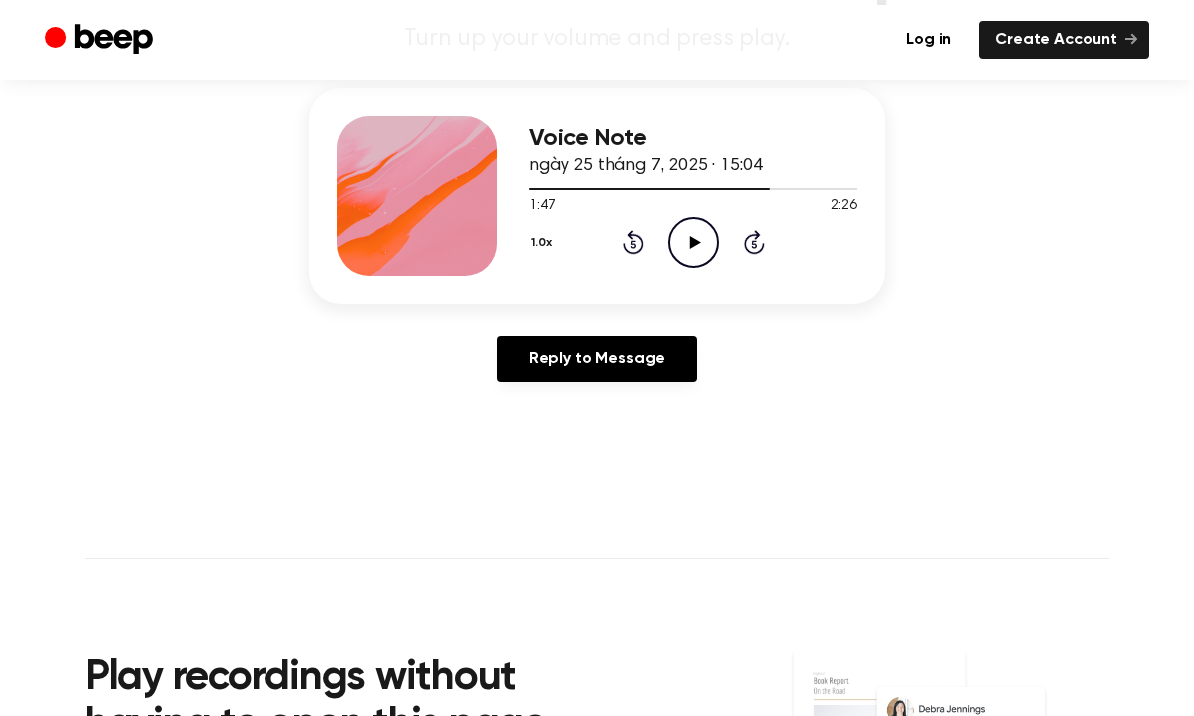 click on "Play Audio" 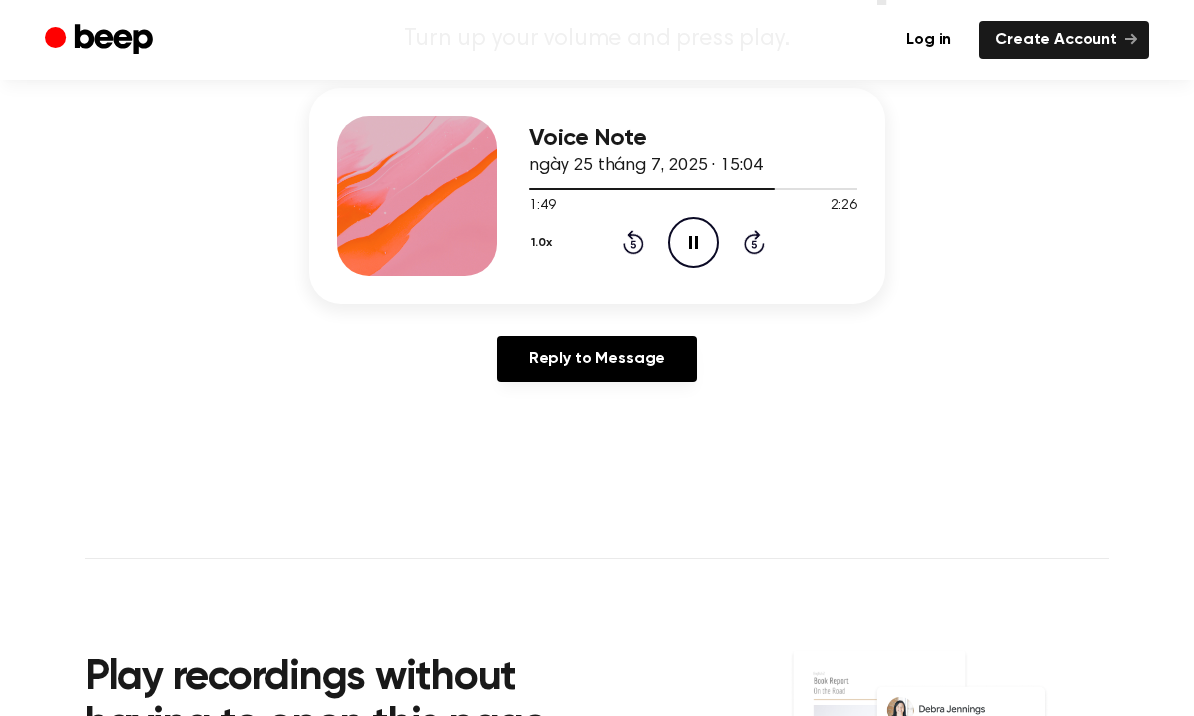 click on "Pause Audio" 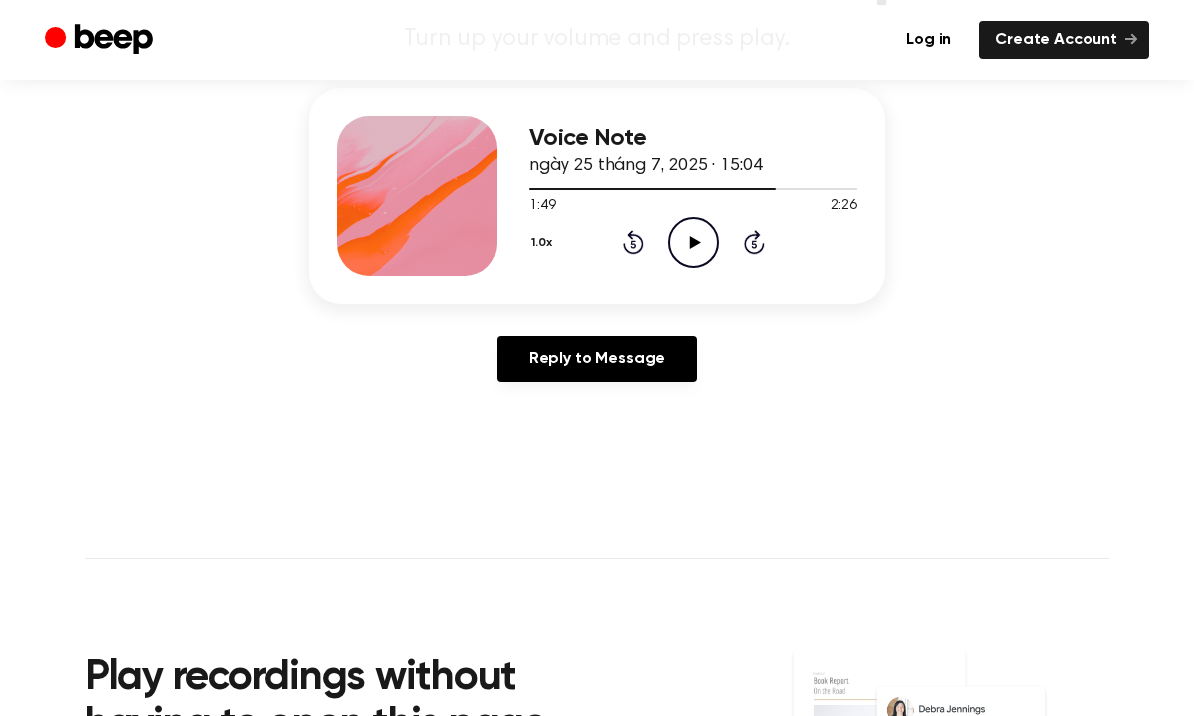 click on "Play Audio" 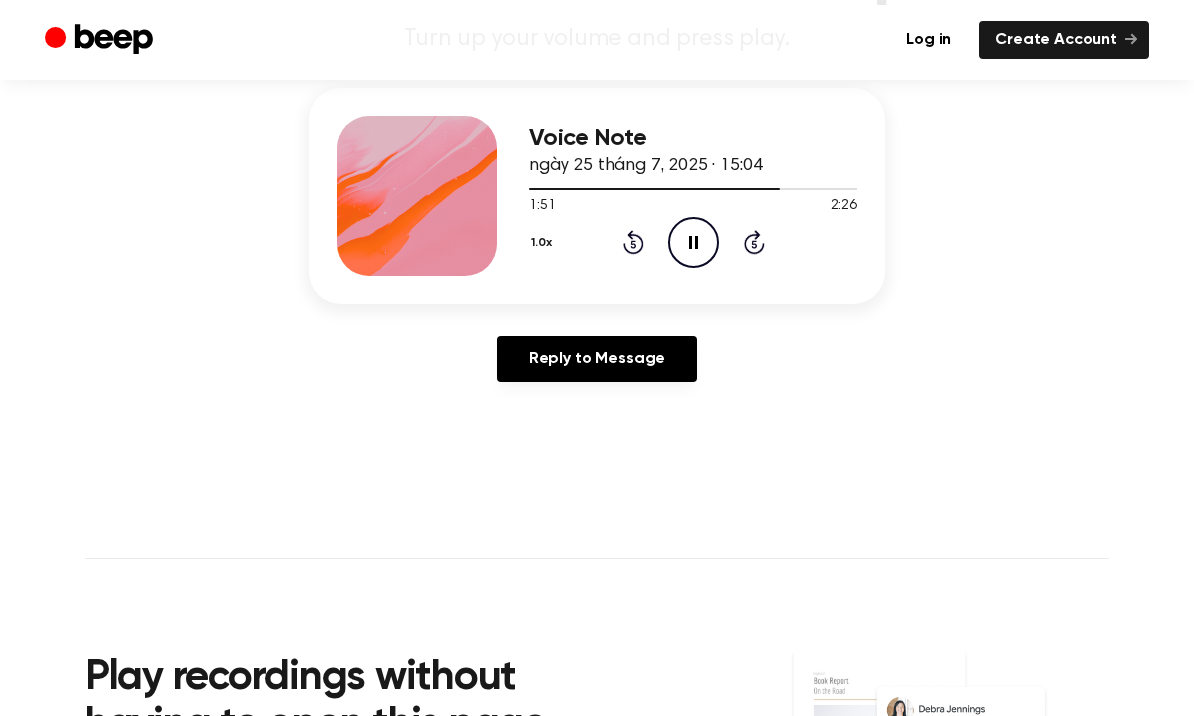 click on "Pause Audio" 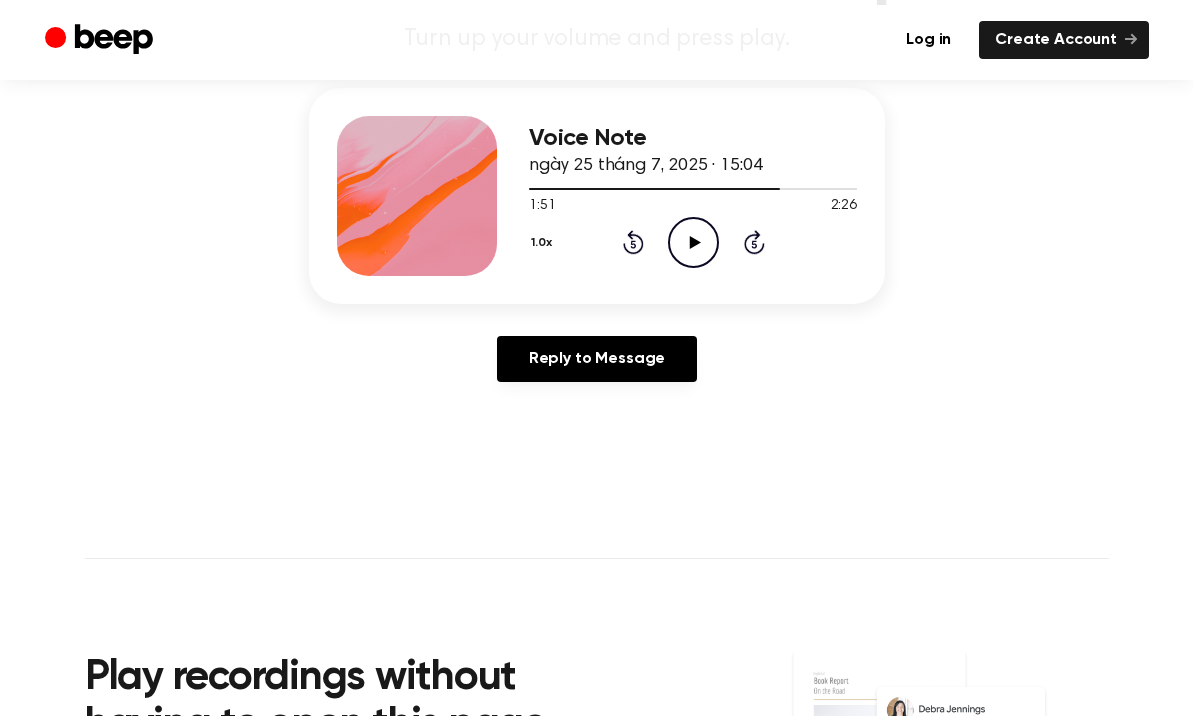 click on "Play Audio" 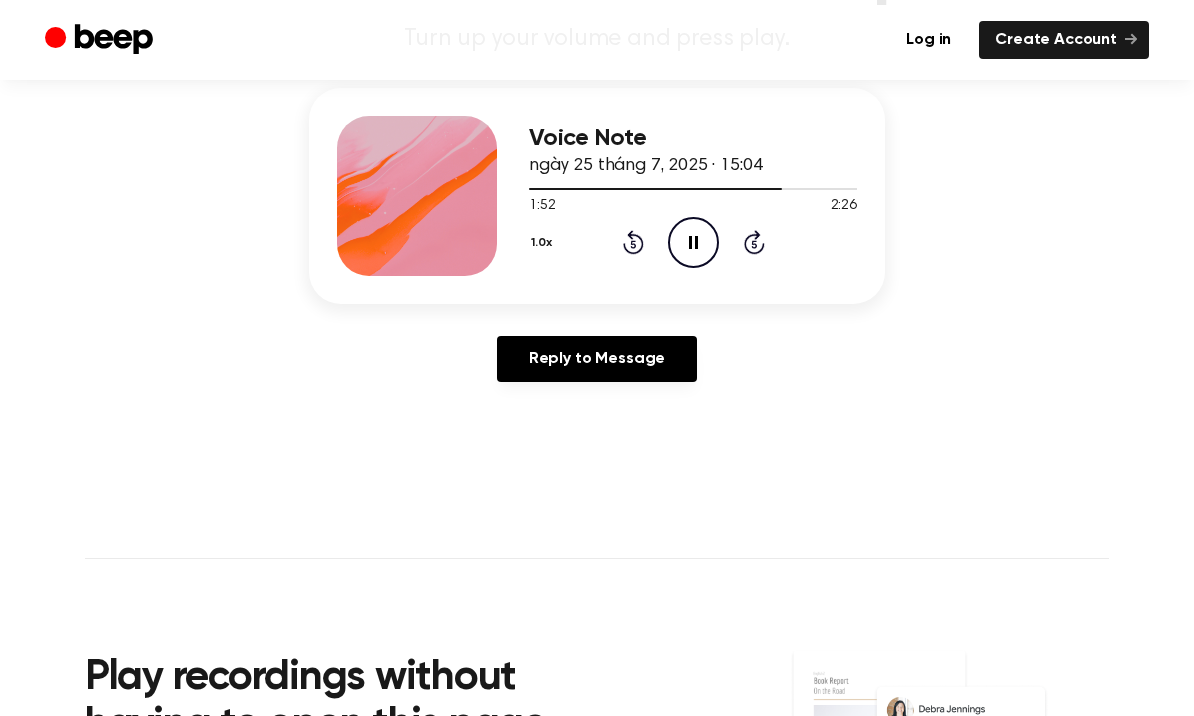 click on "Pause Audio" 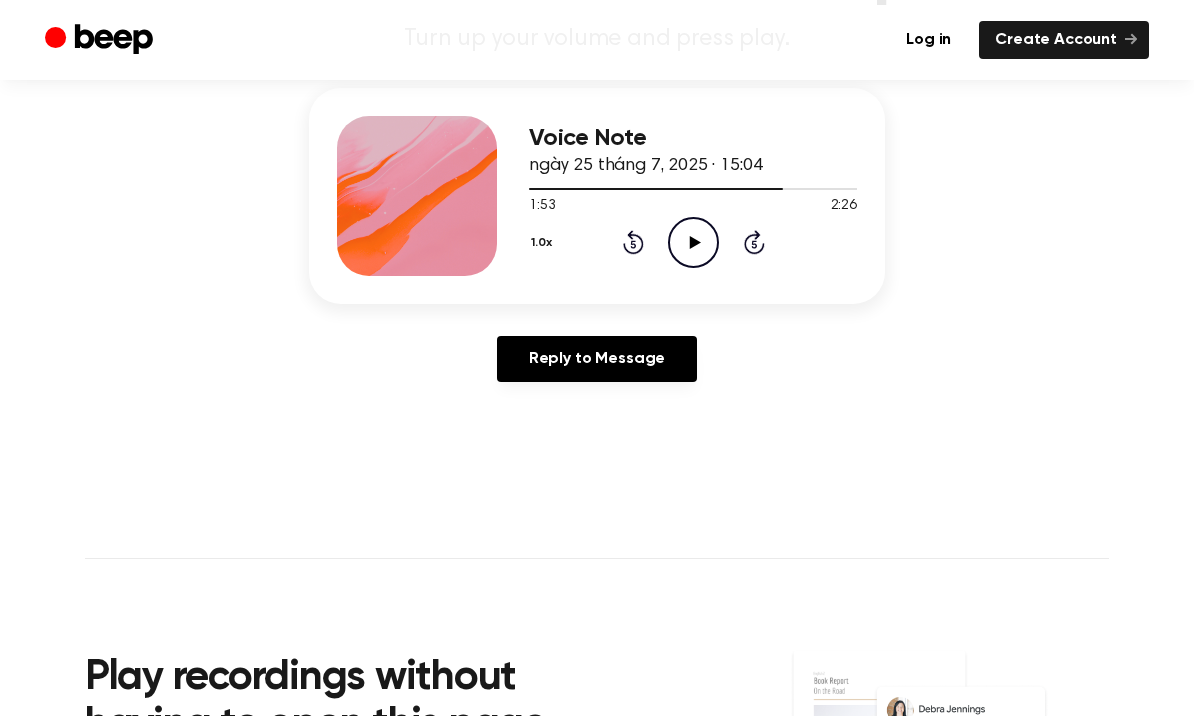 click 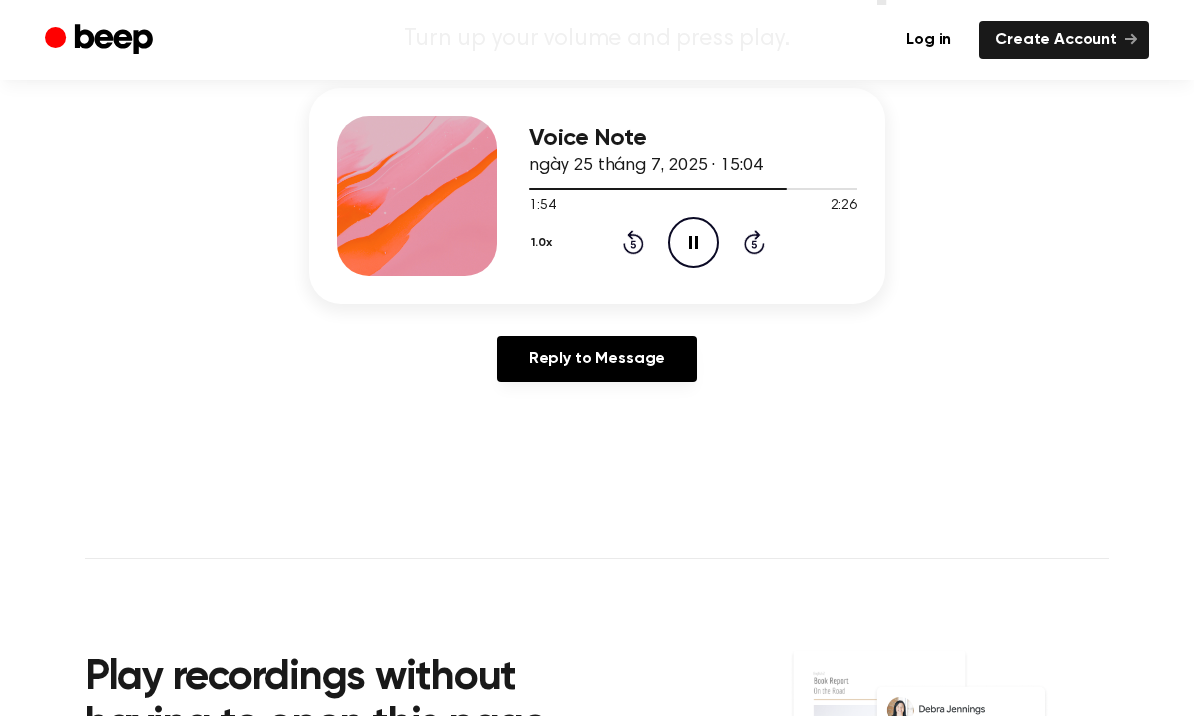 click on "Pause Audio" 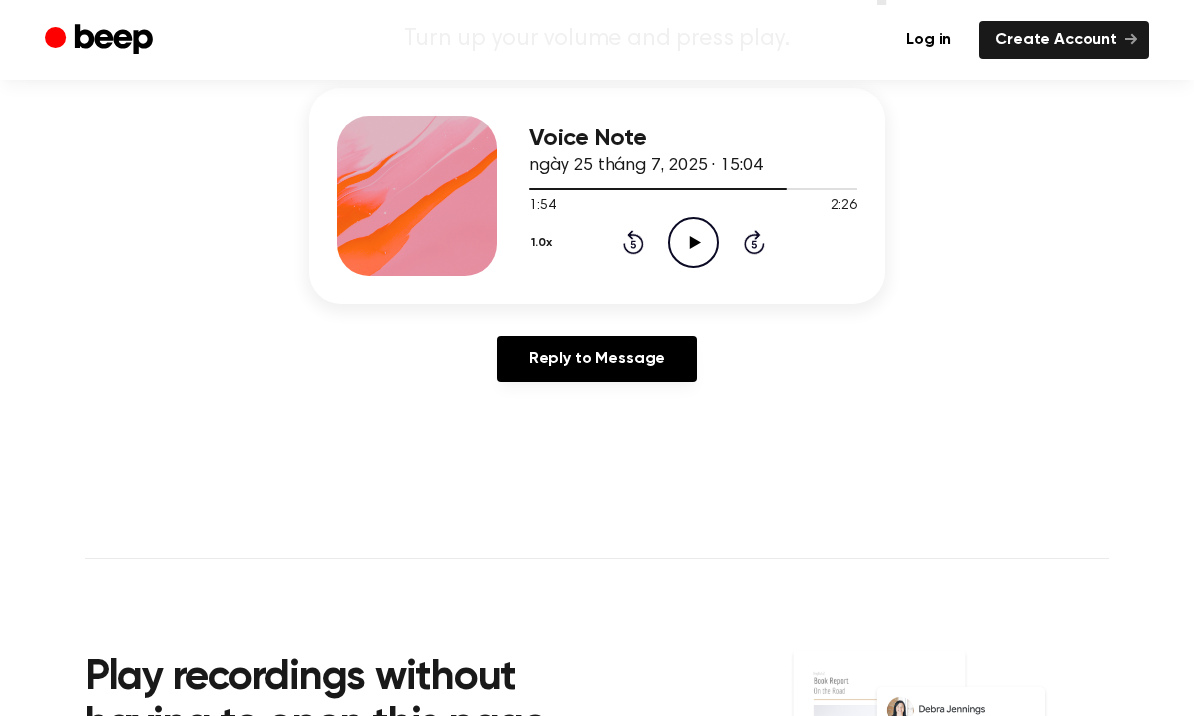 click 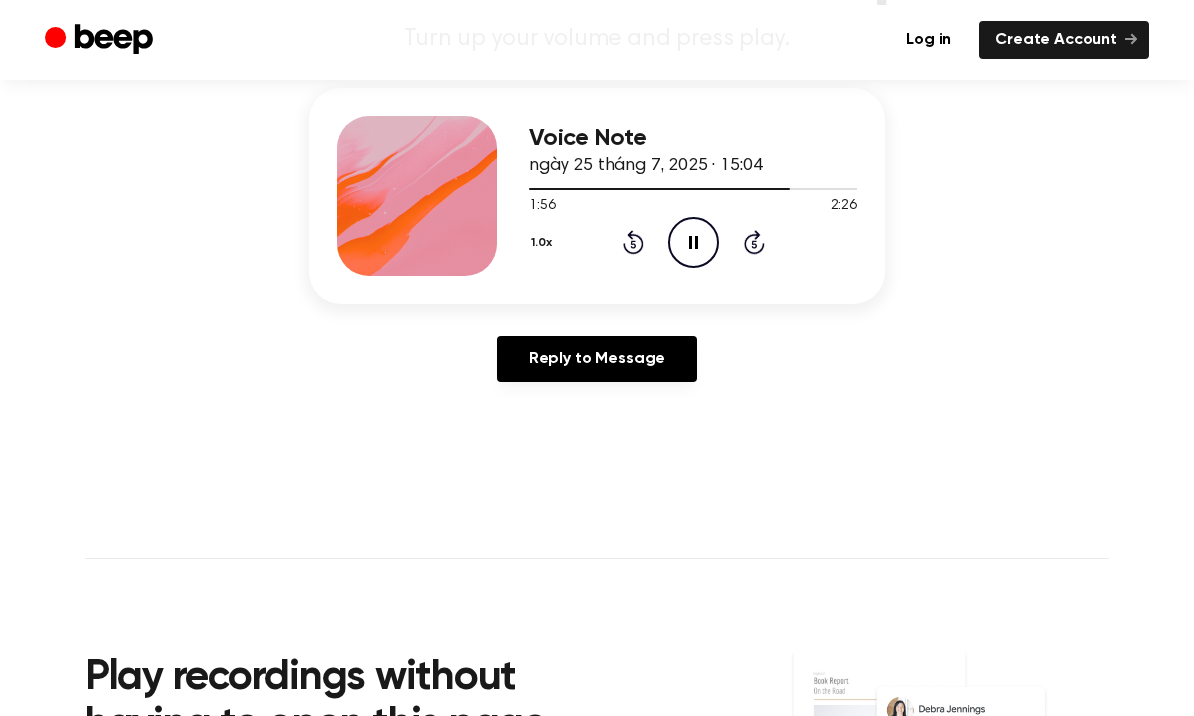 click 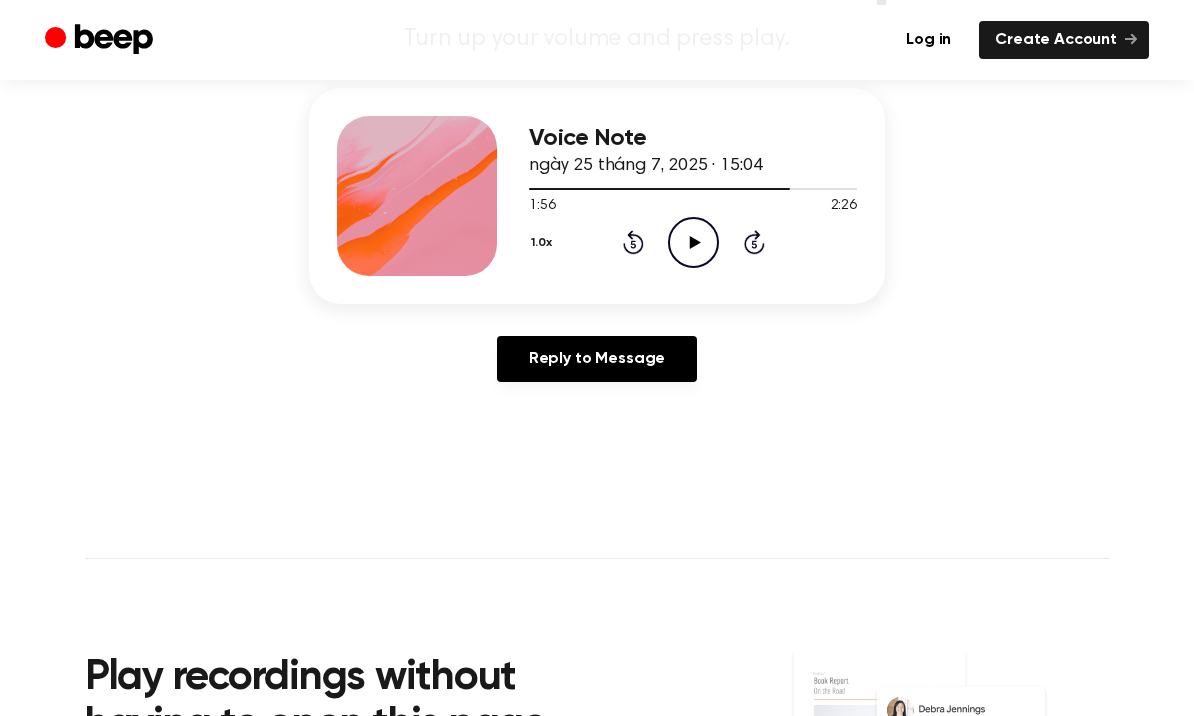 click 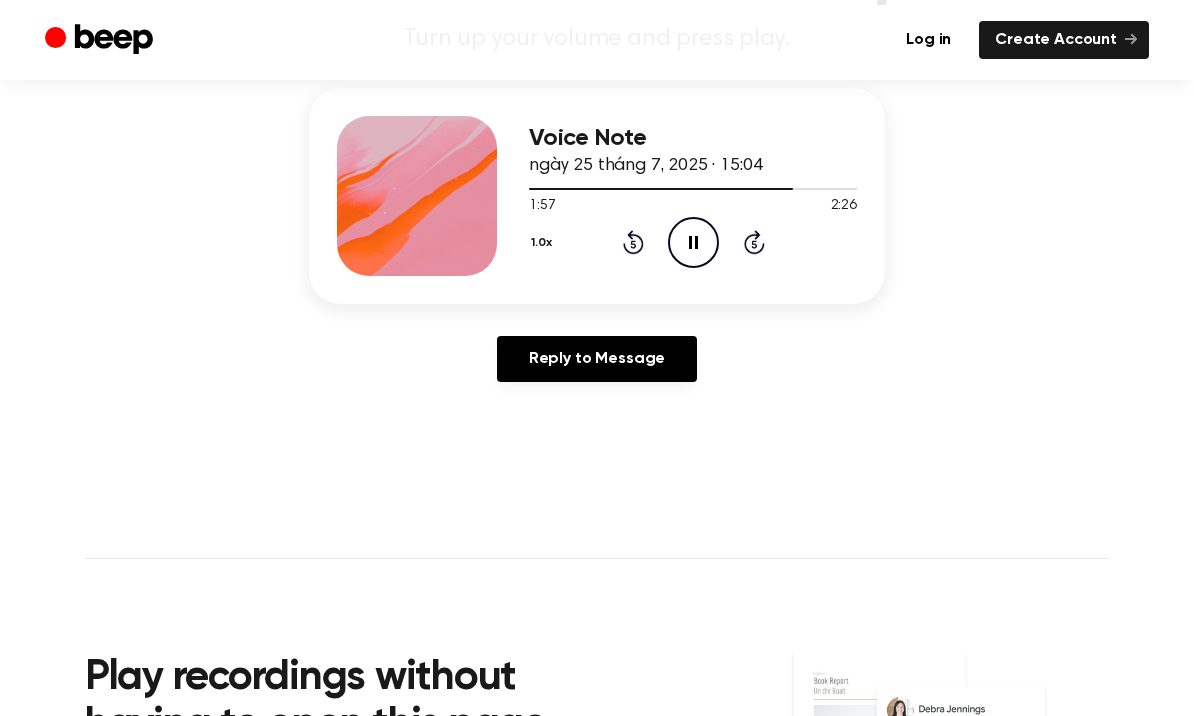 click on "Pause Audio" 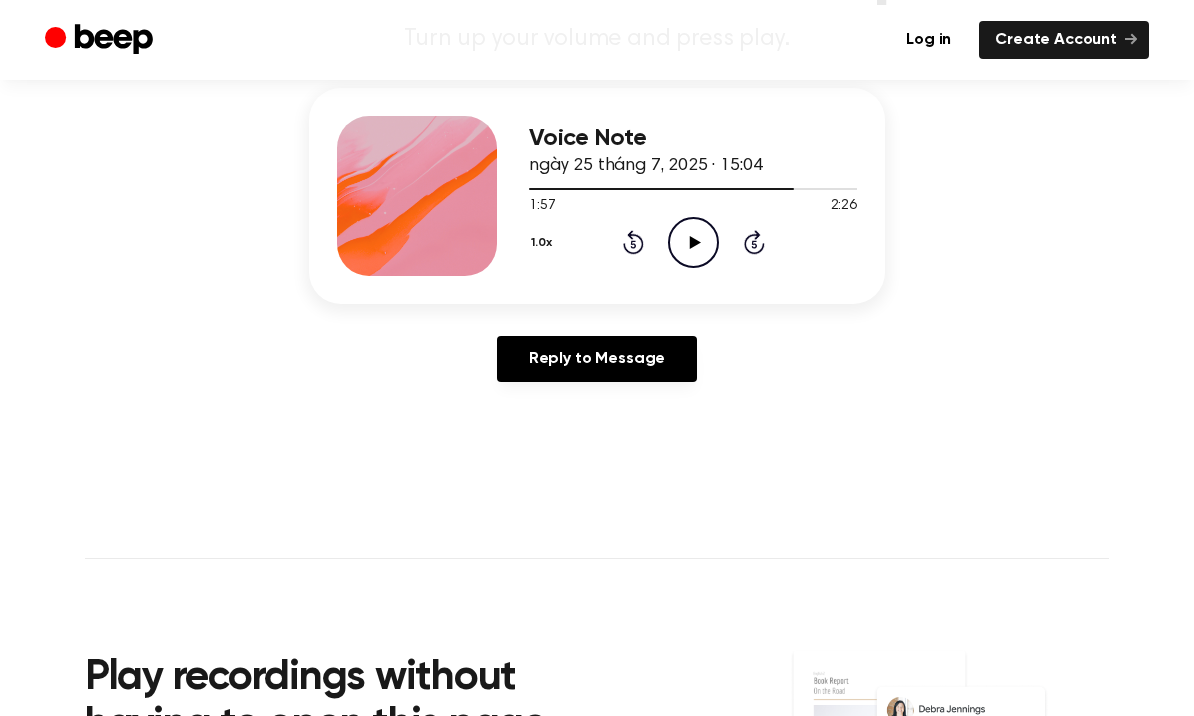 click on "Play Audio" 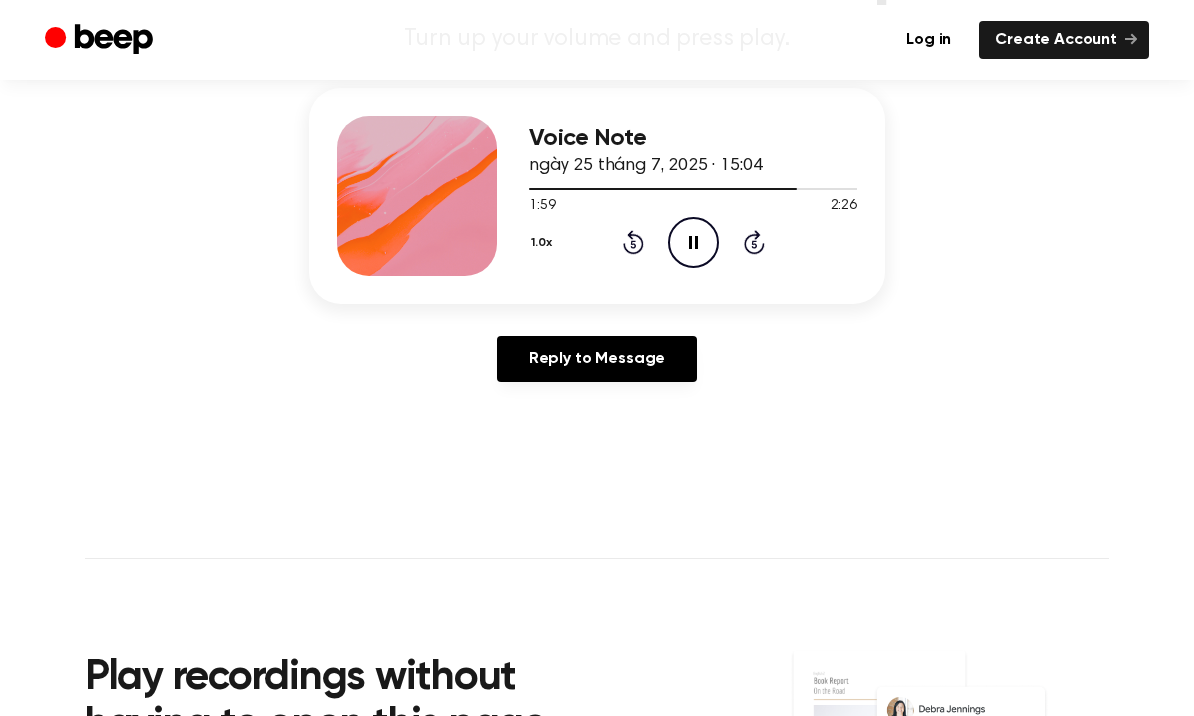 click on "Pause Audio" 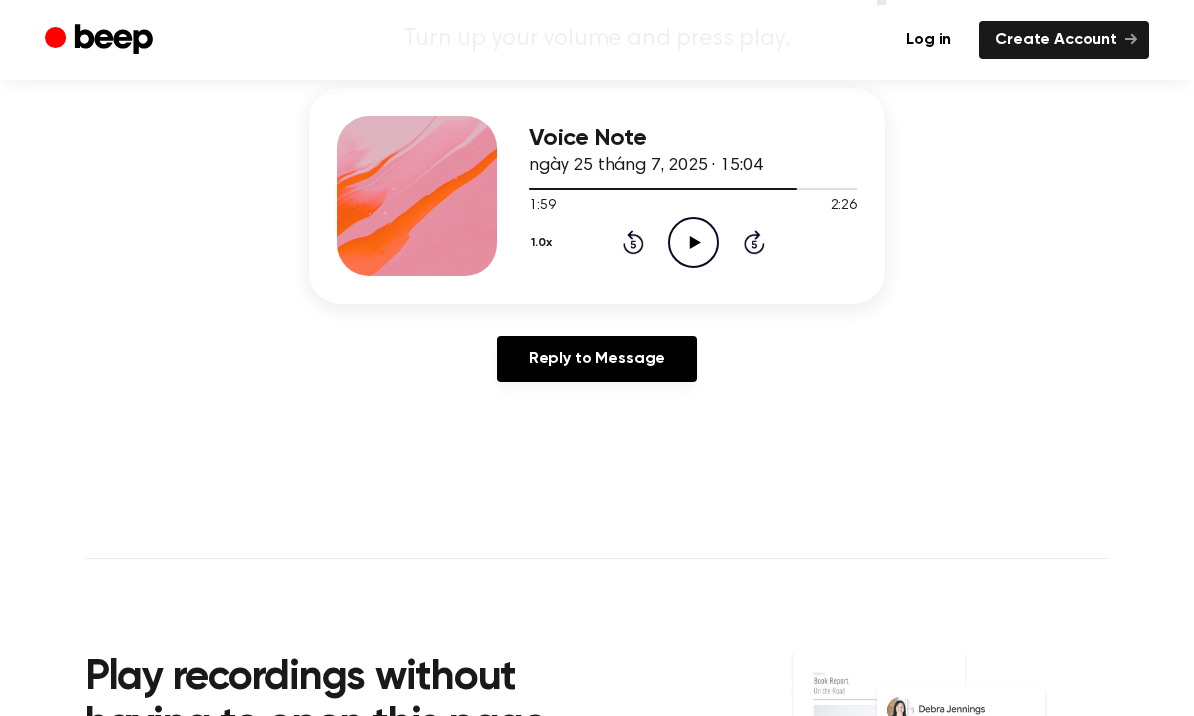 click on "Play Audio" 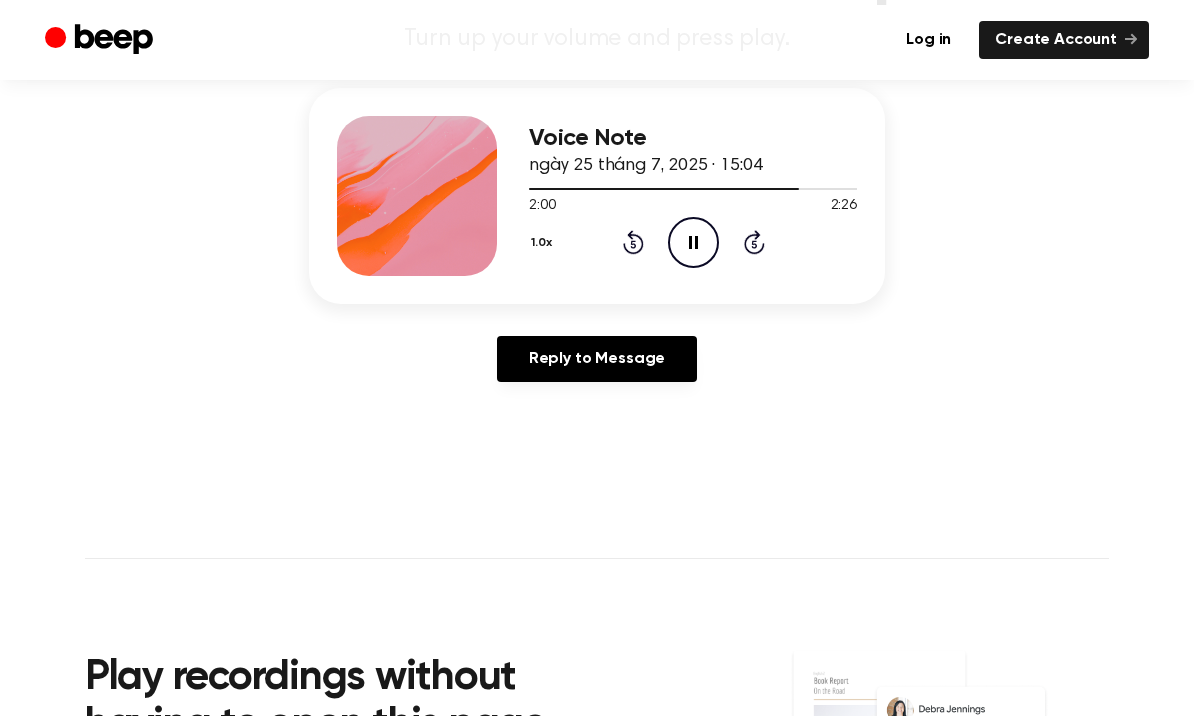 click on "Pause Audio" 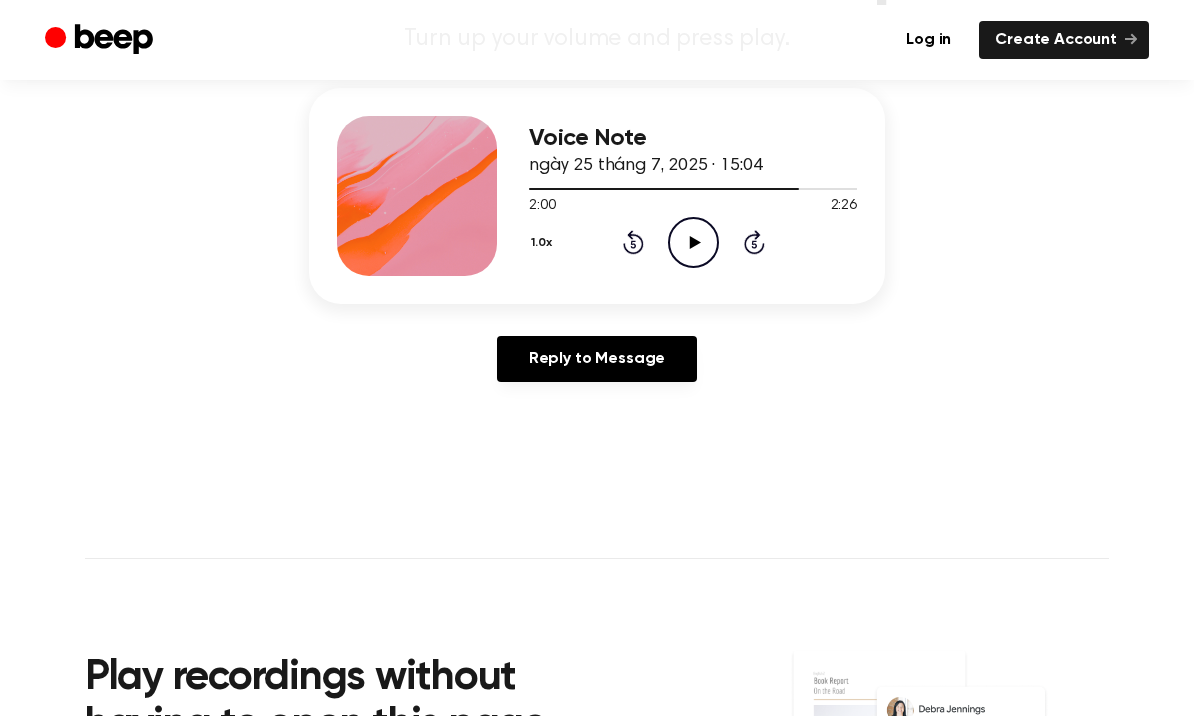 click on "Play Audio" 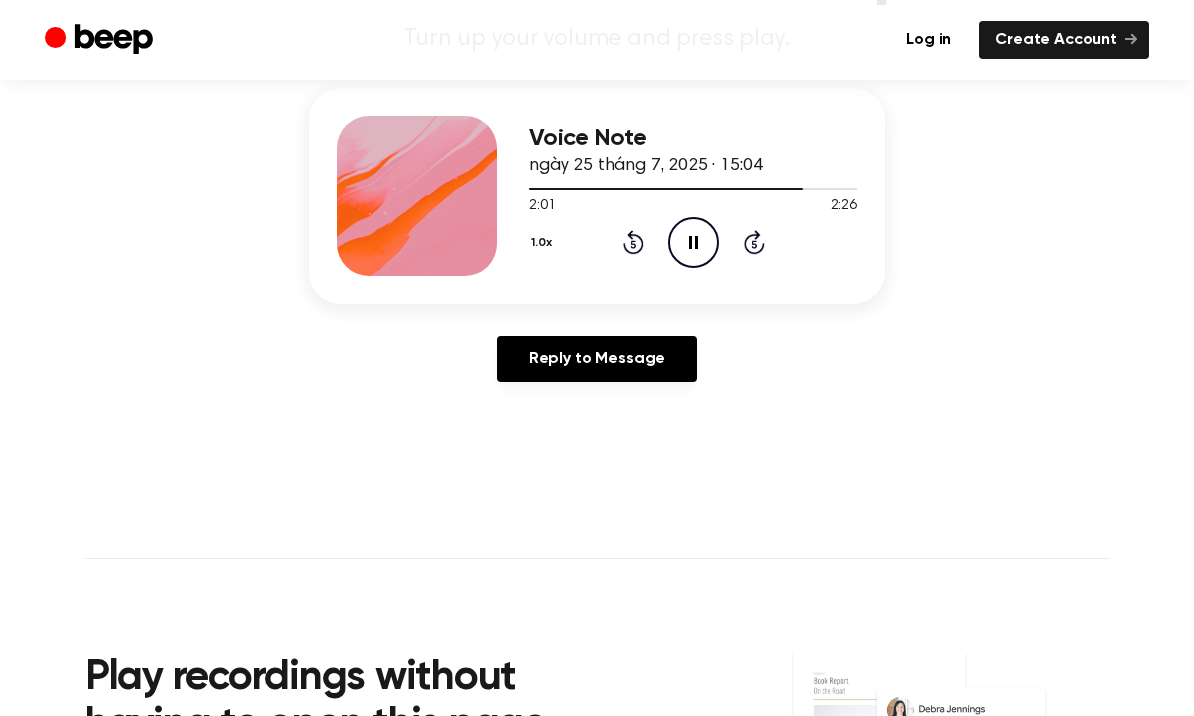click 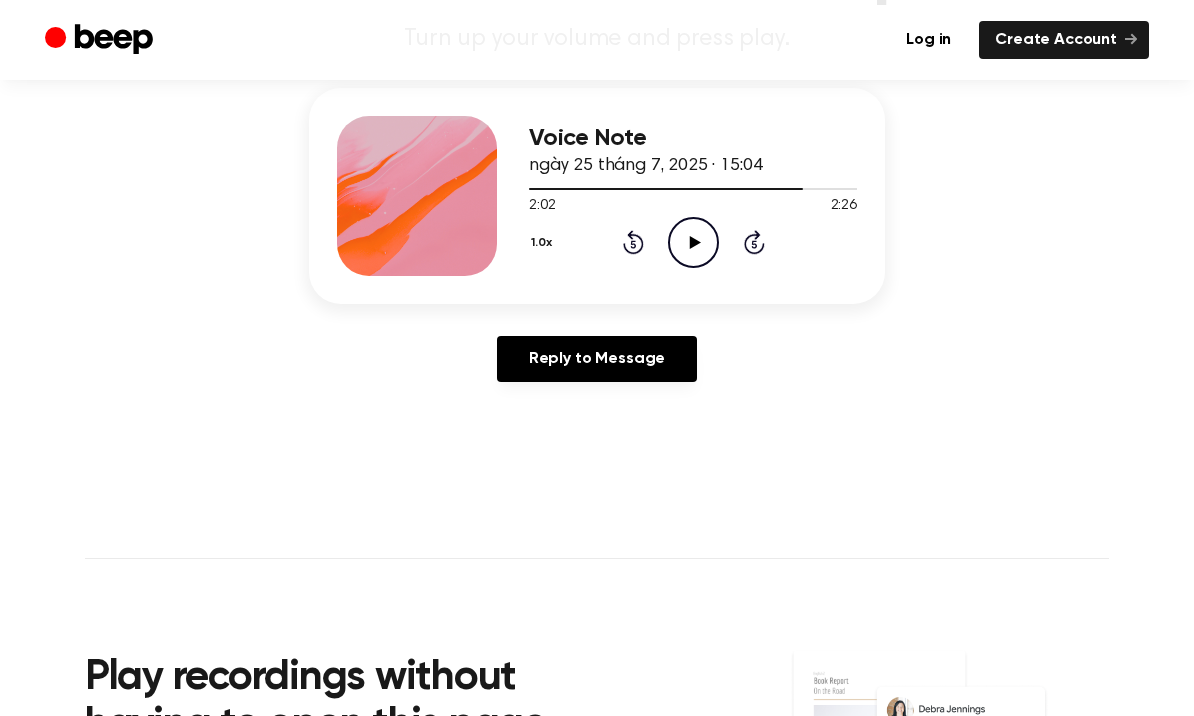 click on "Play Audio" 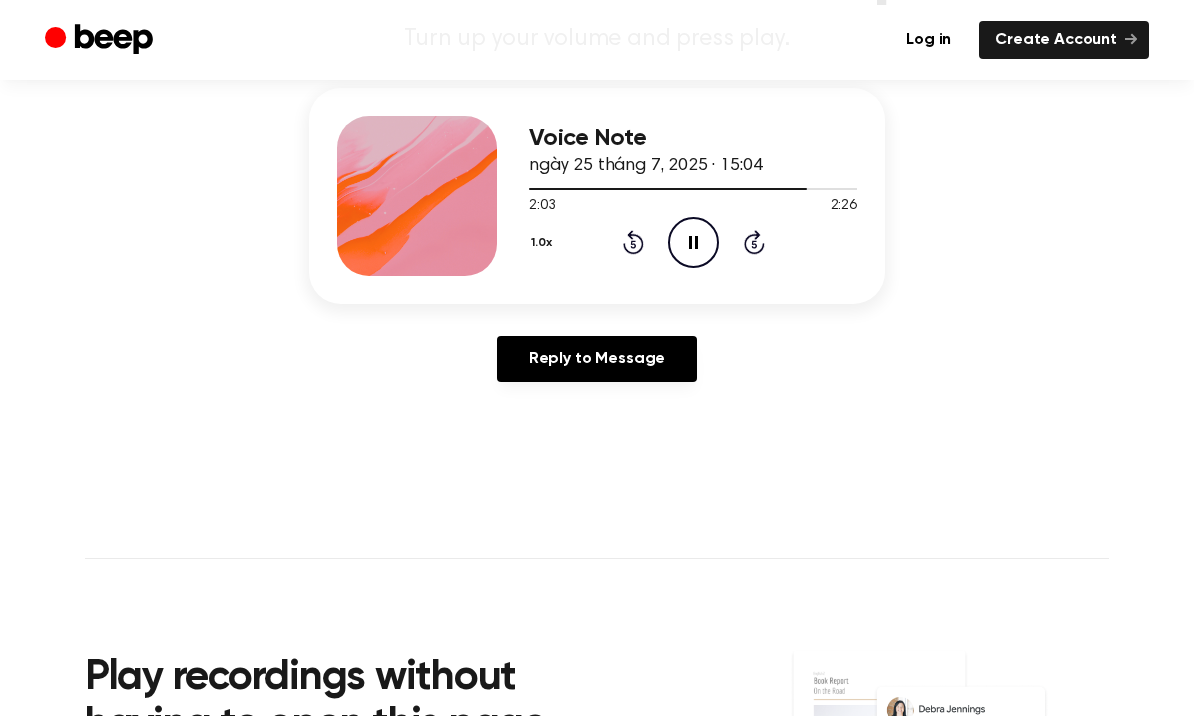 click on "Pause Audio" 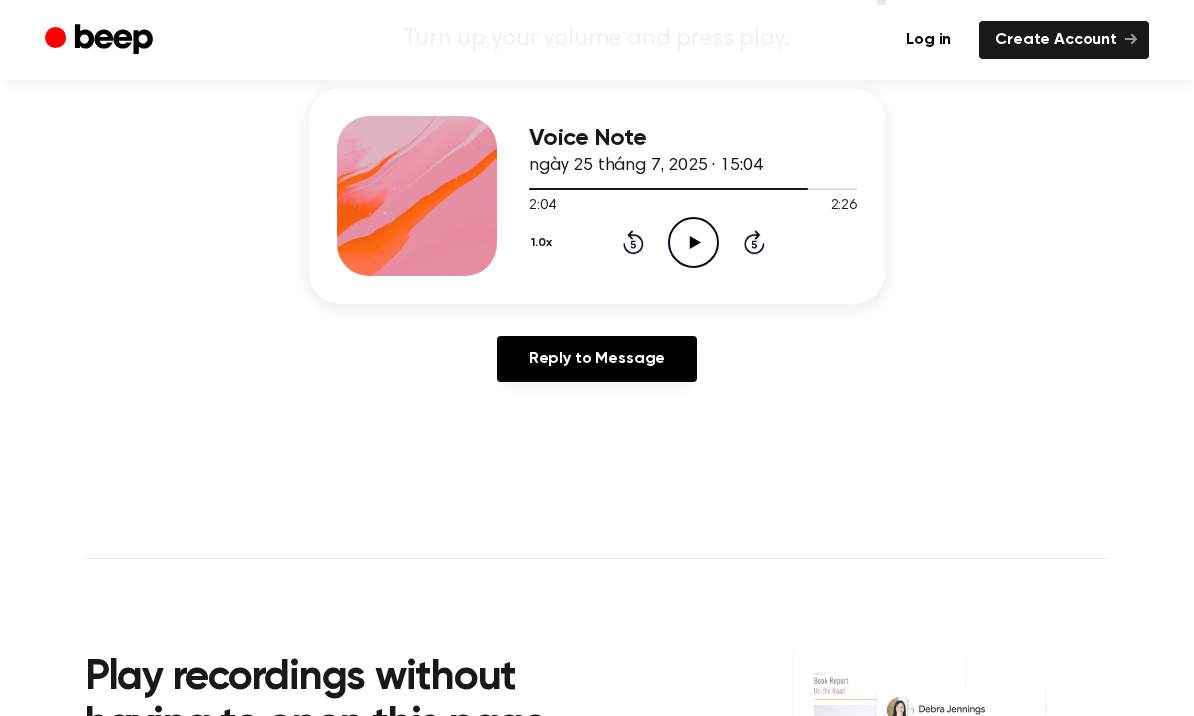 click on "Play Audio" 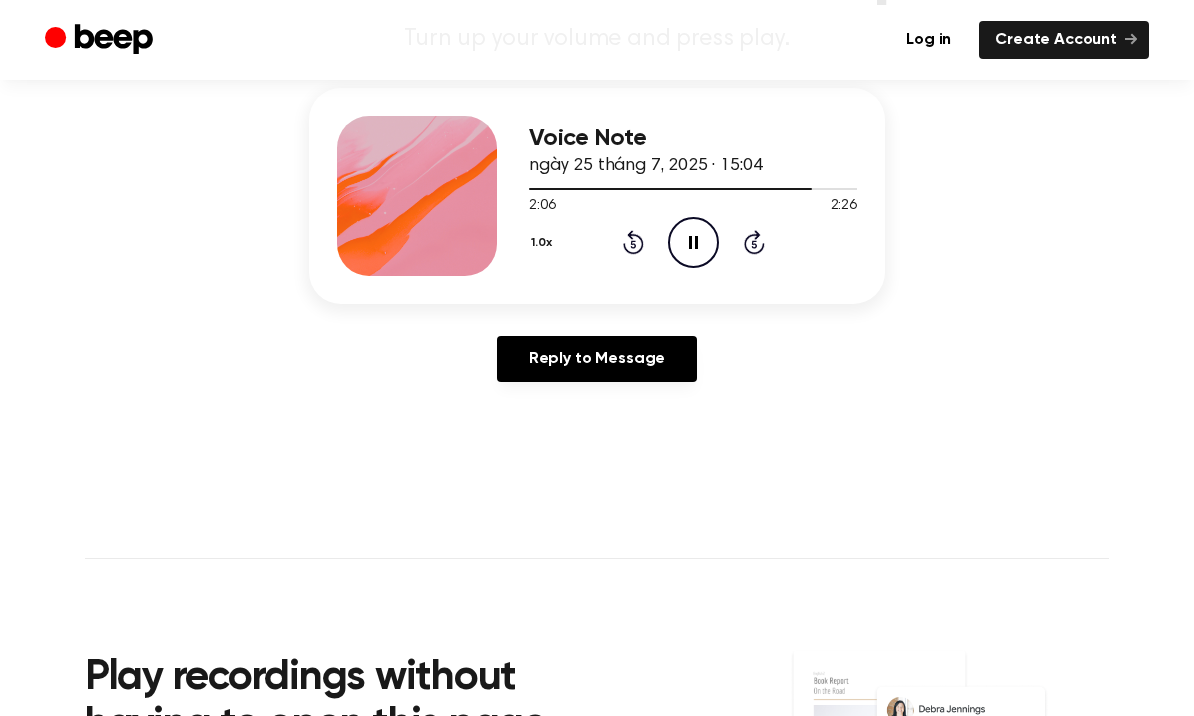 click 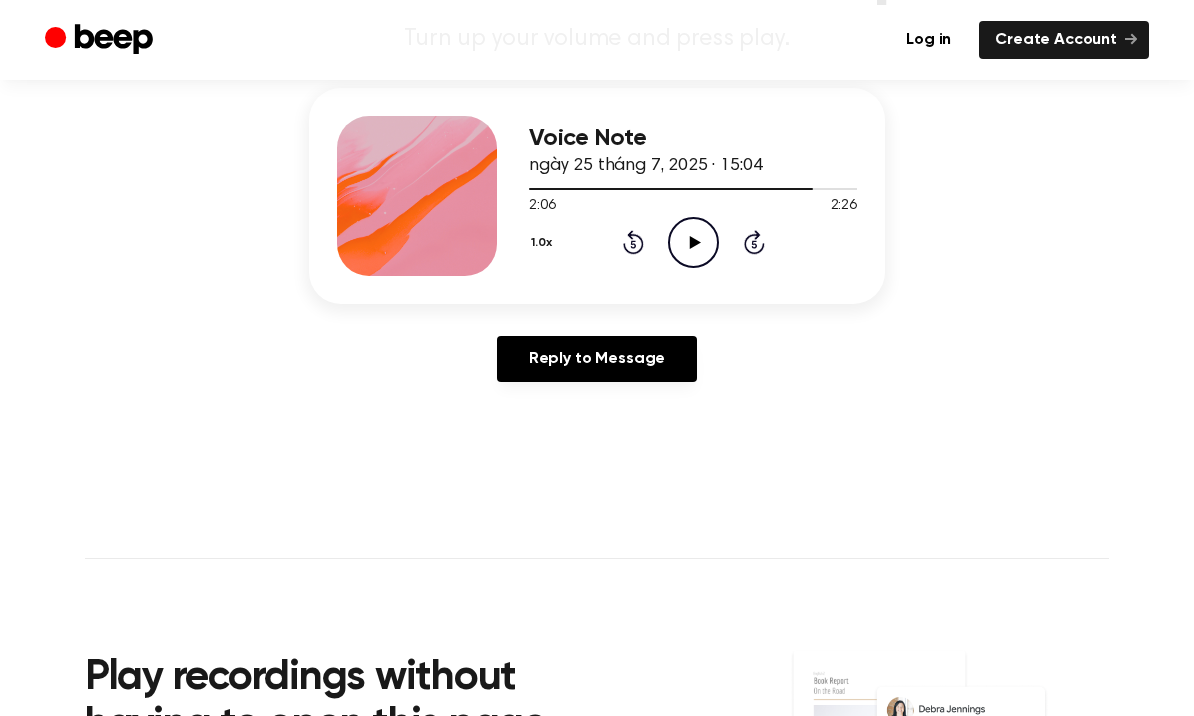 click on "Play Audio" 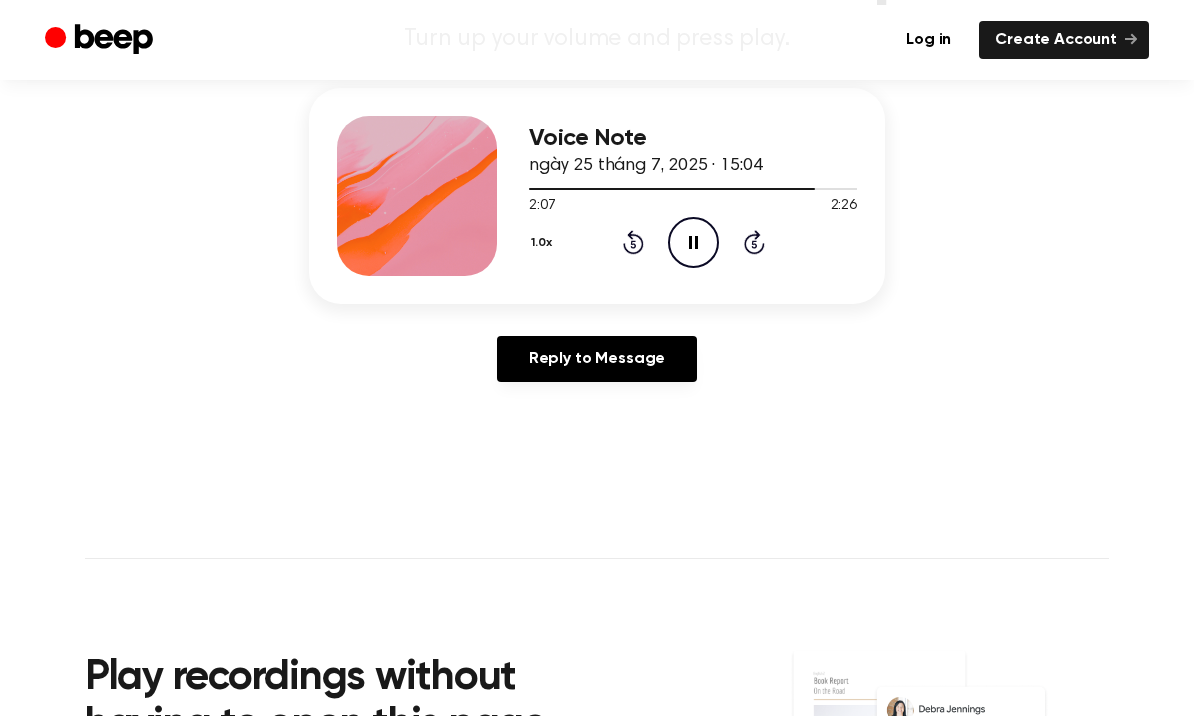 click on "Pause Audio" 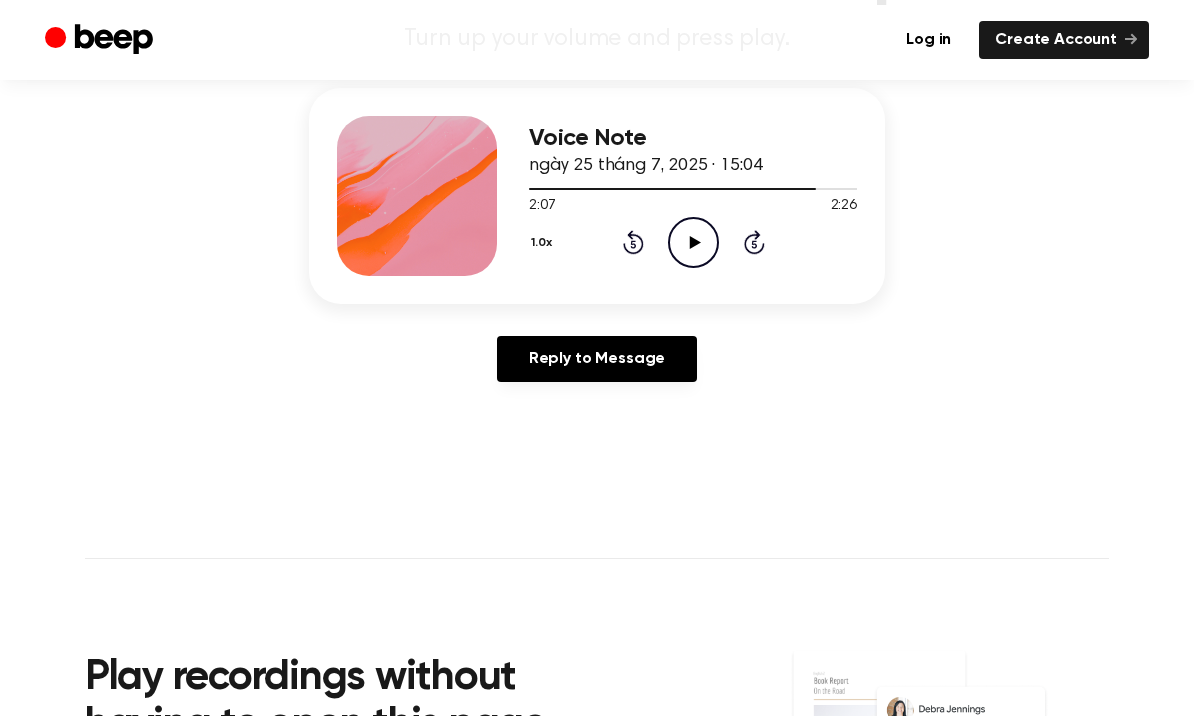 click on "Play Audio" 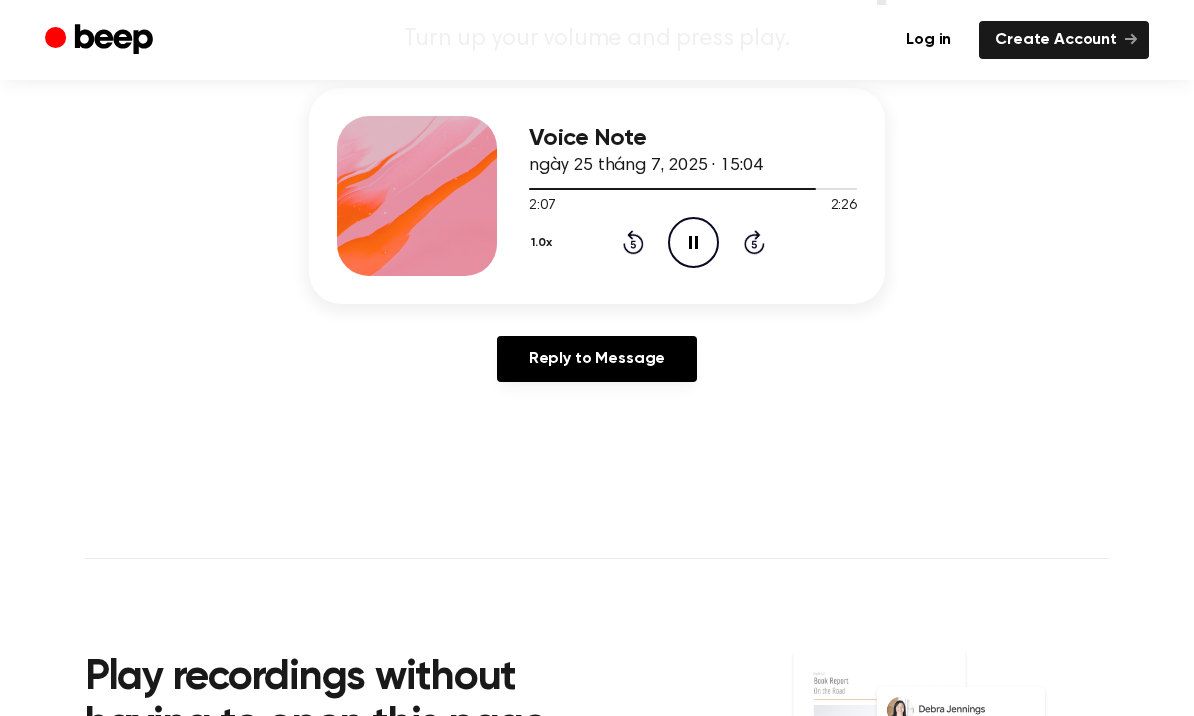 click 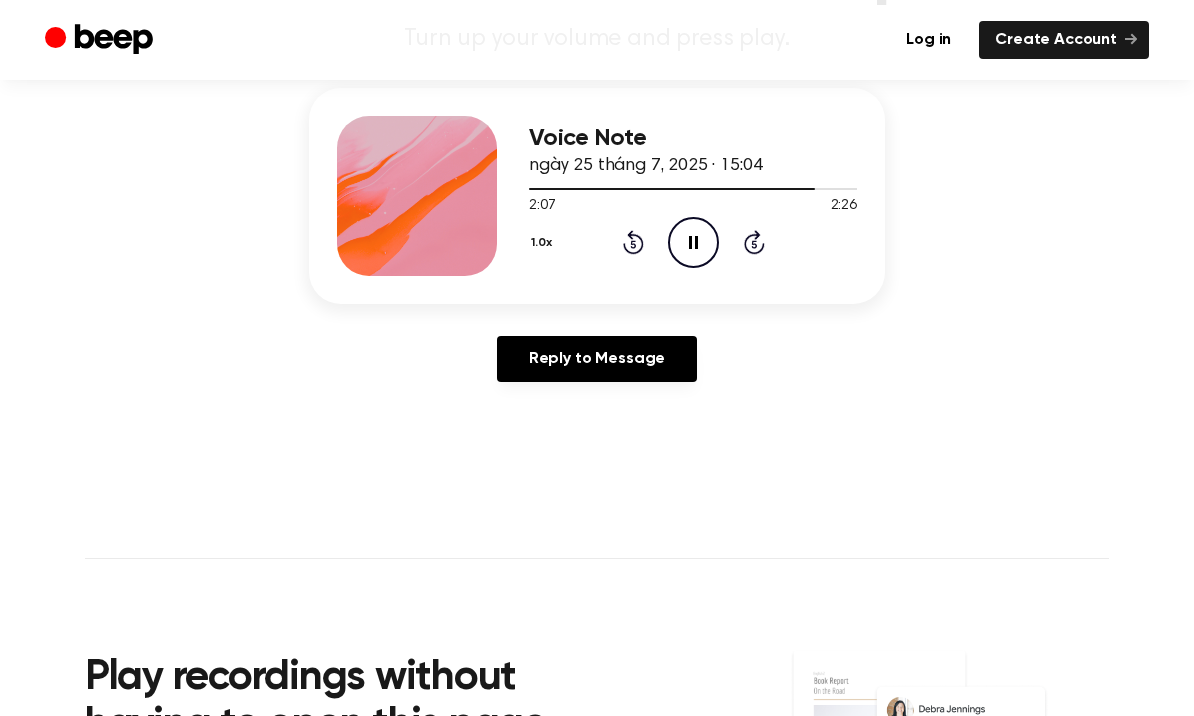 click on "Pause Audio" 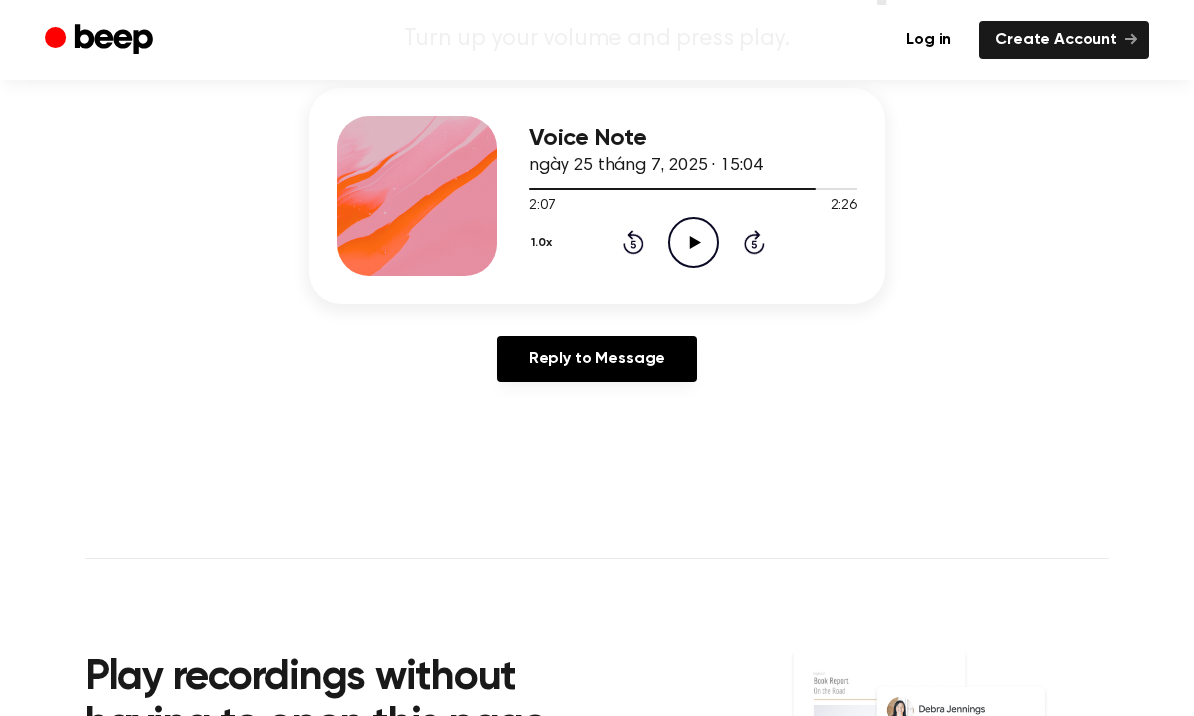 click on "Play Audio" 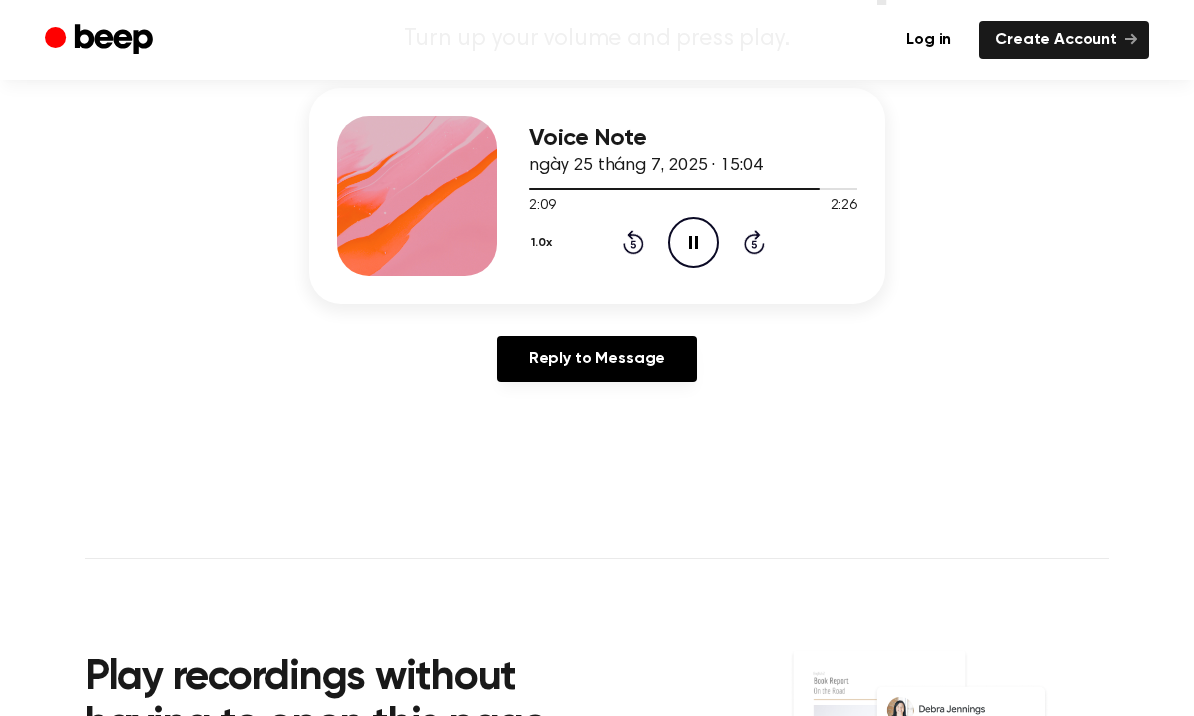 click on "Pause Audio" 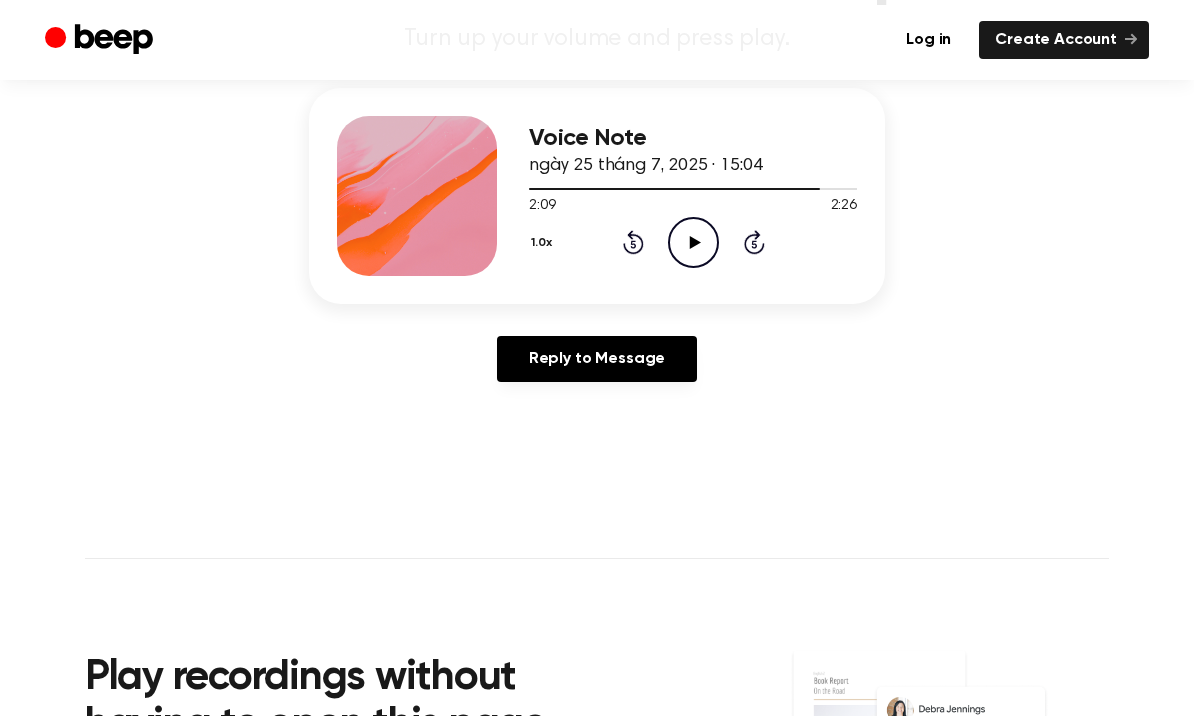 click on "Play Audio" 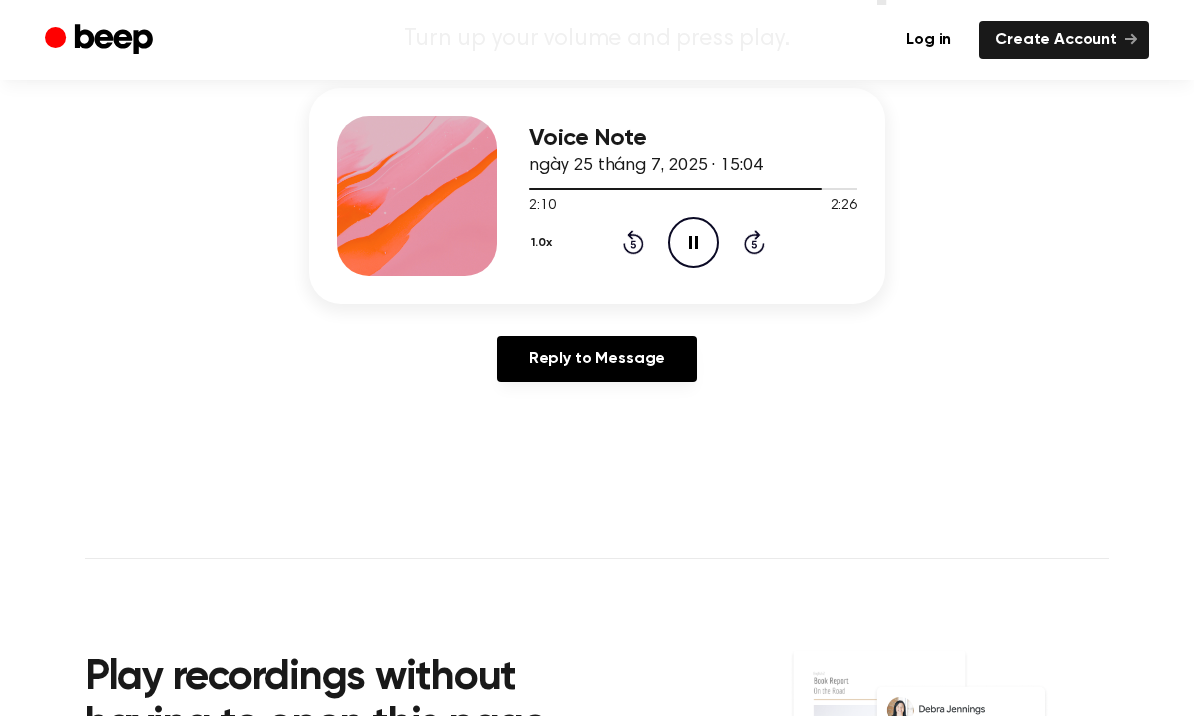 click on "Pause Audio" 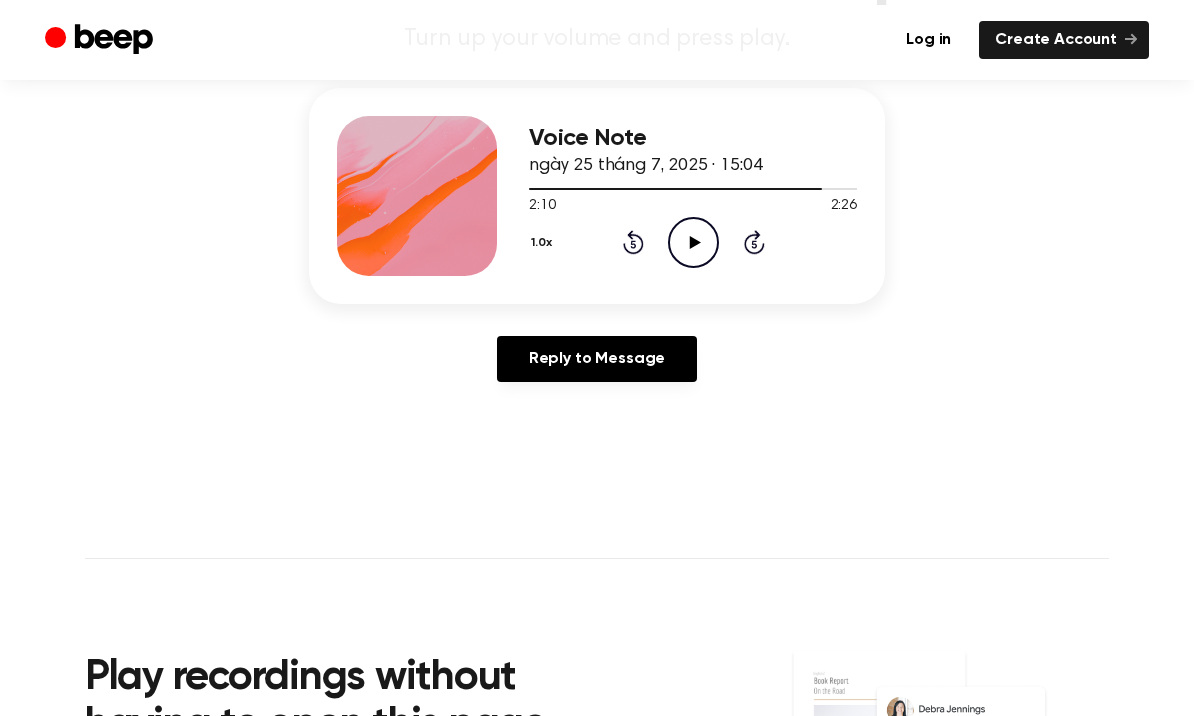 click on "Play Audio" 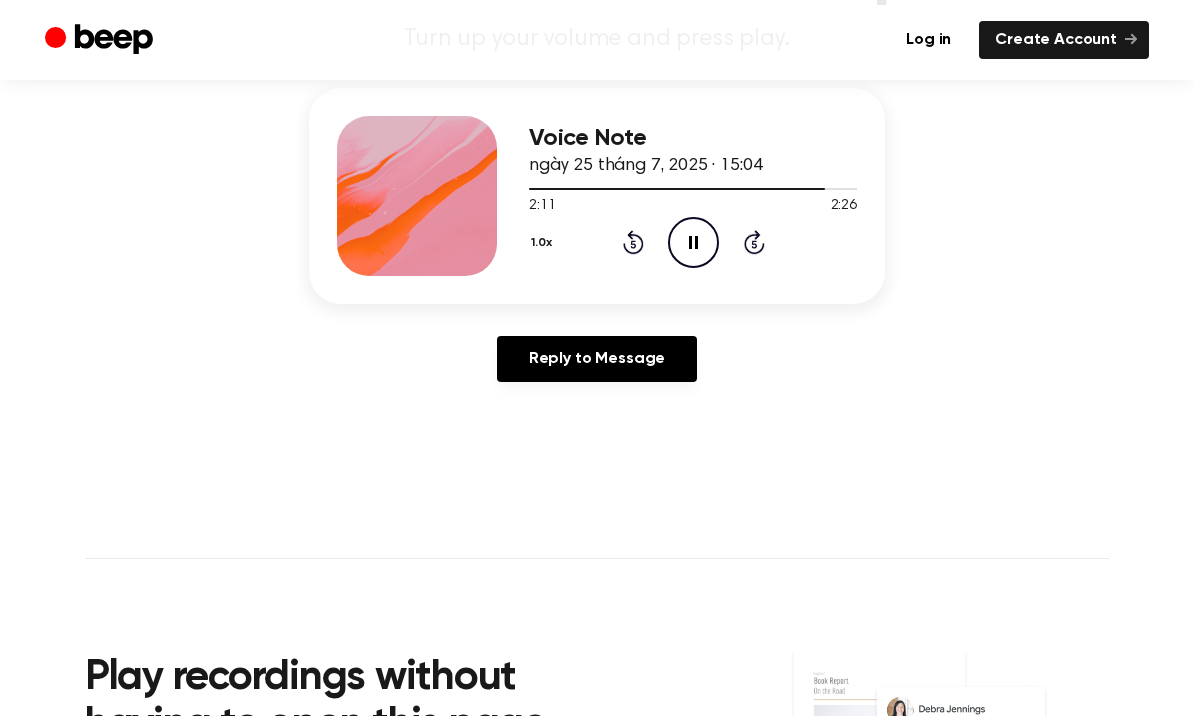 click on "Pause Audio" 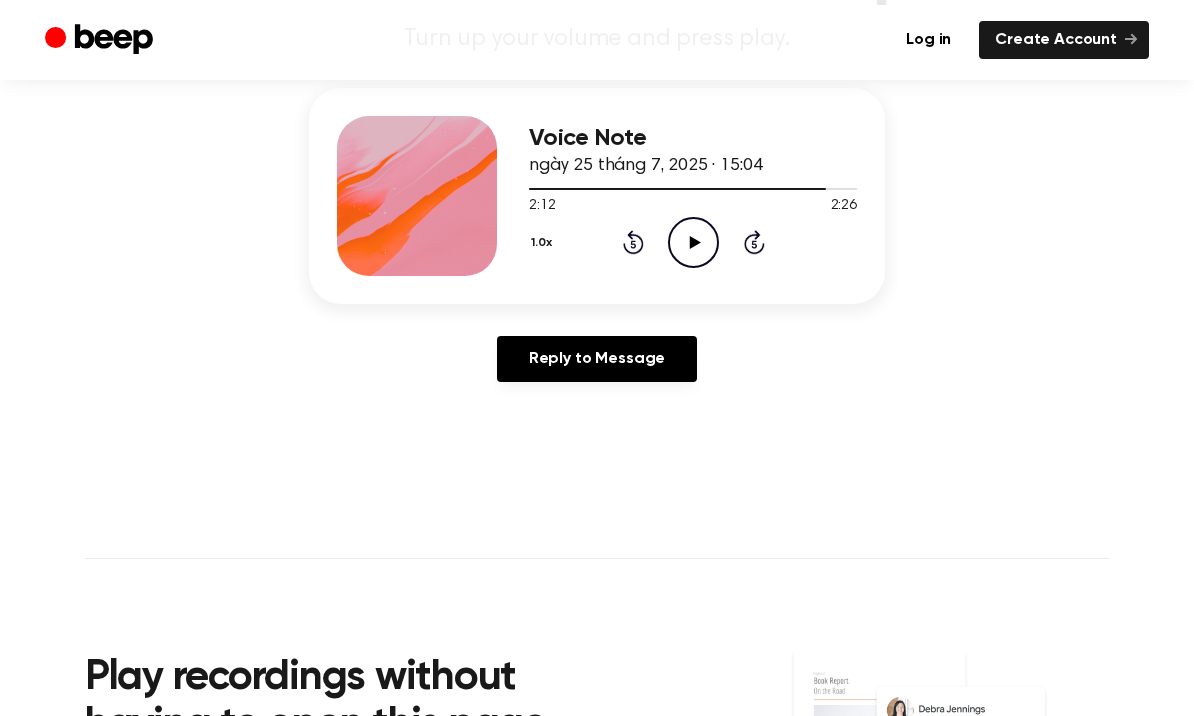 click on "Play Audio" 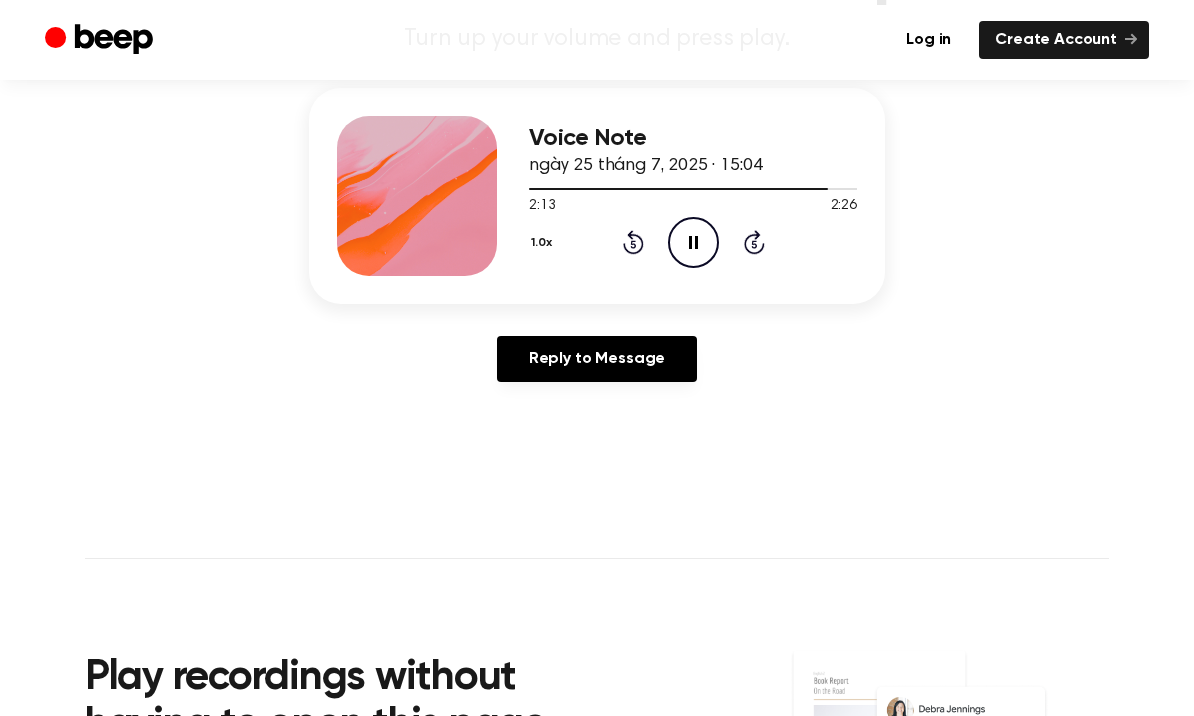 click on "Pause Audio" 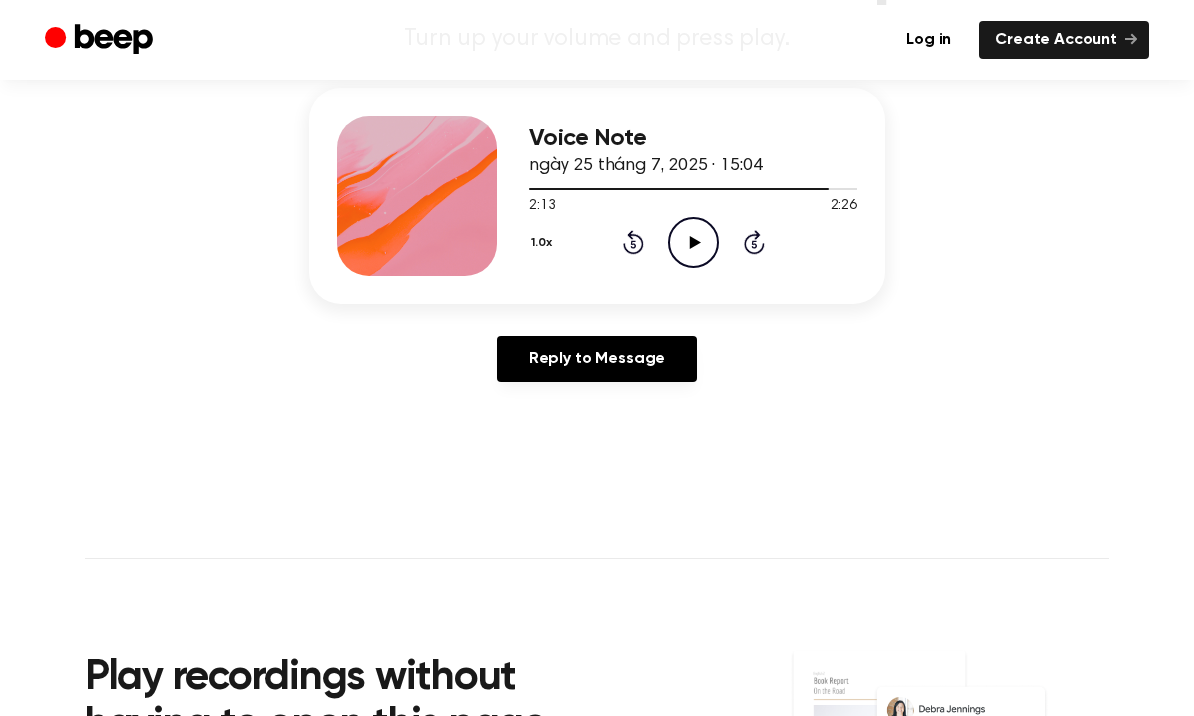 click on "Play Audio" 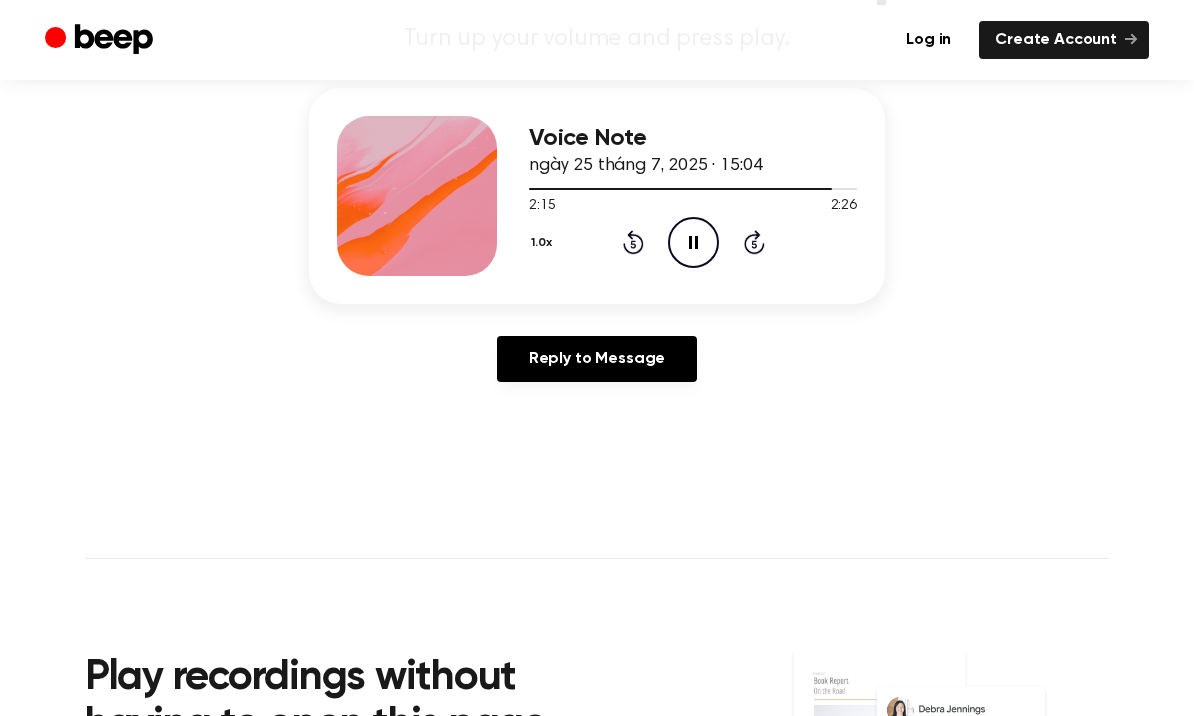click 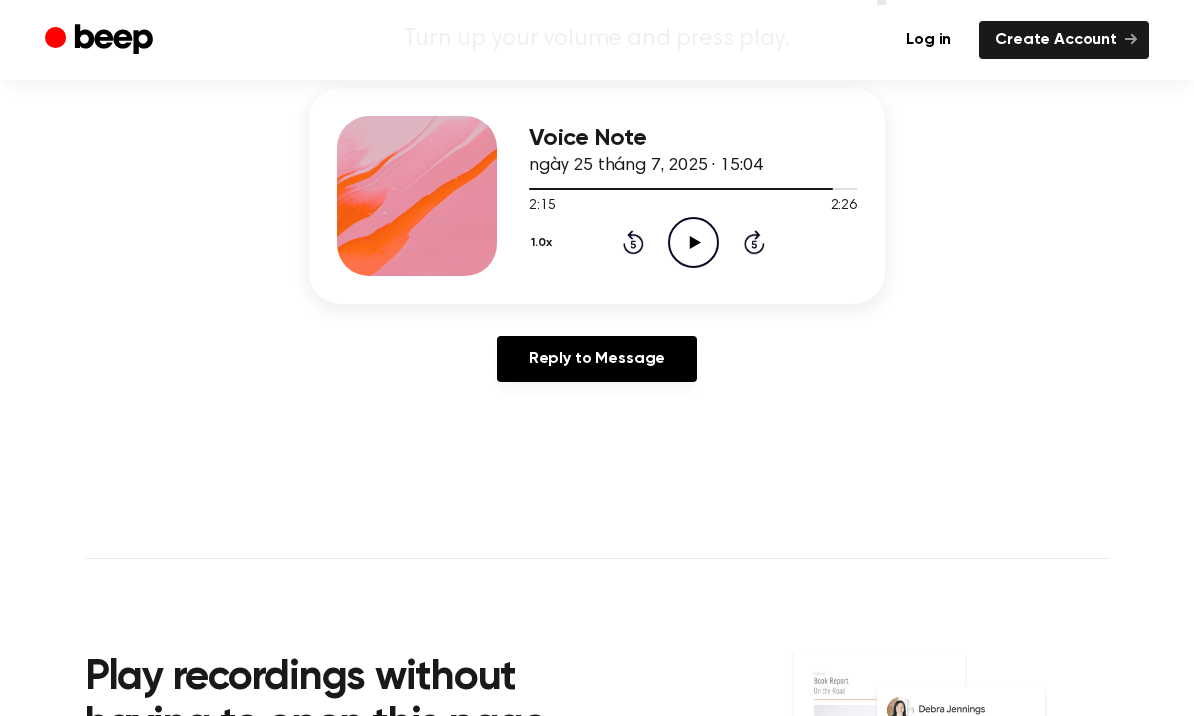 click on "Play Audio" 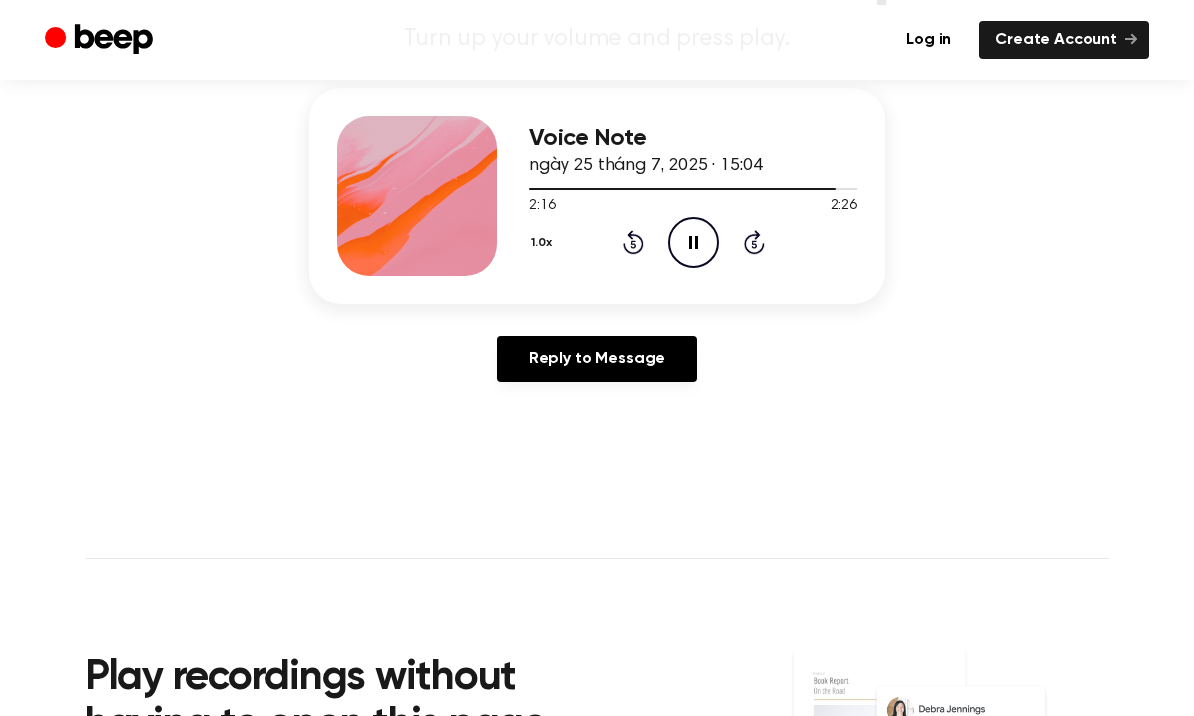 click on "Pause Audio" 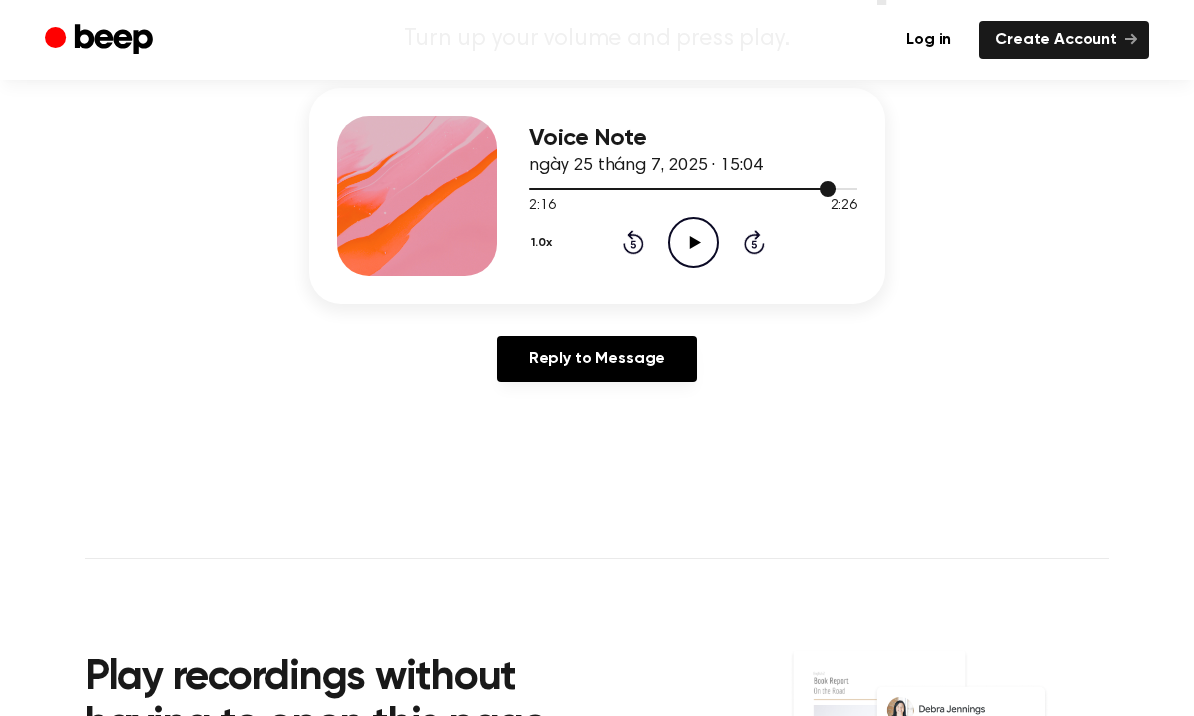 click at bounding box center [693, 188] 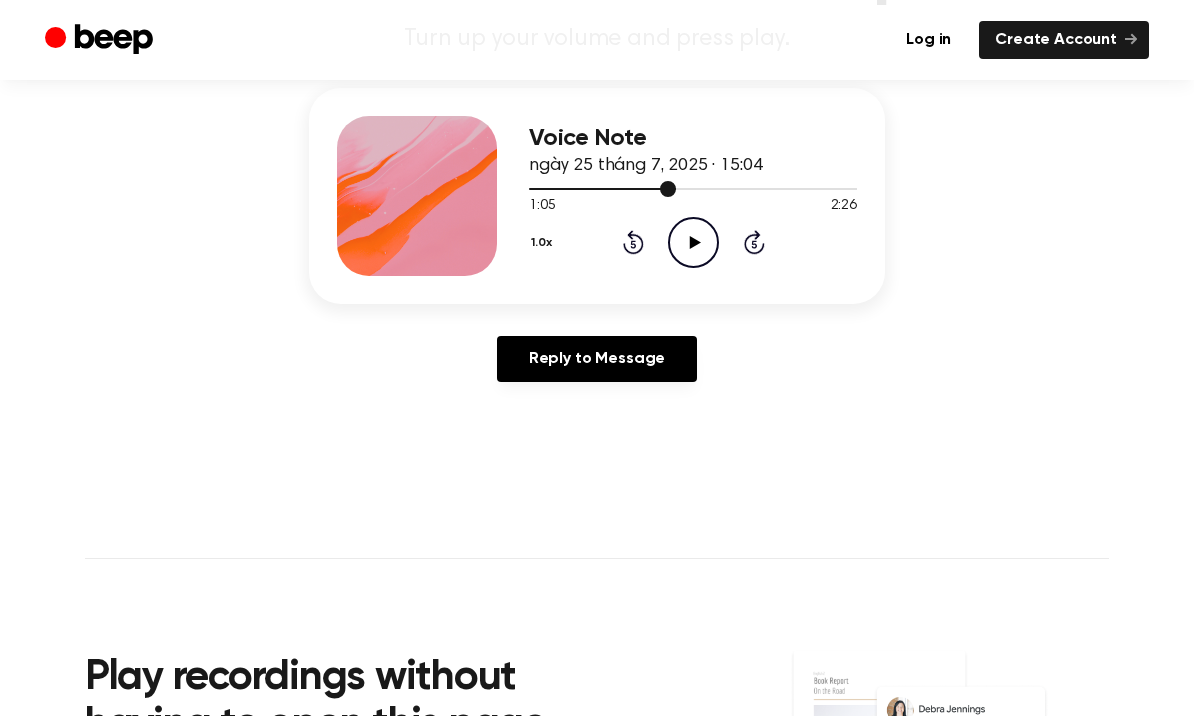 click at bounding box center (693, 188) 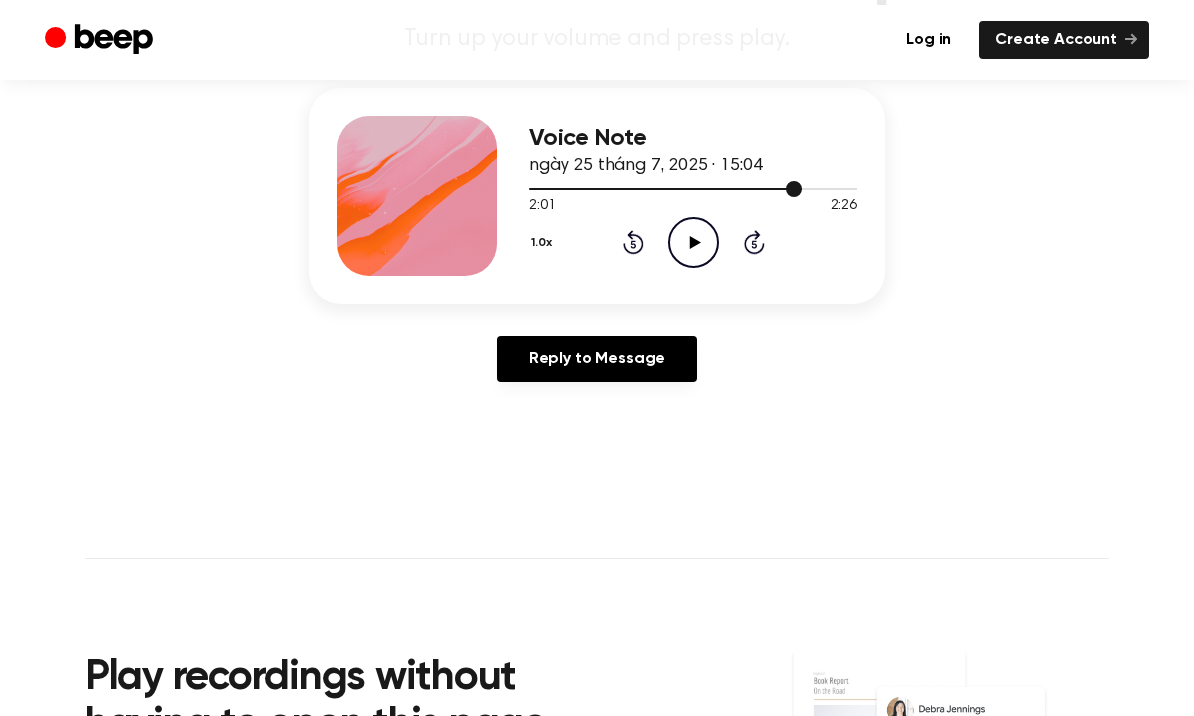 click 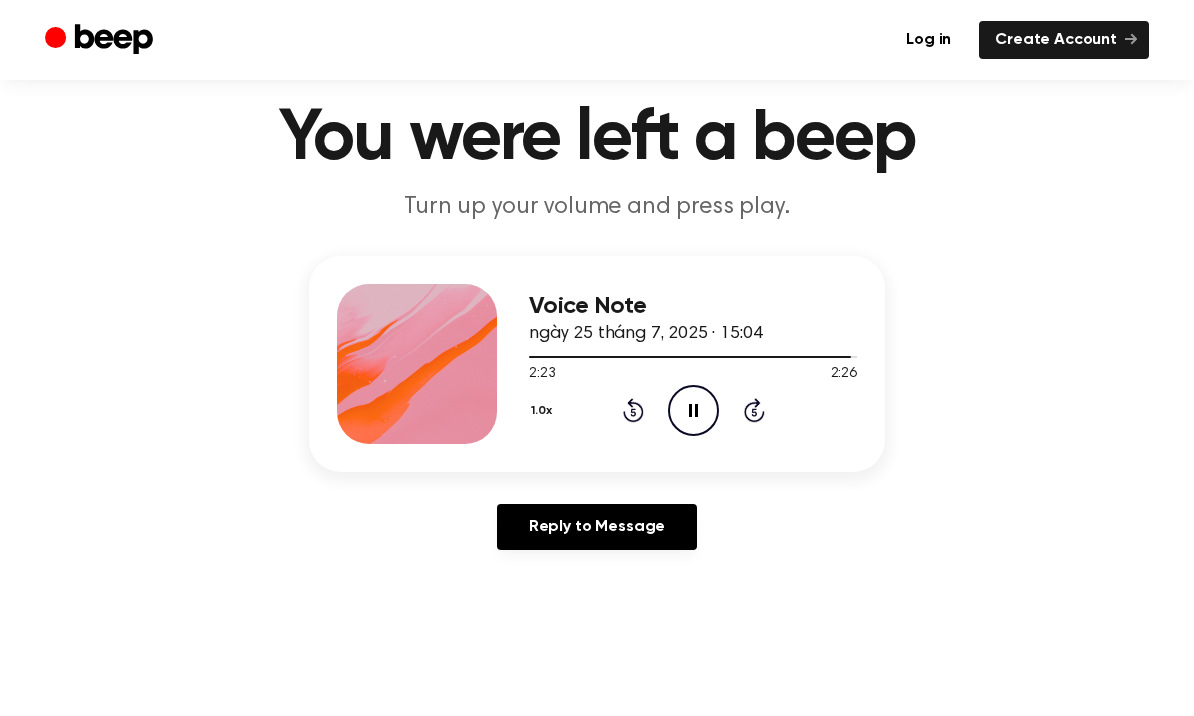 scroll, scrollTop: 0, scrollLeft: 0, axis: both 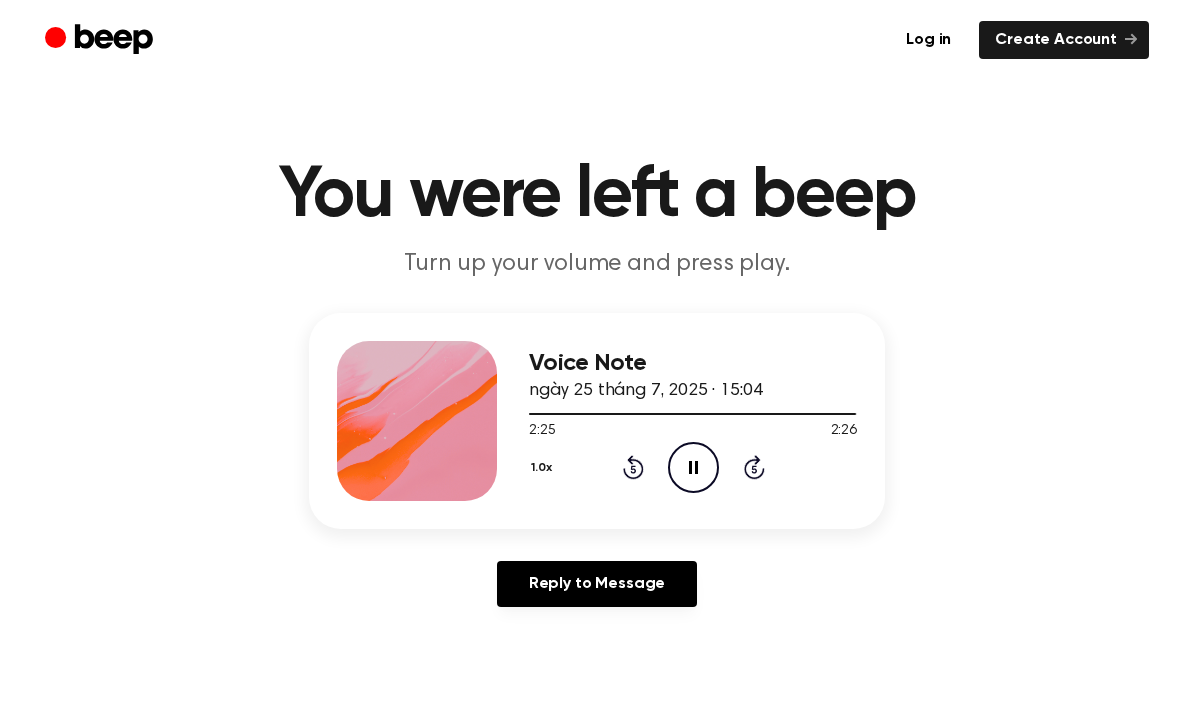 click on "Pause Audio" 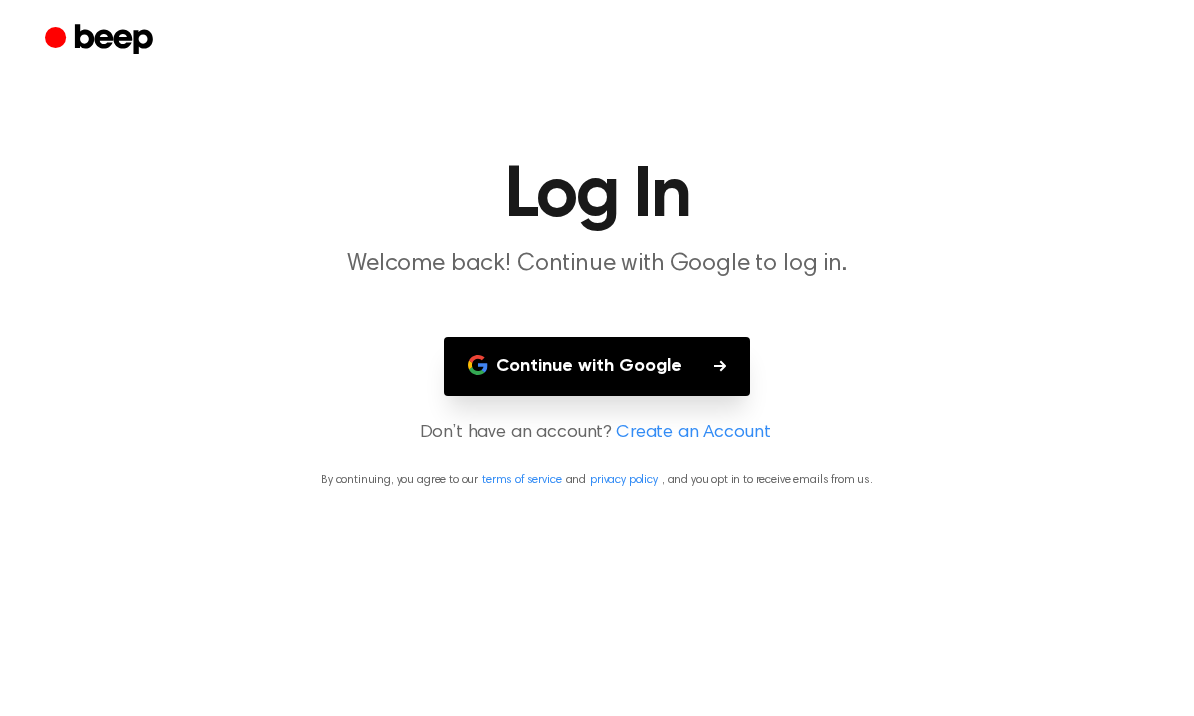 scroll, scrollTop: 0, scrollLeft: 0, axis: both 